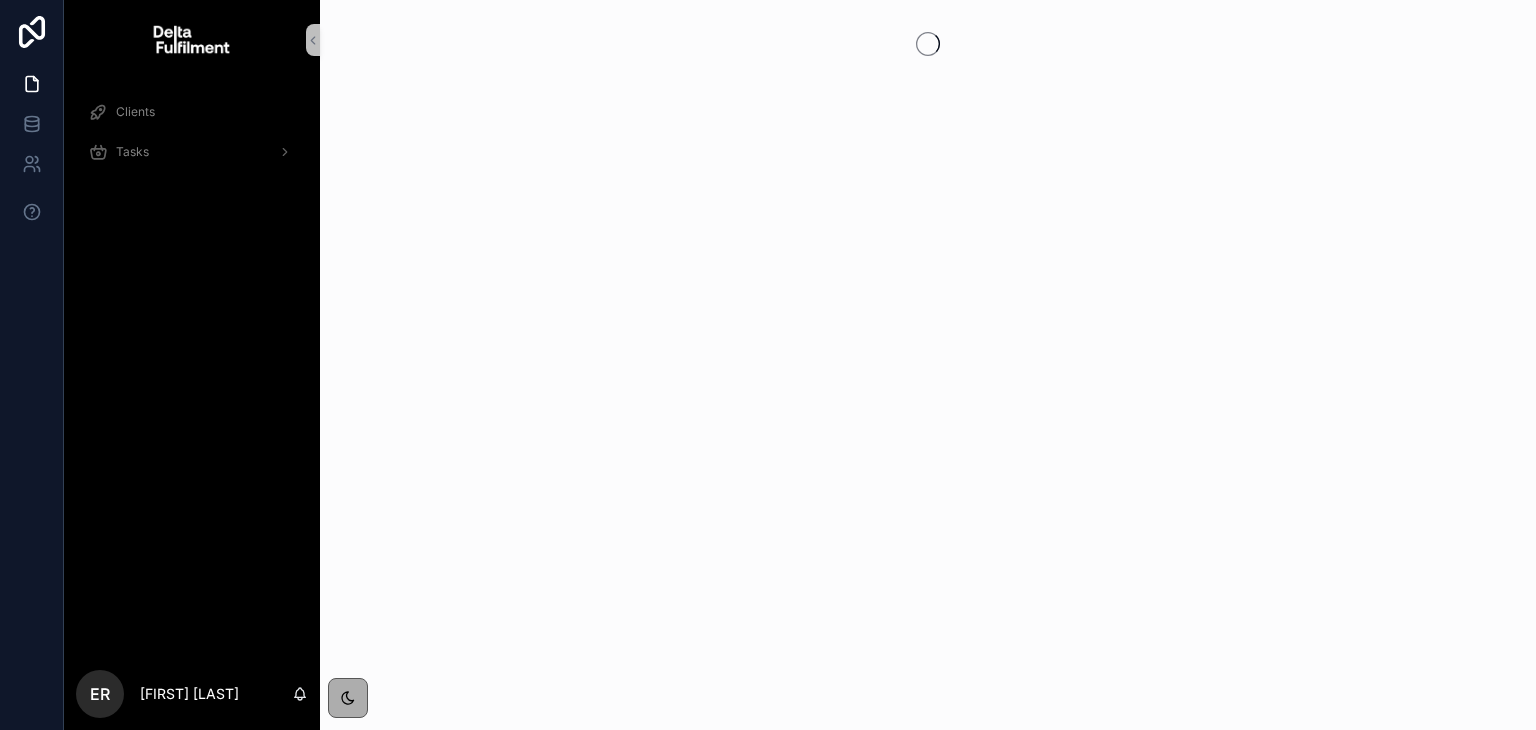 scroll, scrollTop: 0, scrollLeft: 0, axis: both 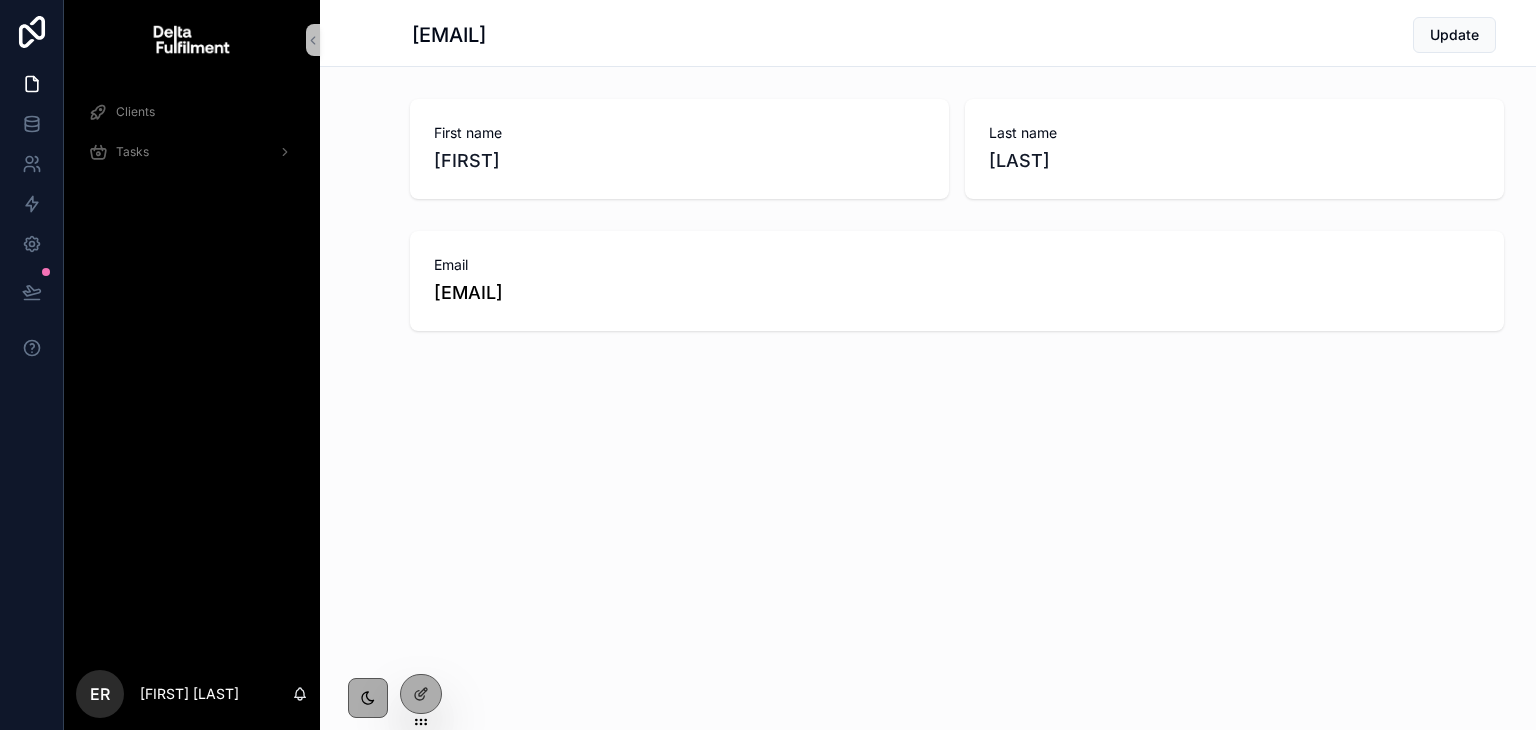 click on "Clients" at bounding box center (192, 112) 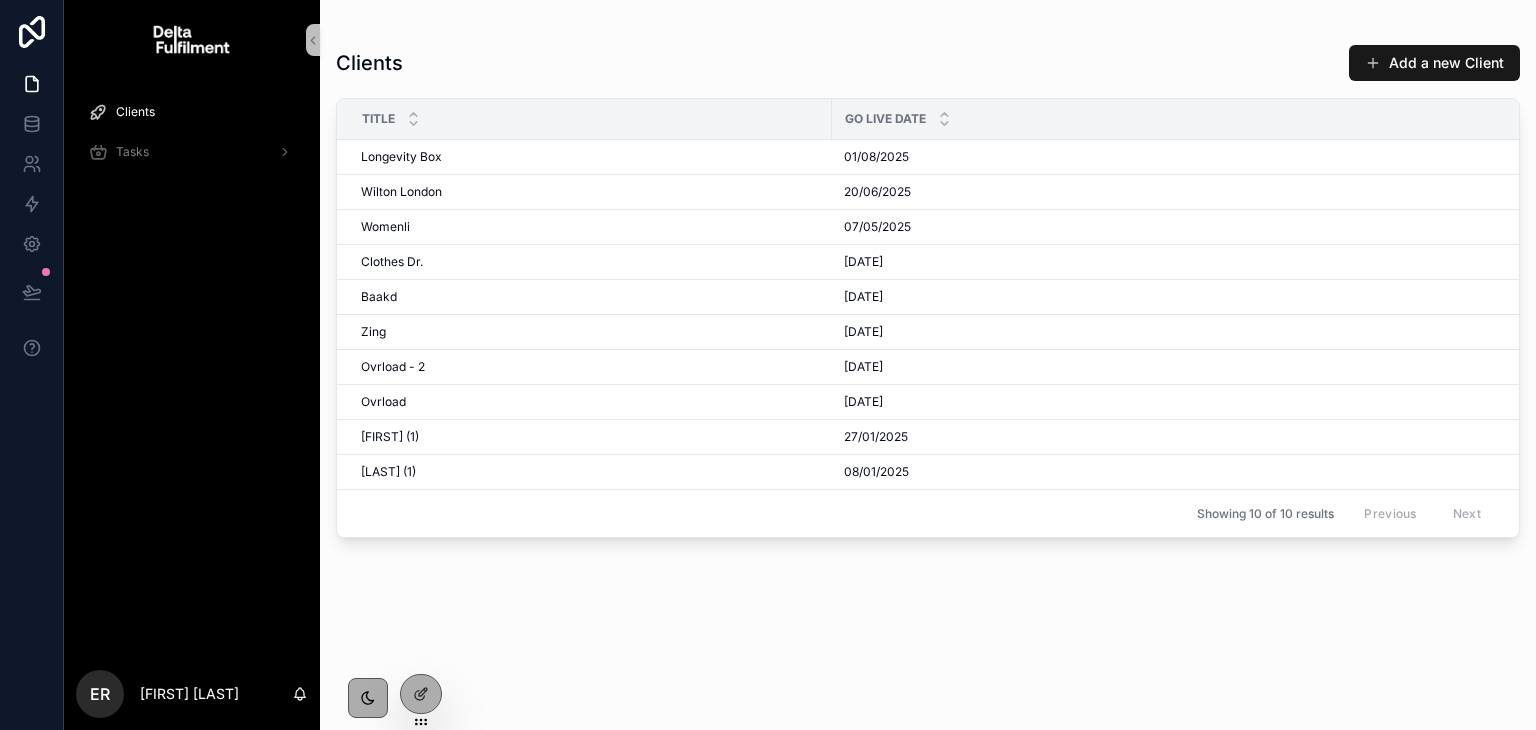 click on "Add a new Client" at bounding box center [1434, 63] 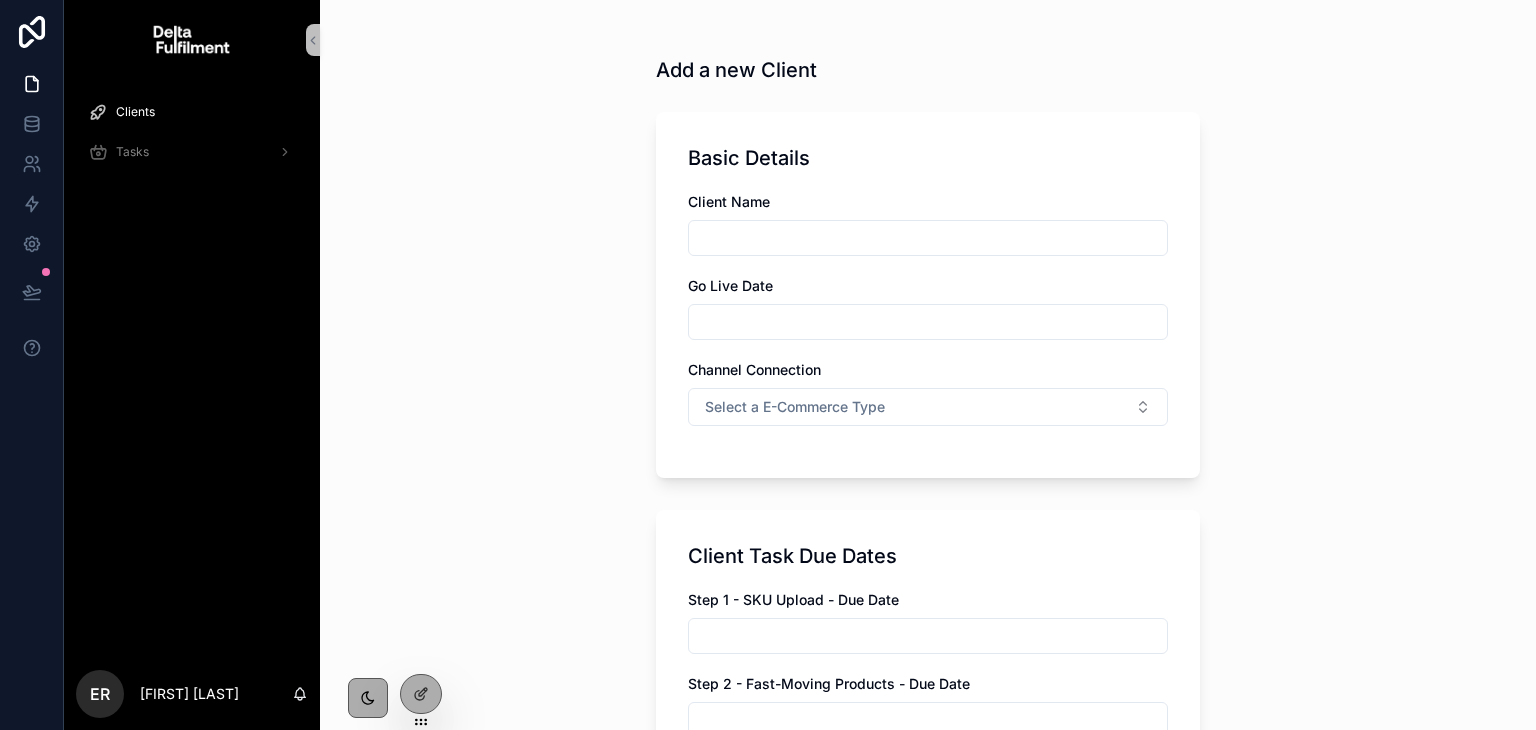 click at bounding box center (928, 238) 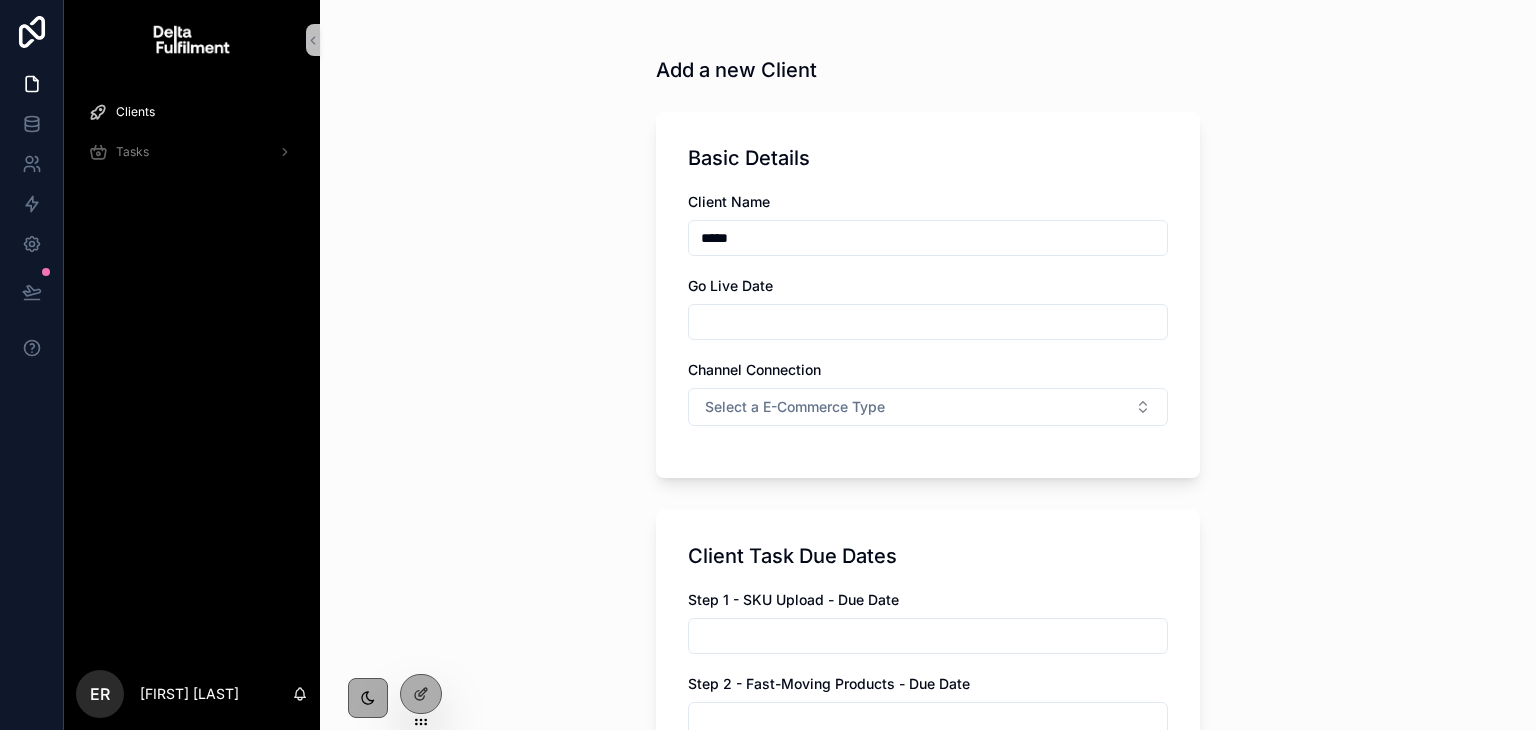 type on "*****" 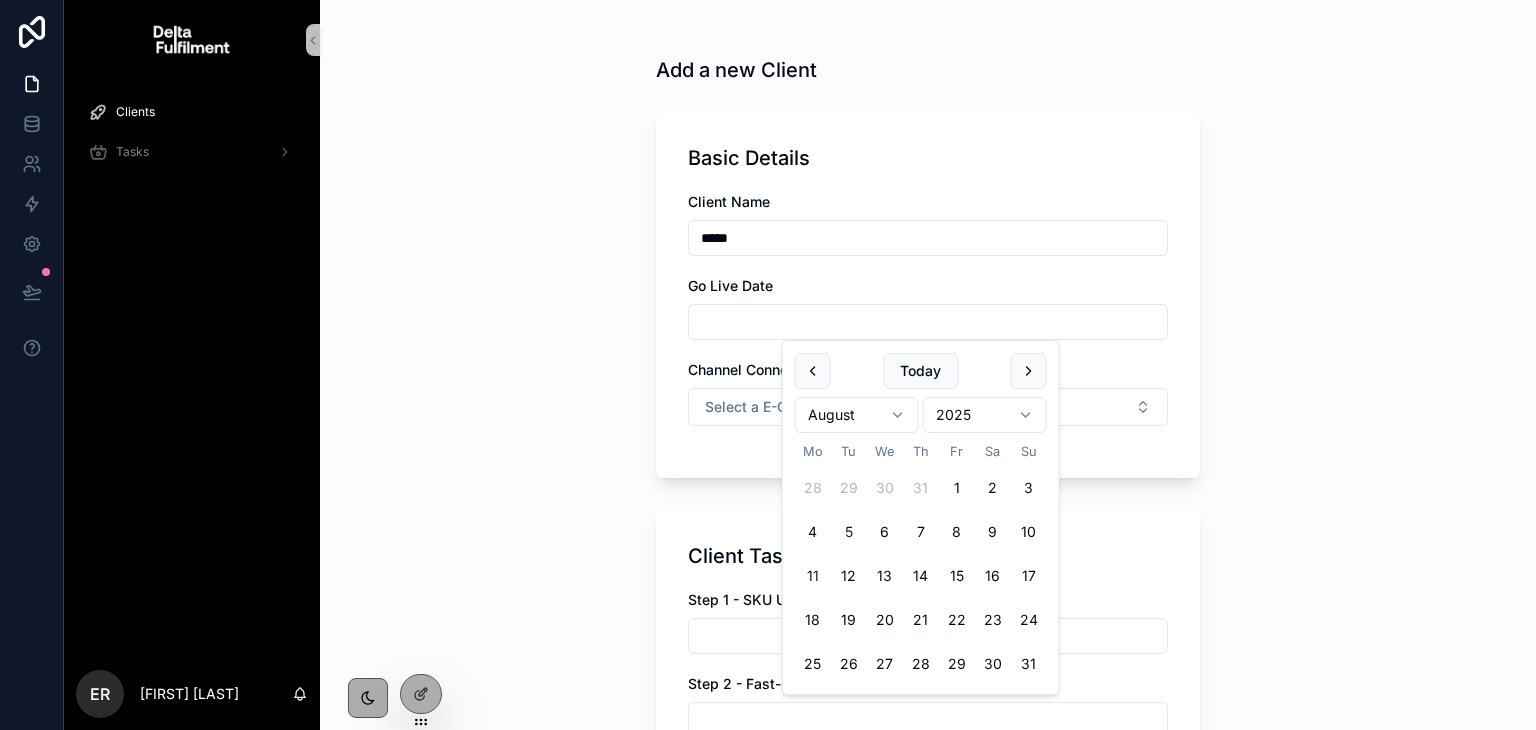 click on "11" at bounding box center [813, 576] 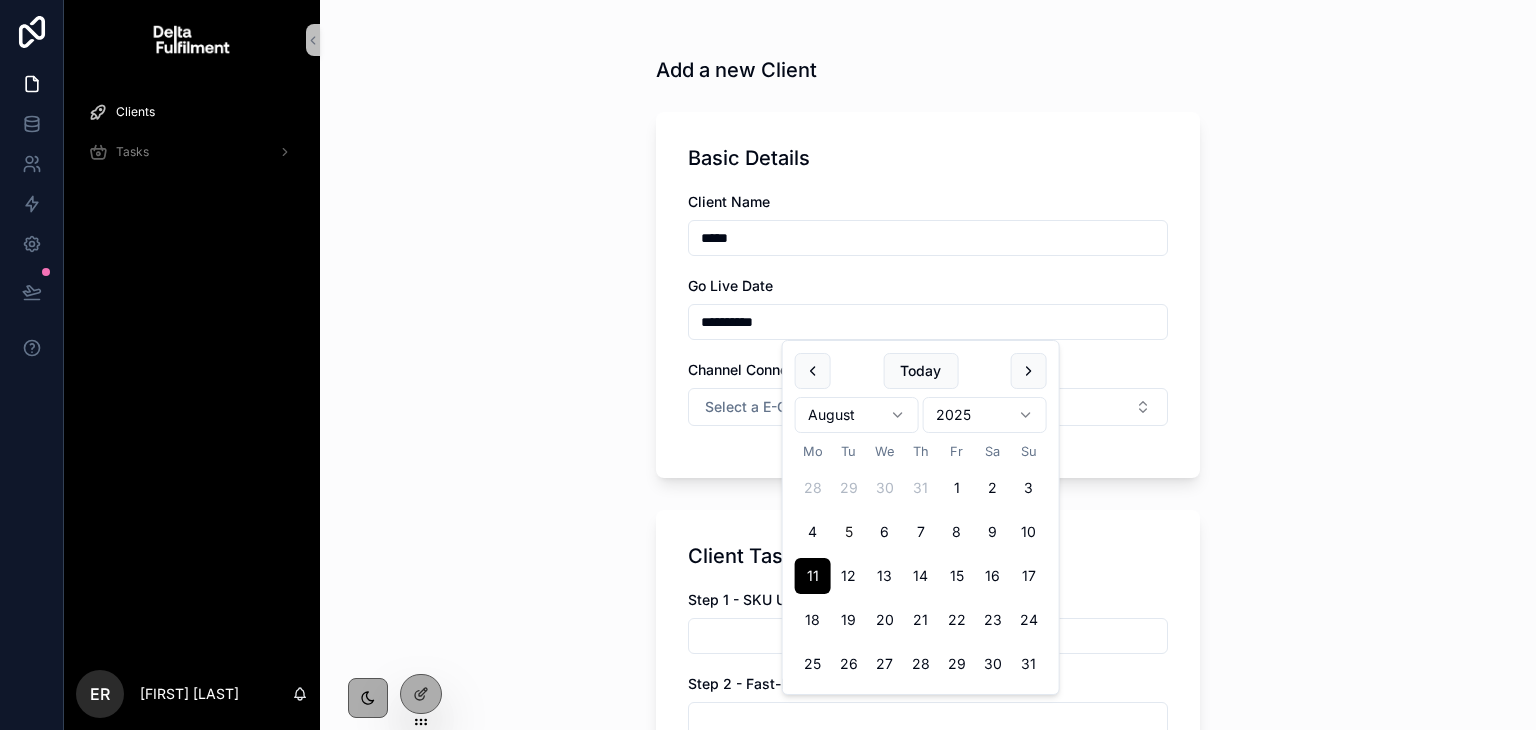 type on "**********" 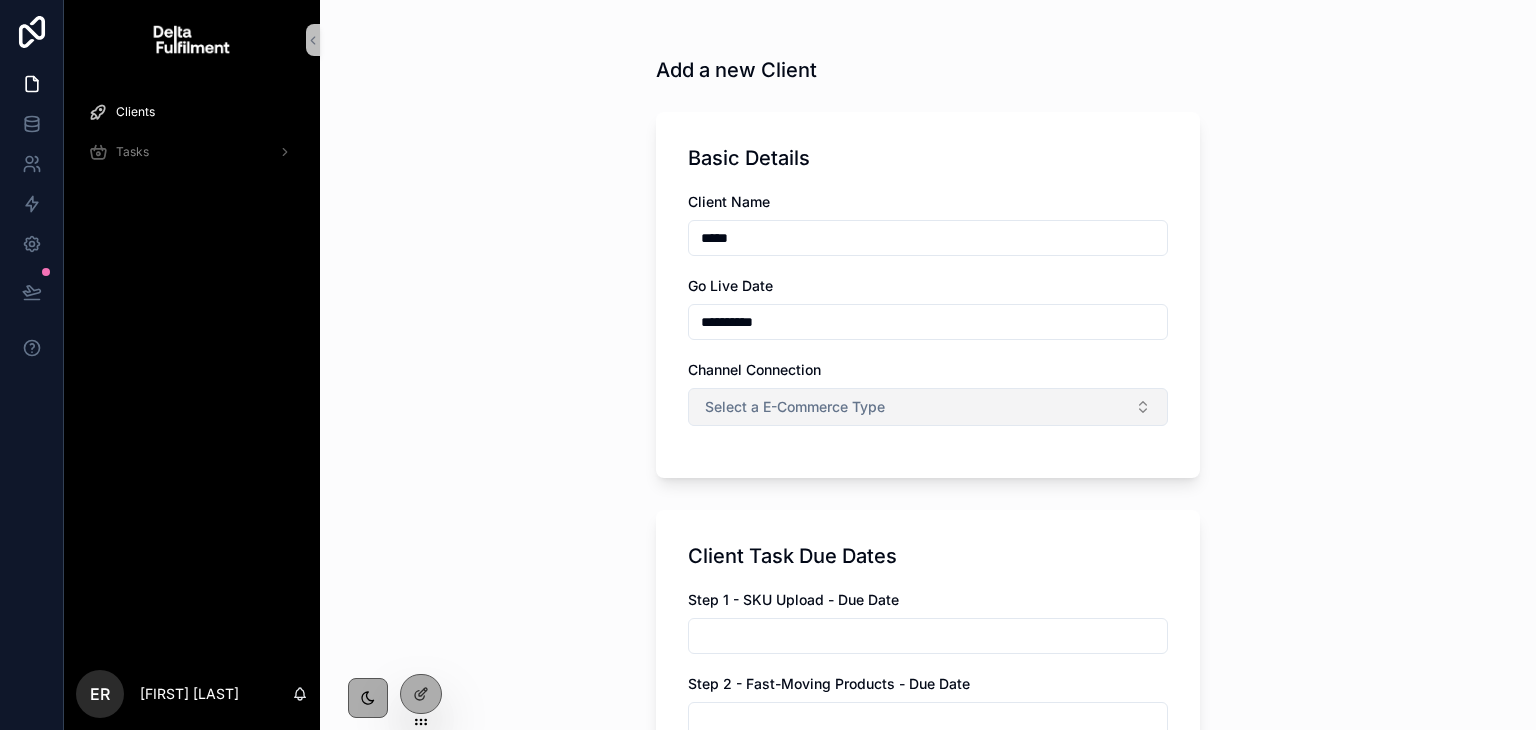 click on "Select a E-Commerce Type" at bounding box center (795, 407) 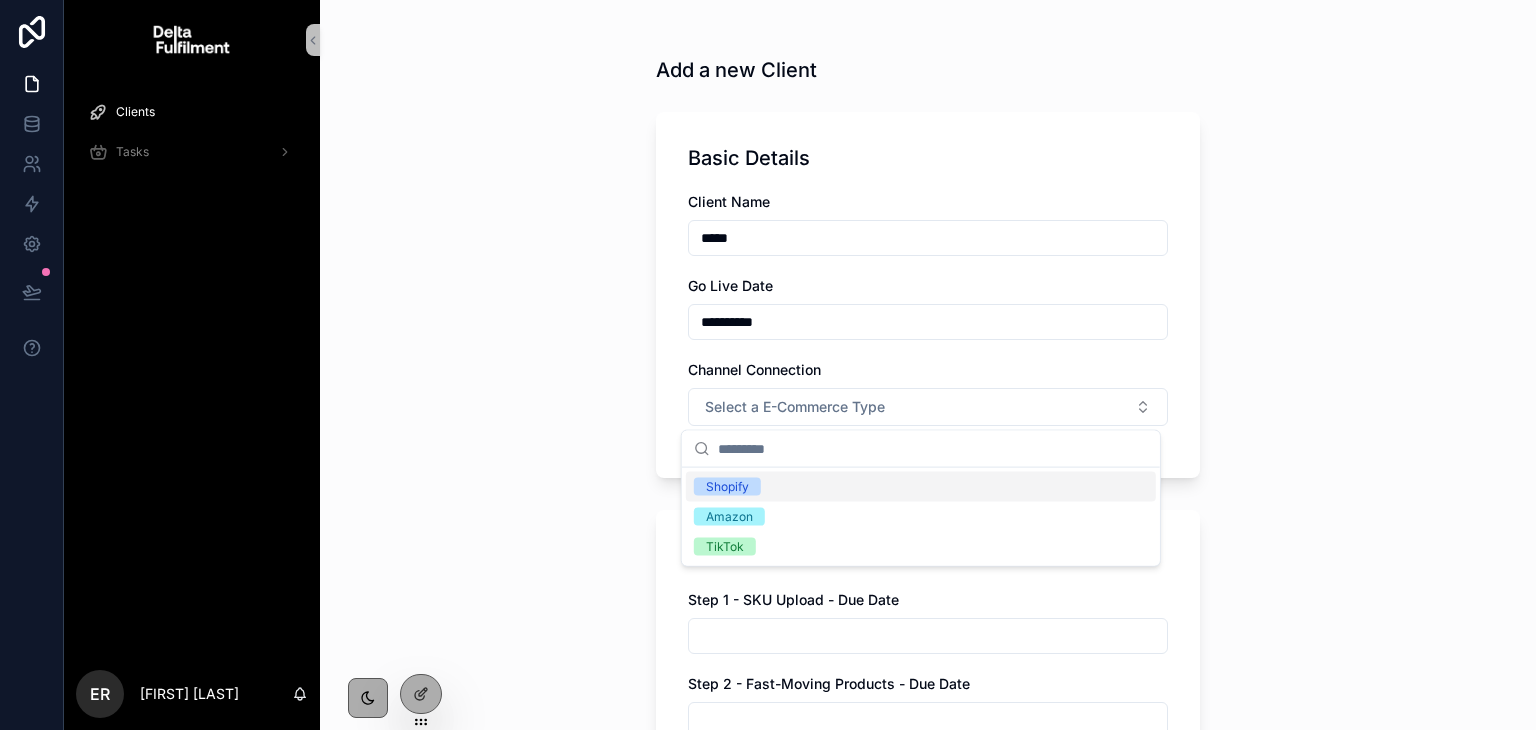 click on "Shopify" at bounding box center [921, 487] 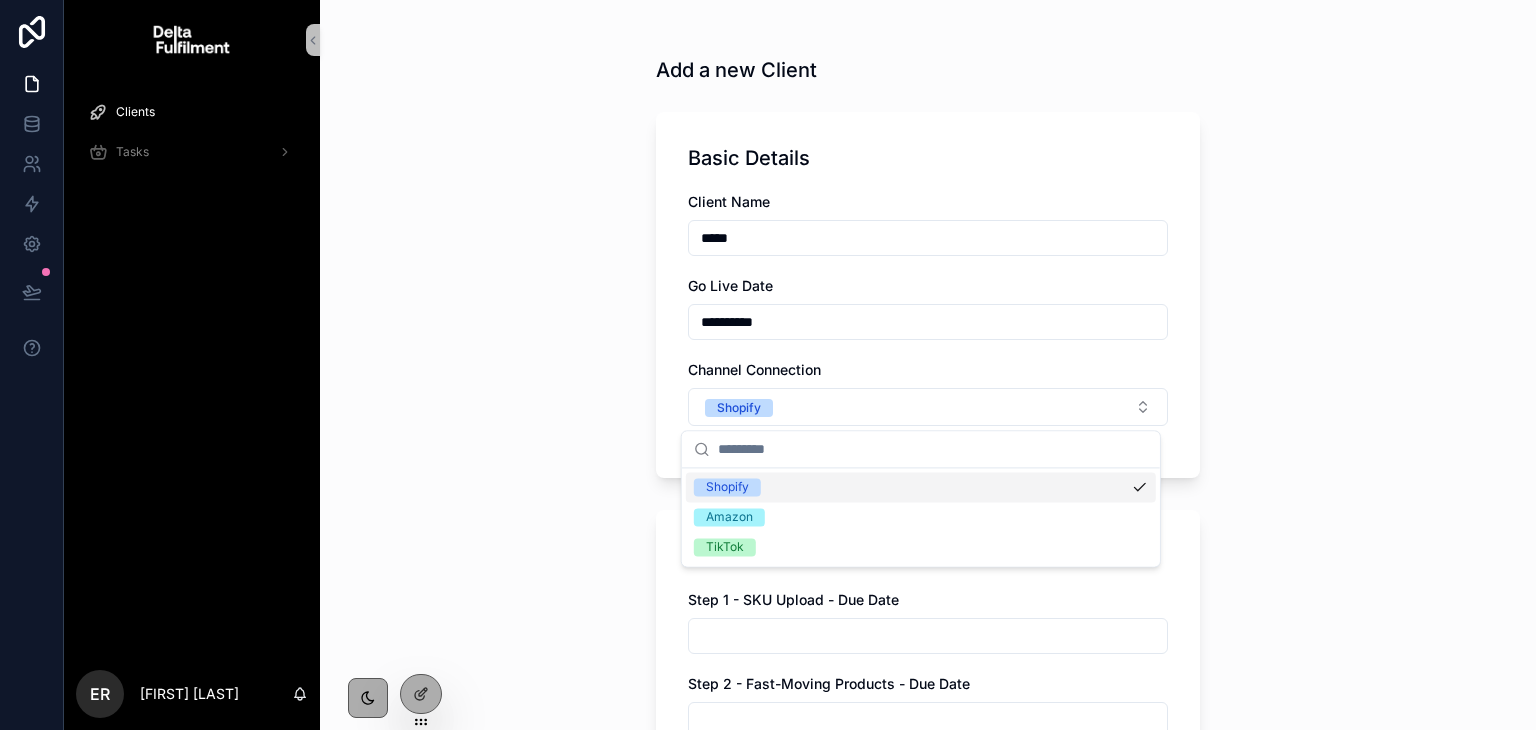 click on "**********" at bounding box center [928, 365] 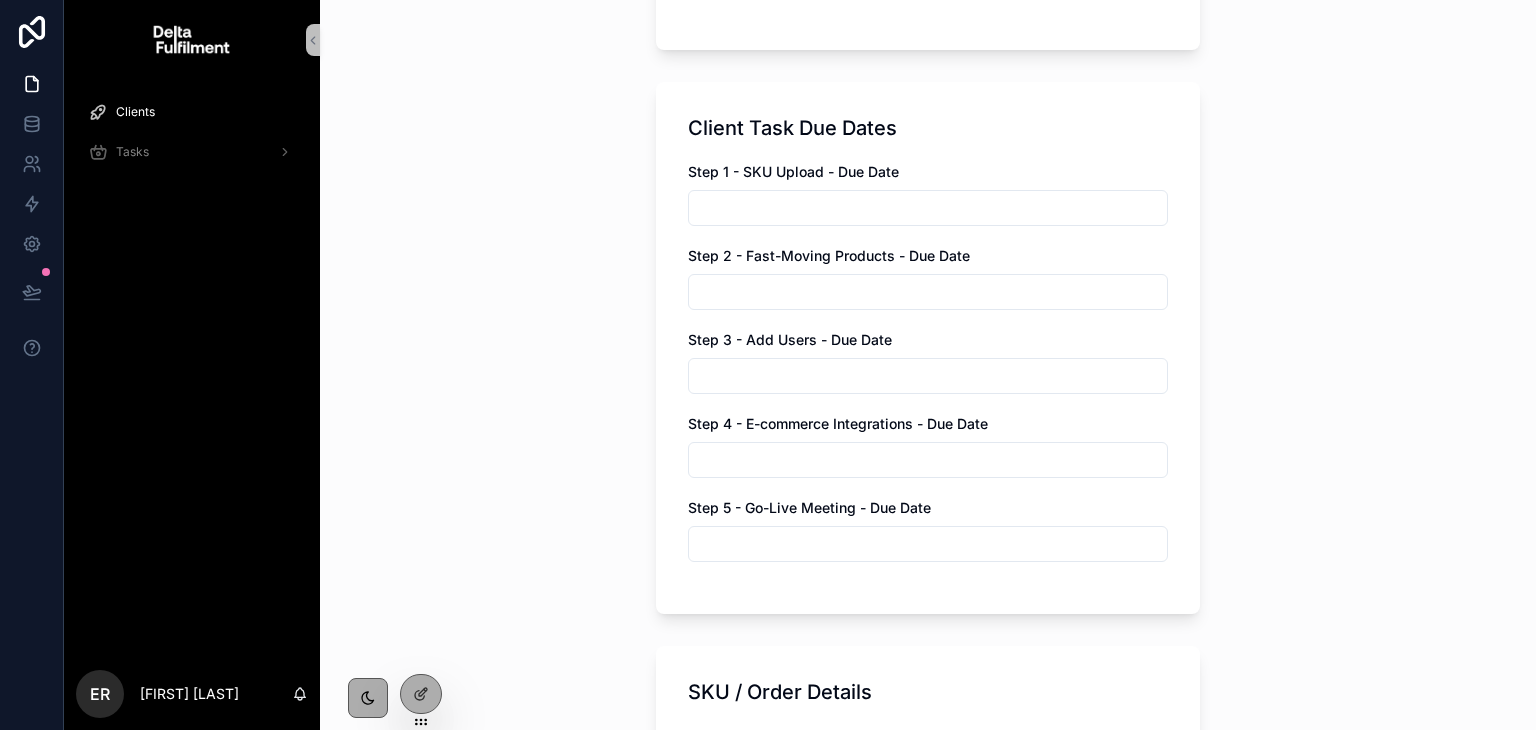 scroll, scrollTop: 464, scrollLeft: 0, axis: vertical 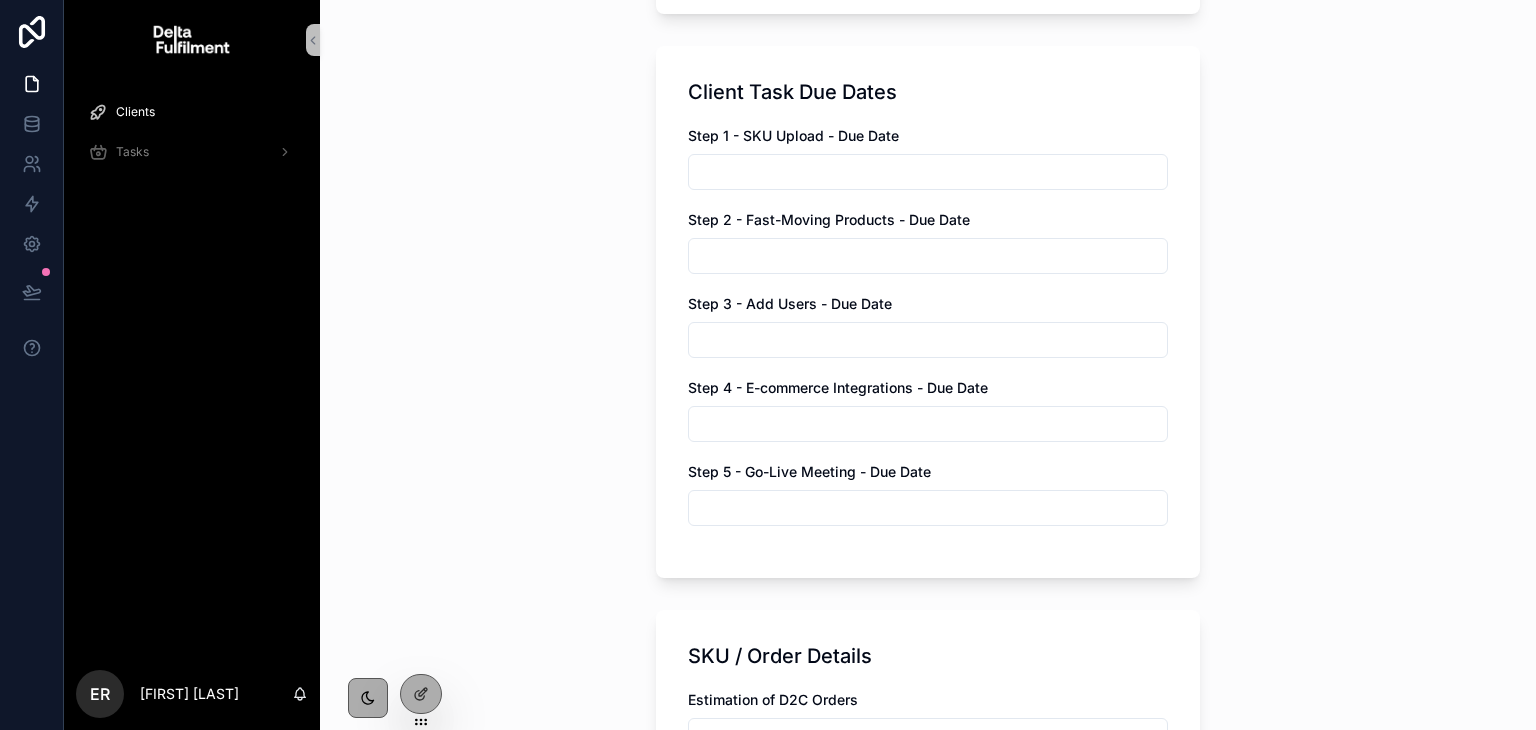 click at bounding box center [928, 172] 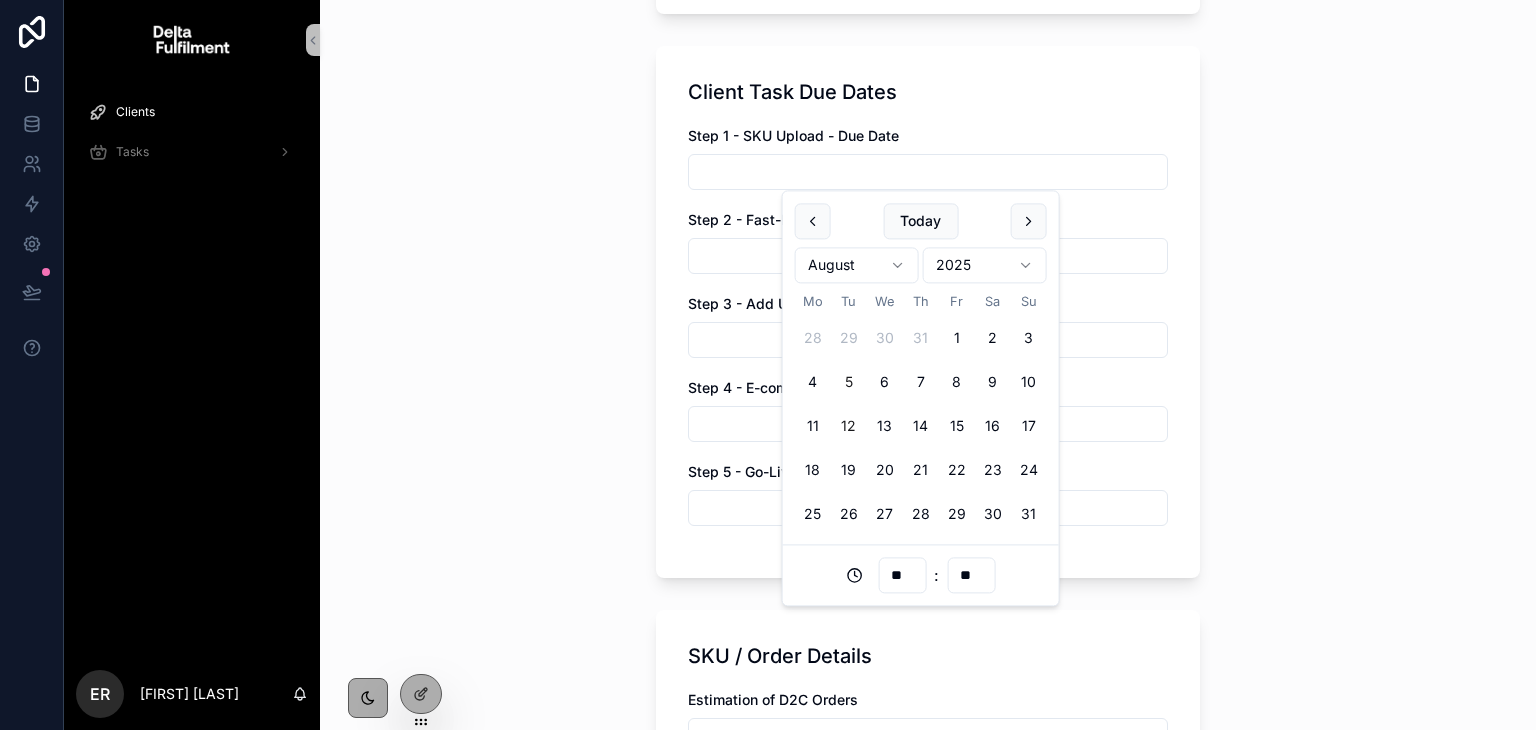 click on "12" at bounding box center (849, 427) 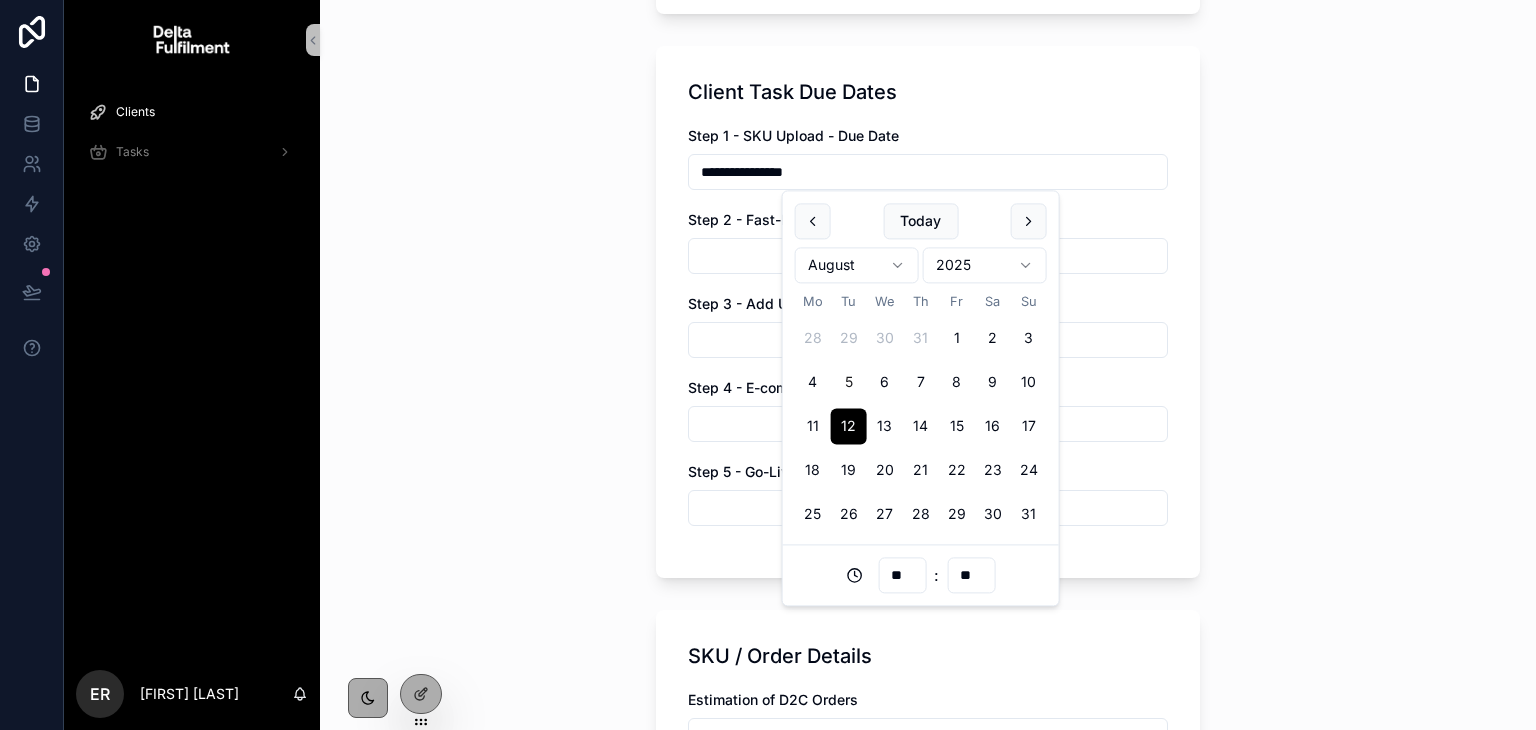 type on "**********" 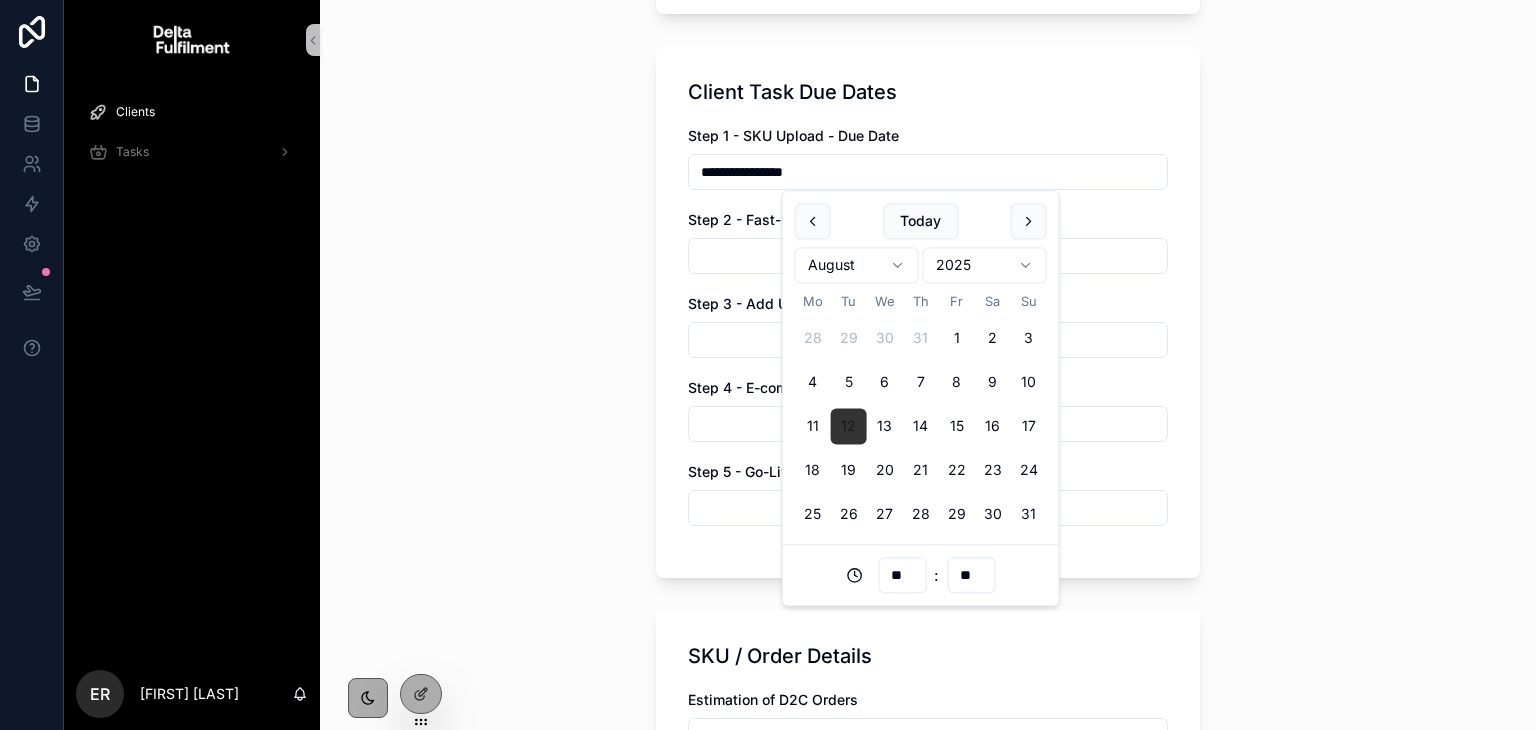 click on "12" at bounding box center (849, 427) 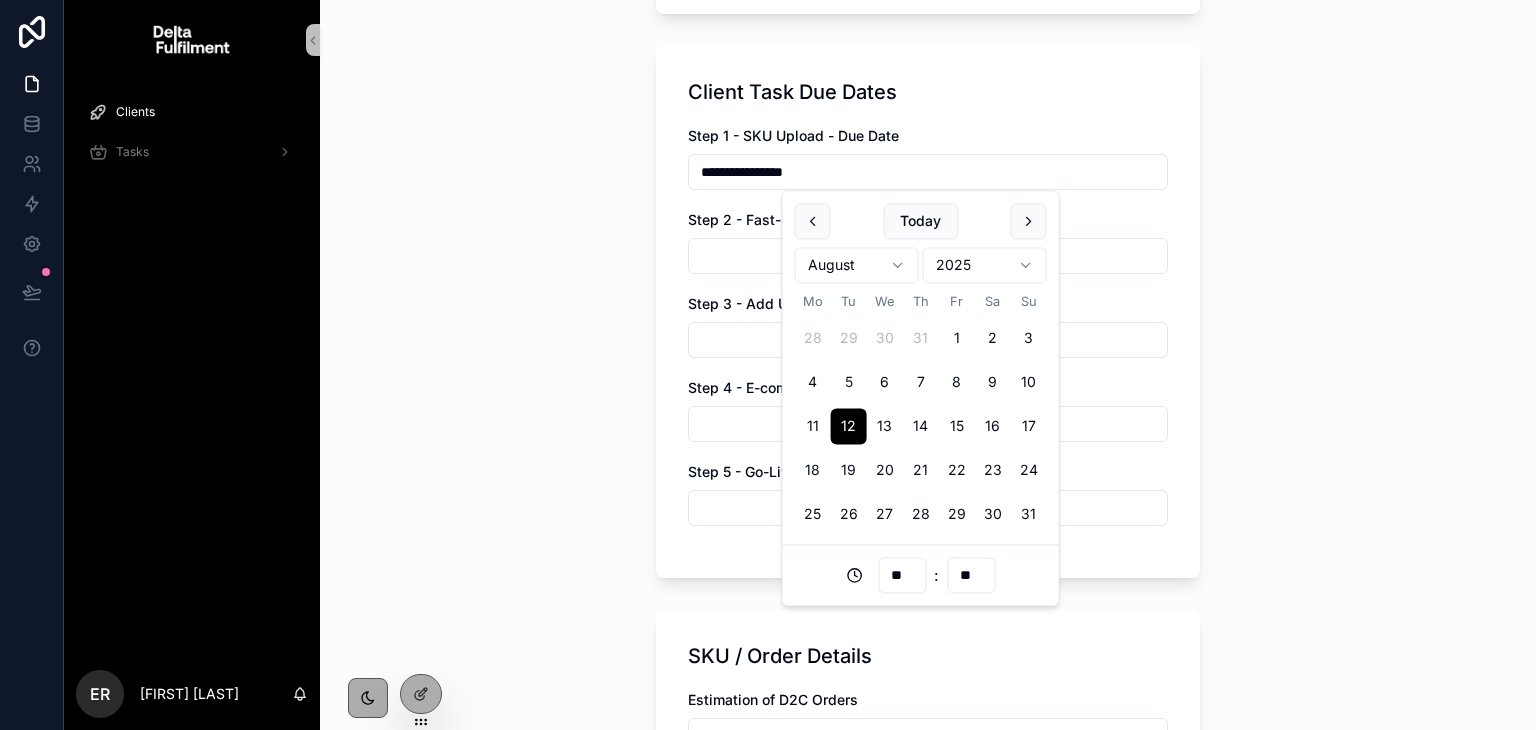 click at bounding box center (928, 256) 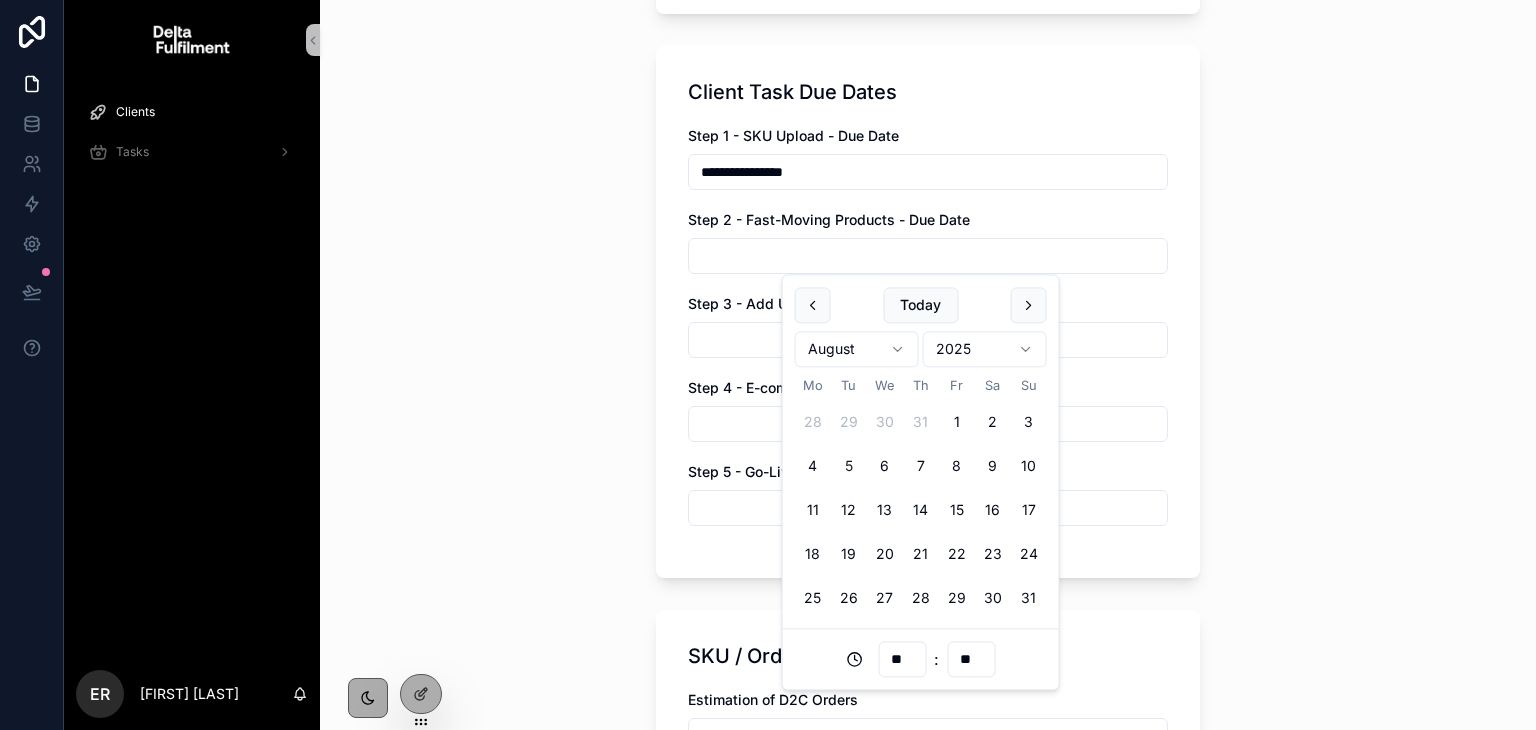 click on "5" at bounding box center (849, 467) 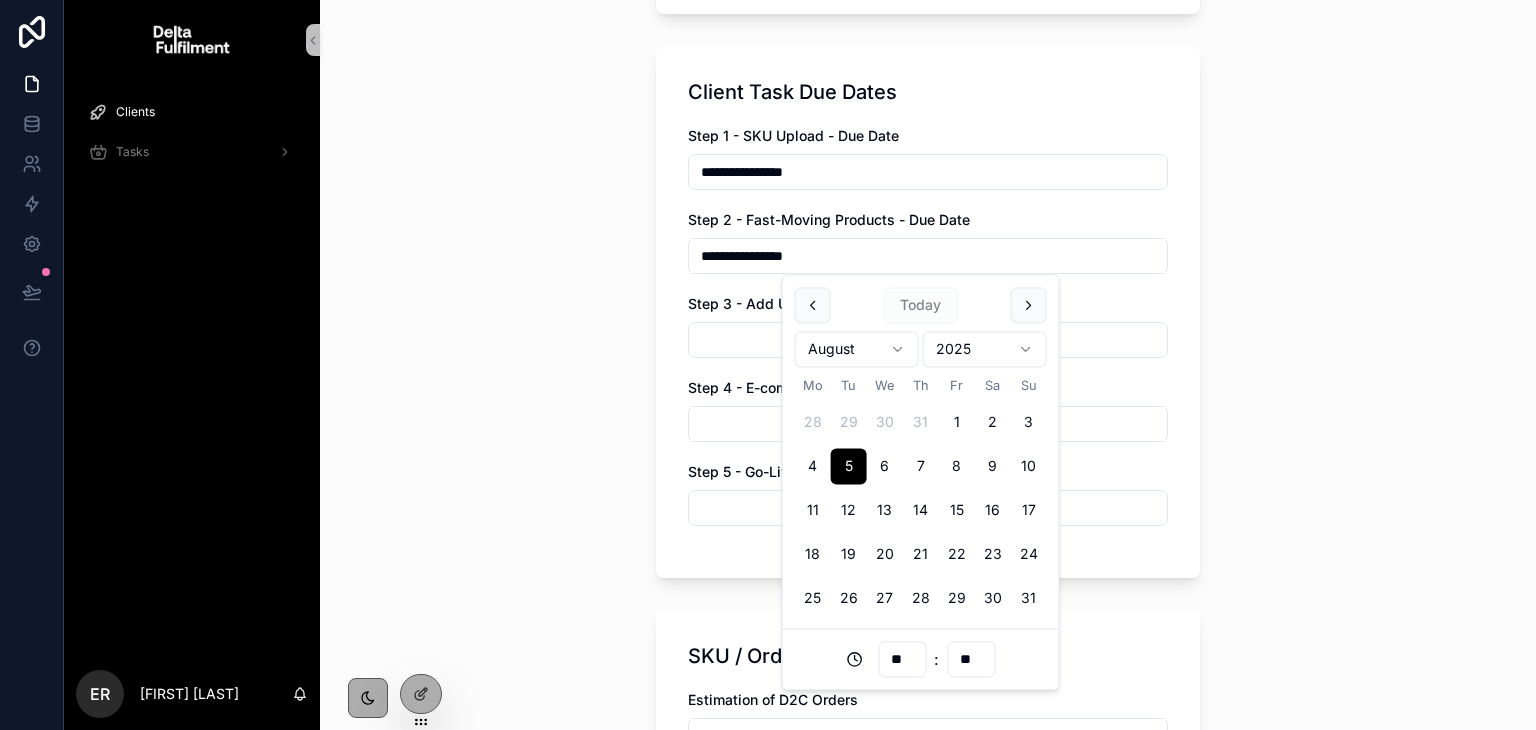 type on "**********" 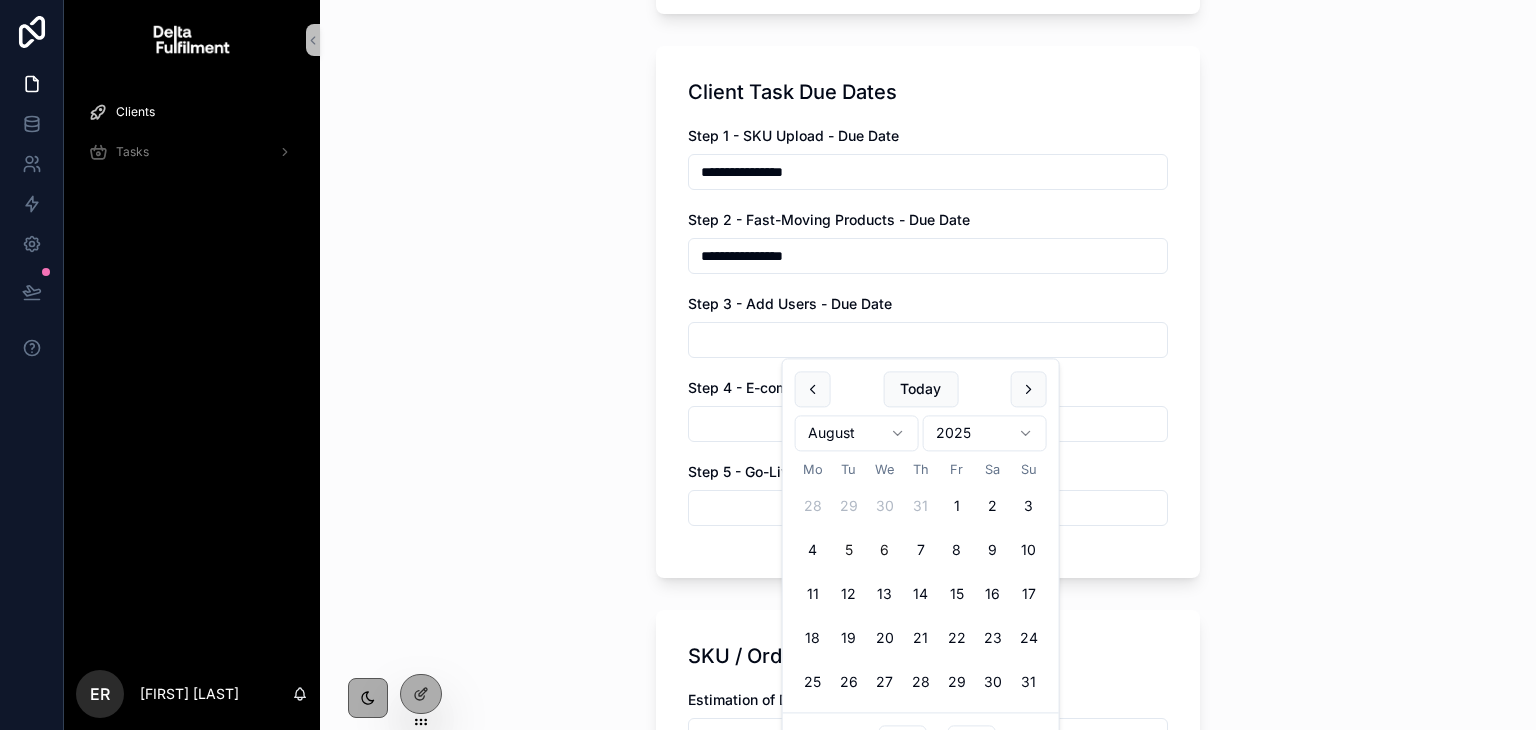 click on "6" at bounding box center (885, 551) 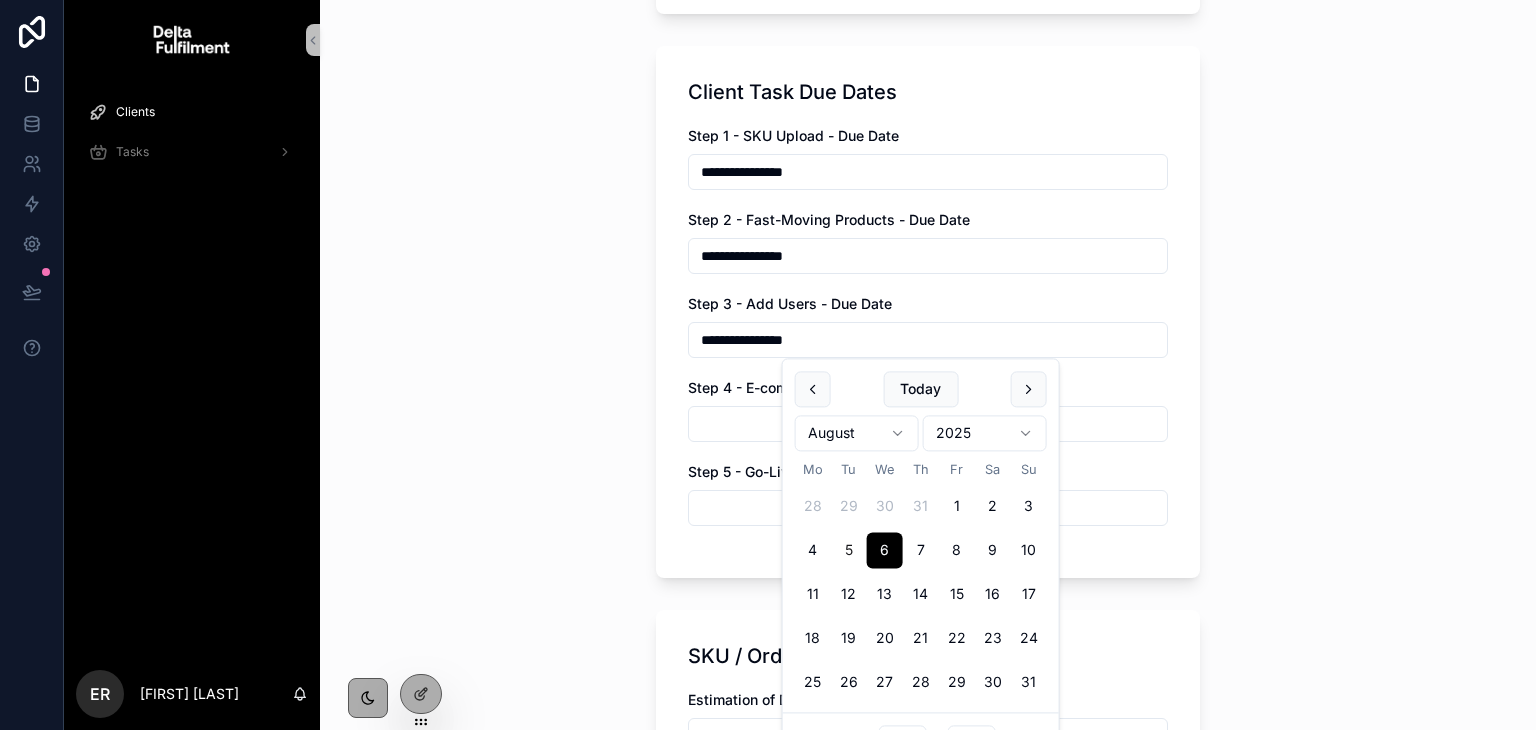 type on "**********" 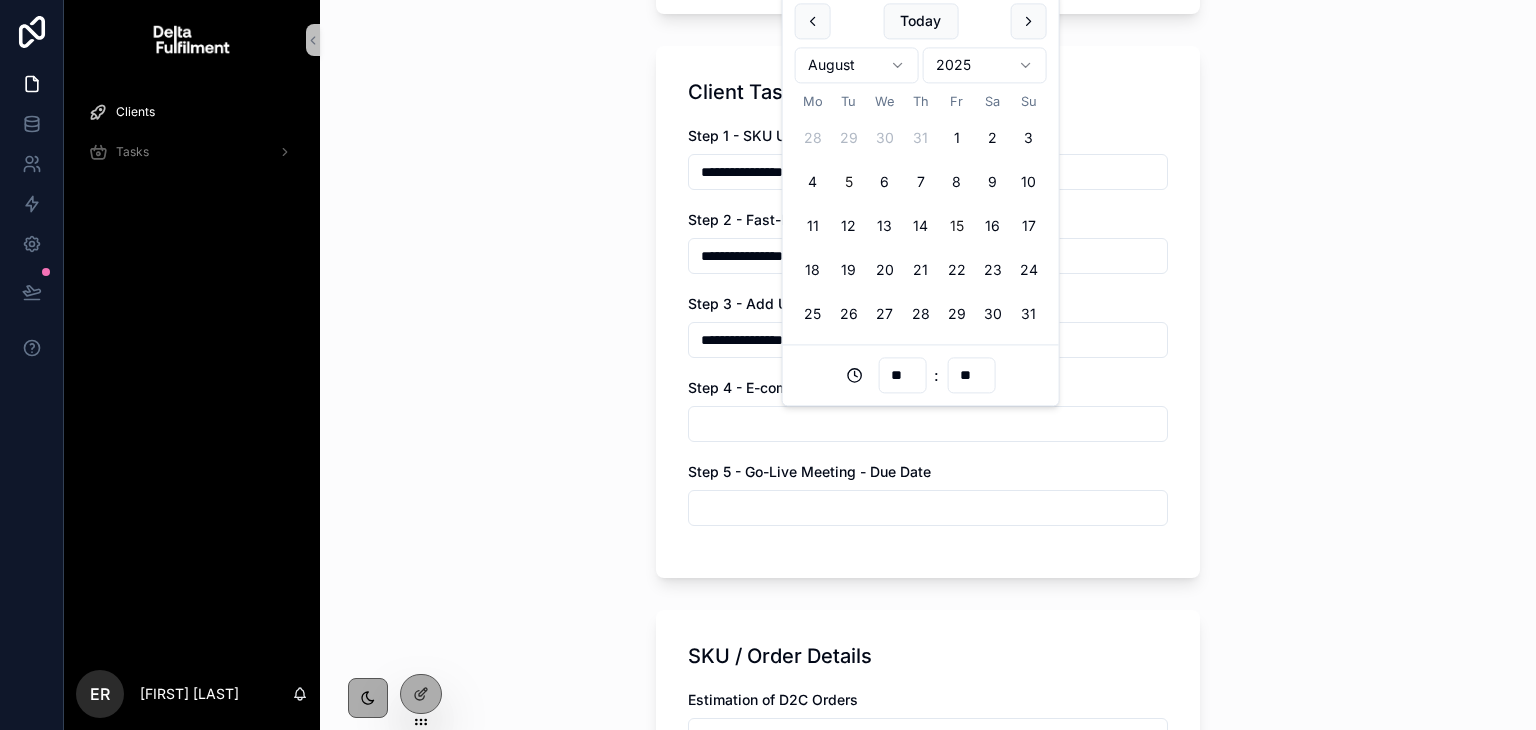 click on "15" at bounding box center (957, 227) 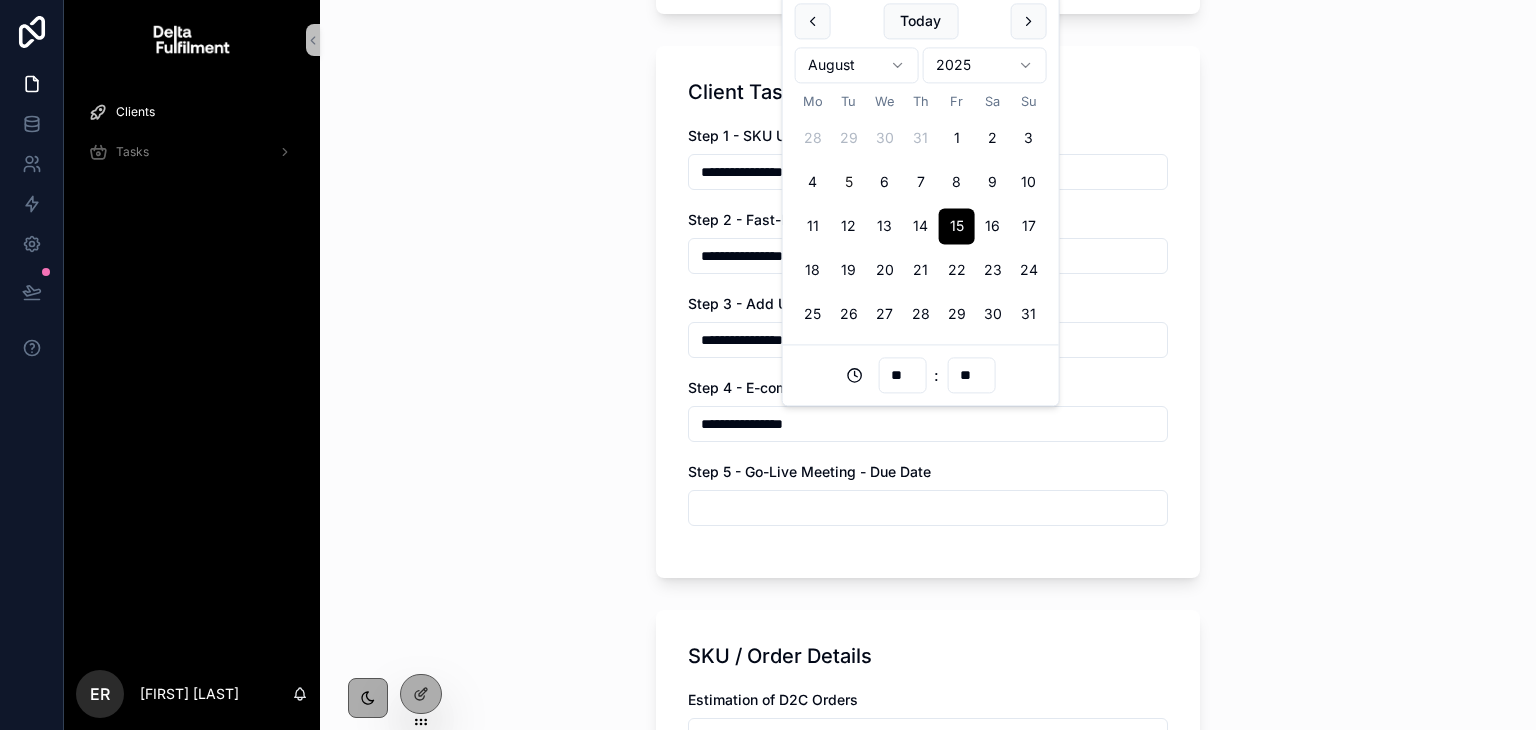 click at bounding box center [928, 508] 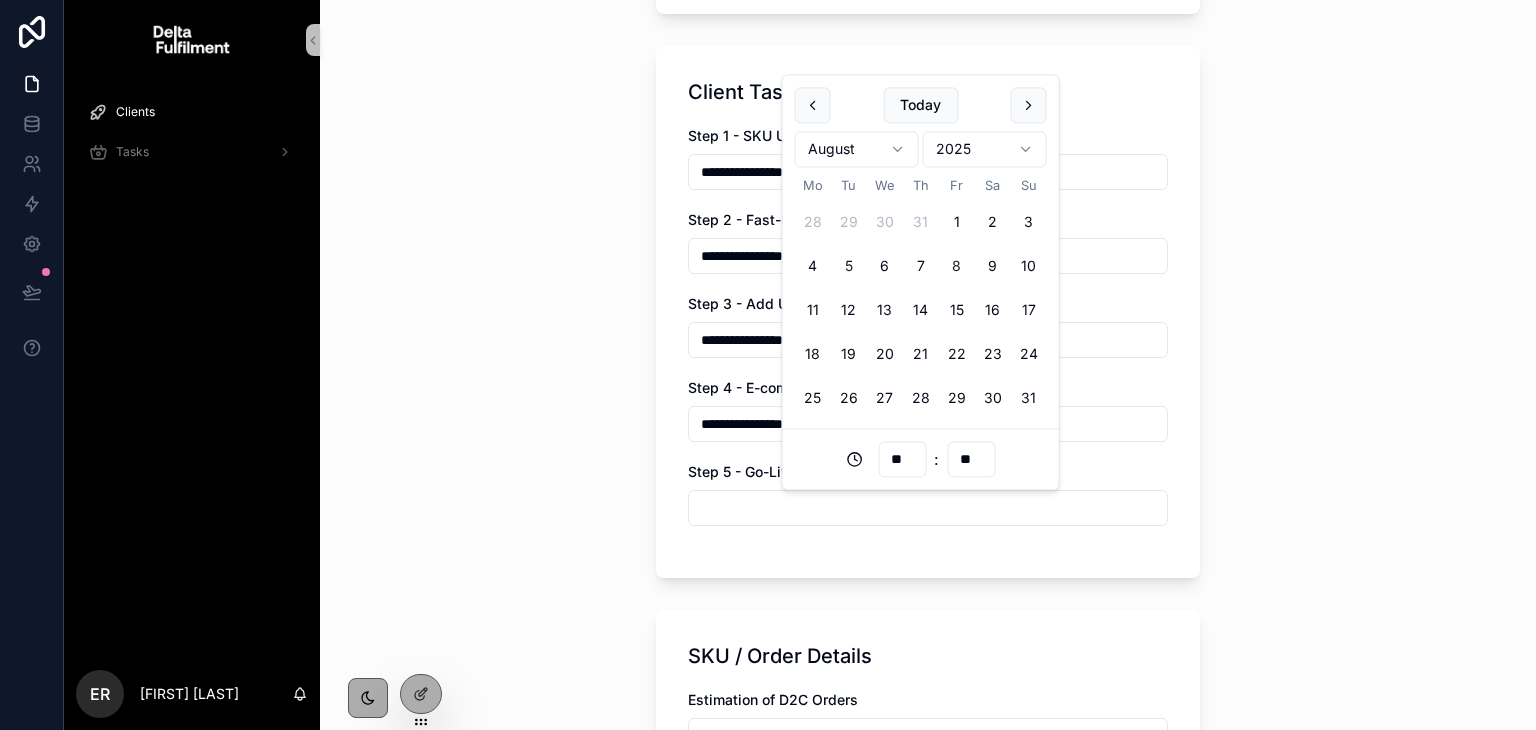 click on "8" at bounding box center (957, 267) 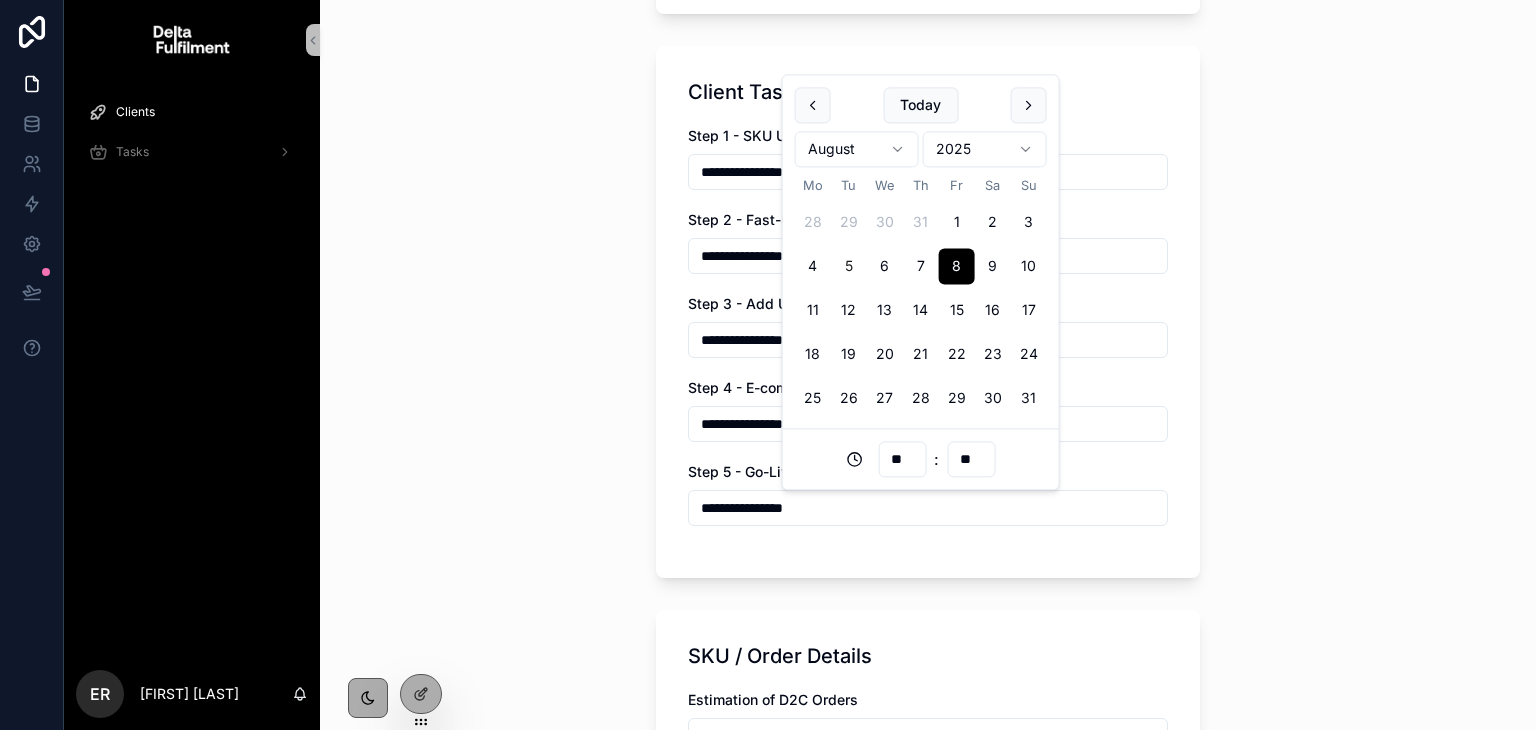 type on "**********" 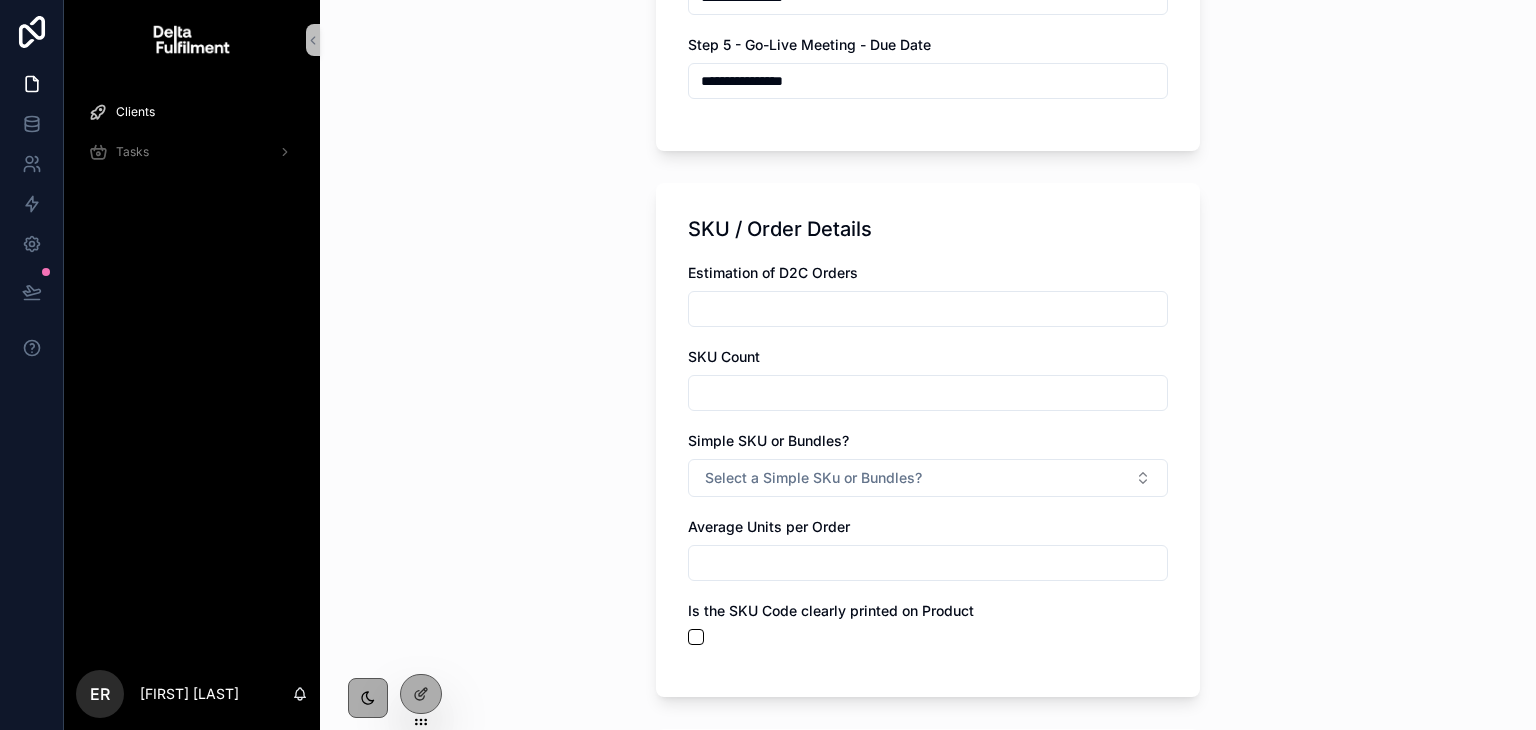scroll, scrollTop: 960, scrollLeft: 0, axis: vertical 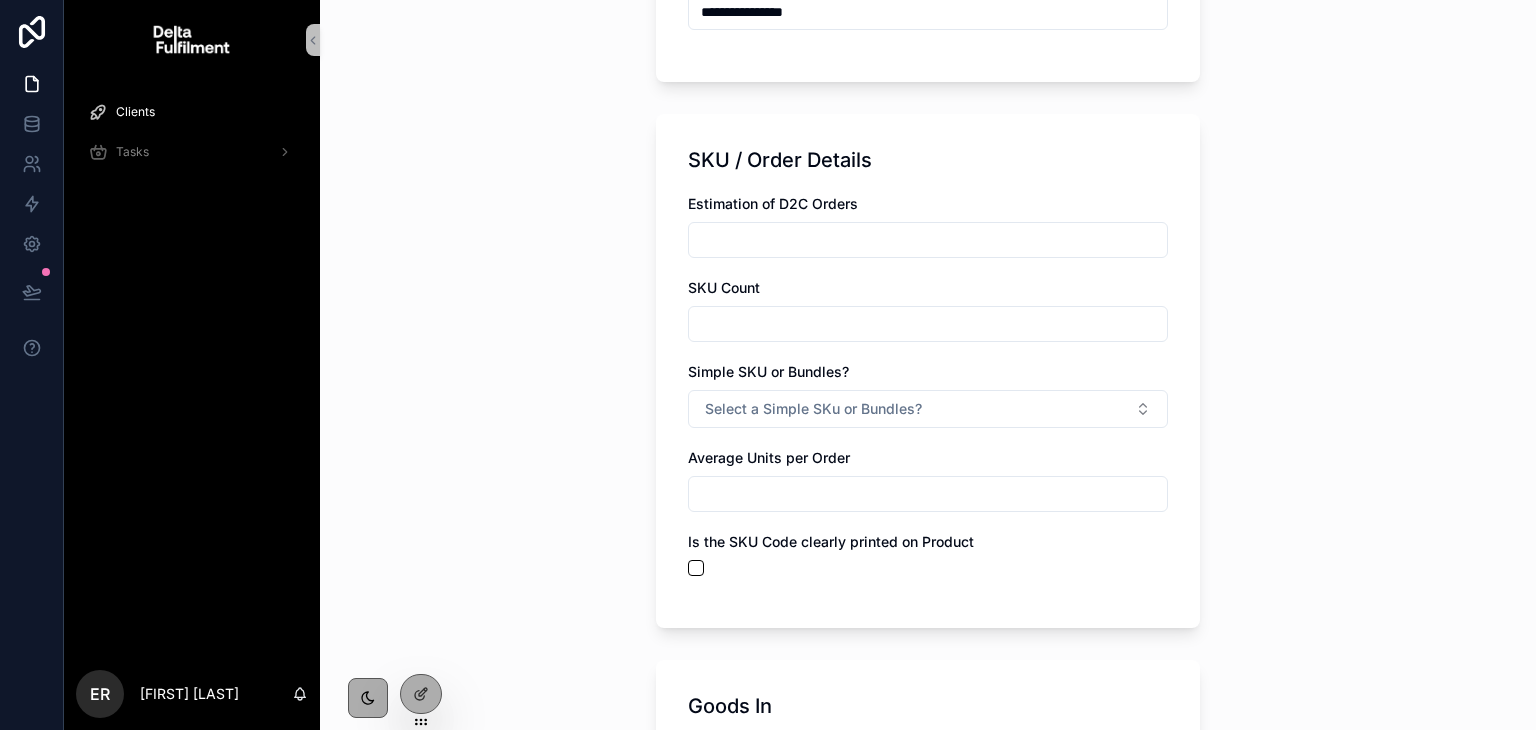 click at bounding box center [928, 240] 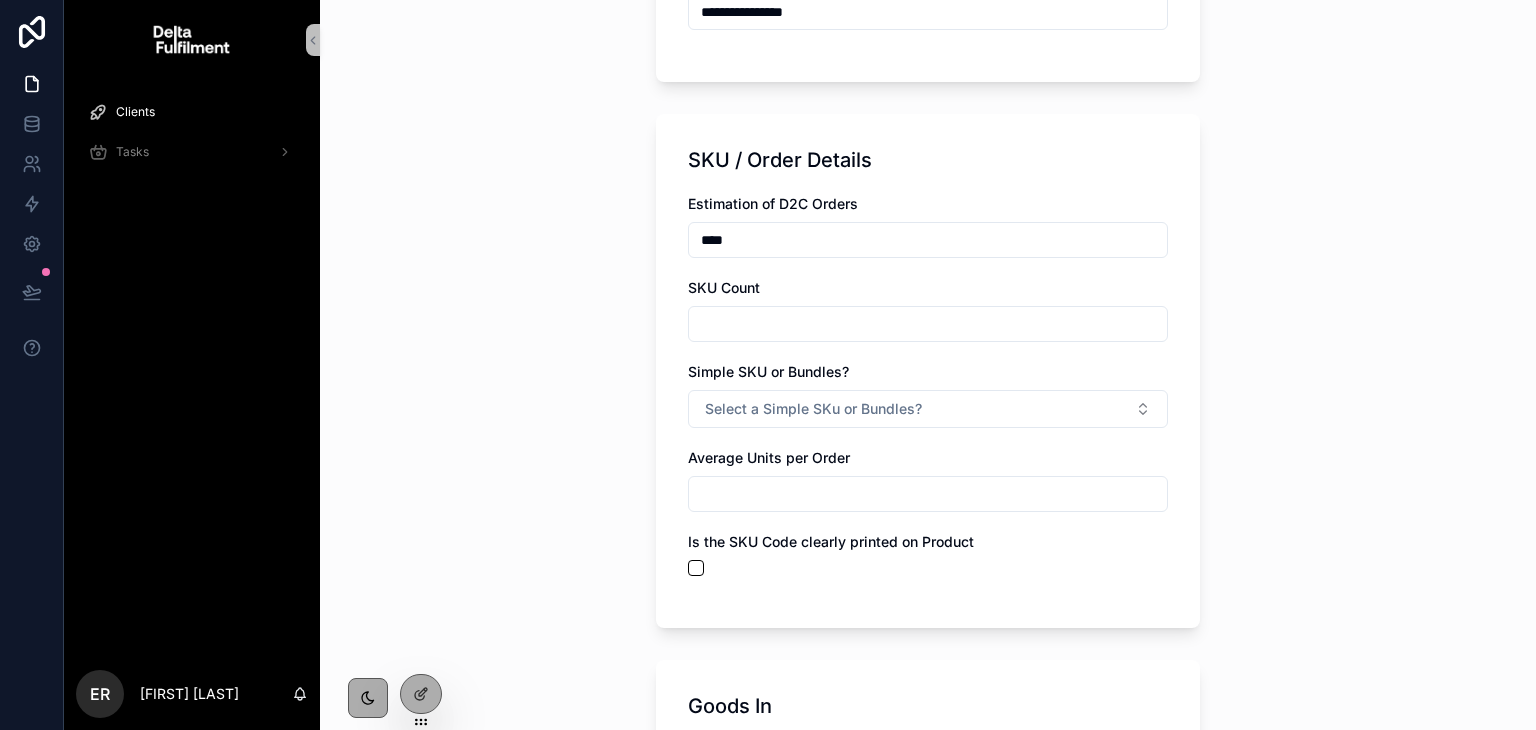 type on "****" 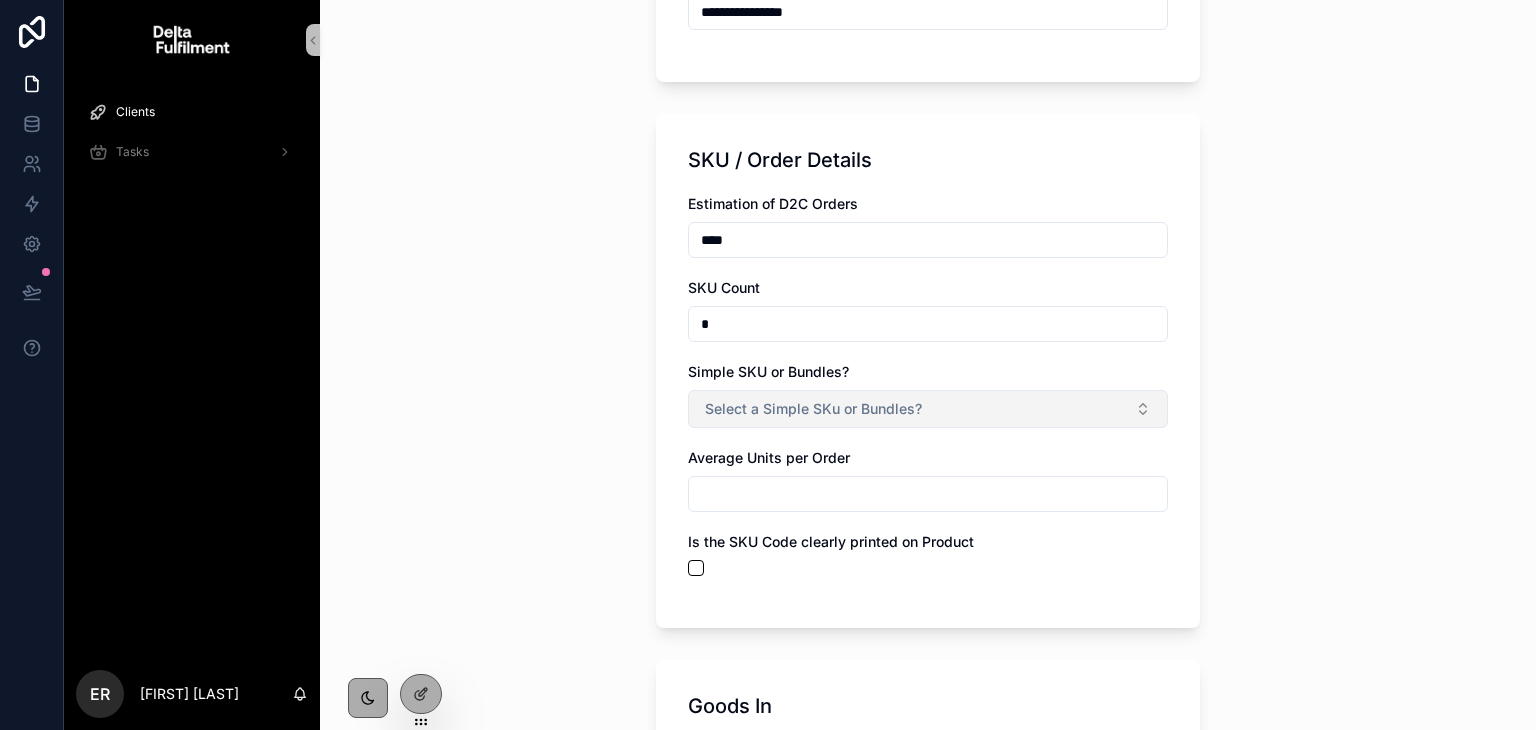 type on "*" 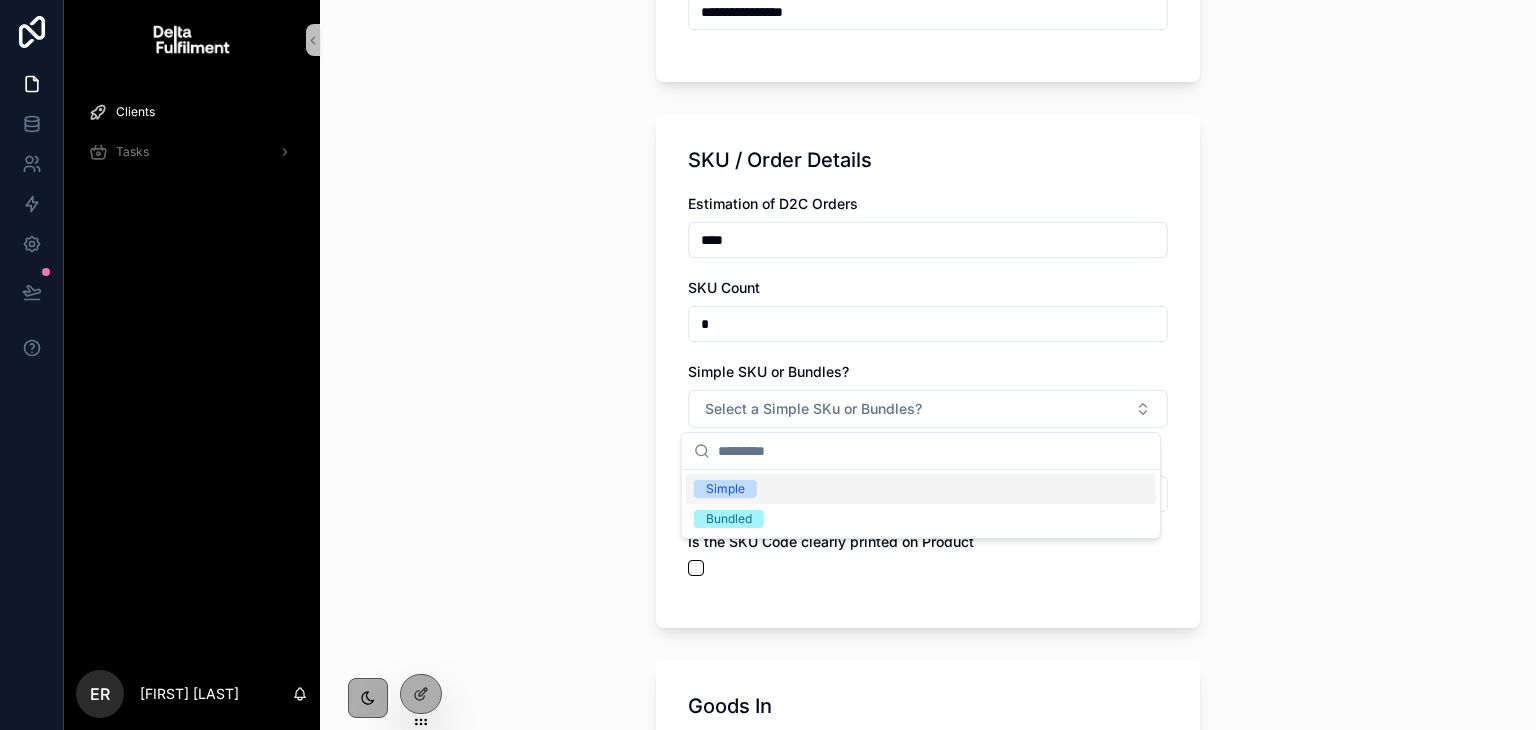 click on "**********" at bounding box center (928, 365) 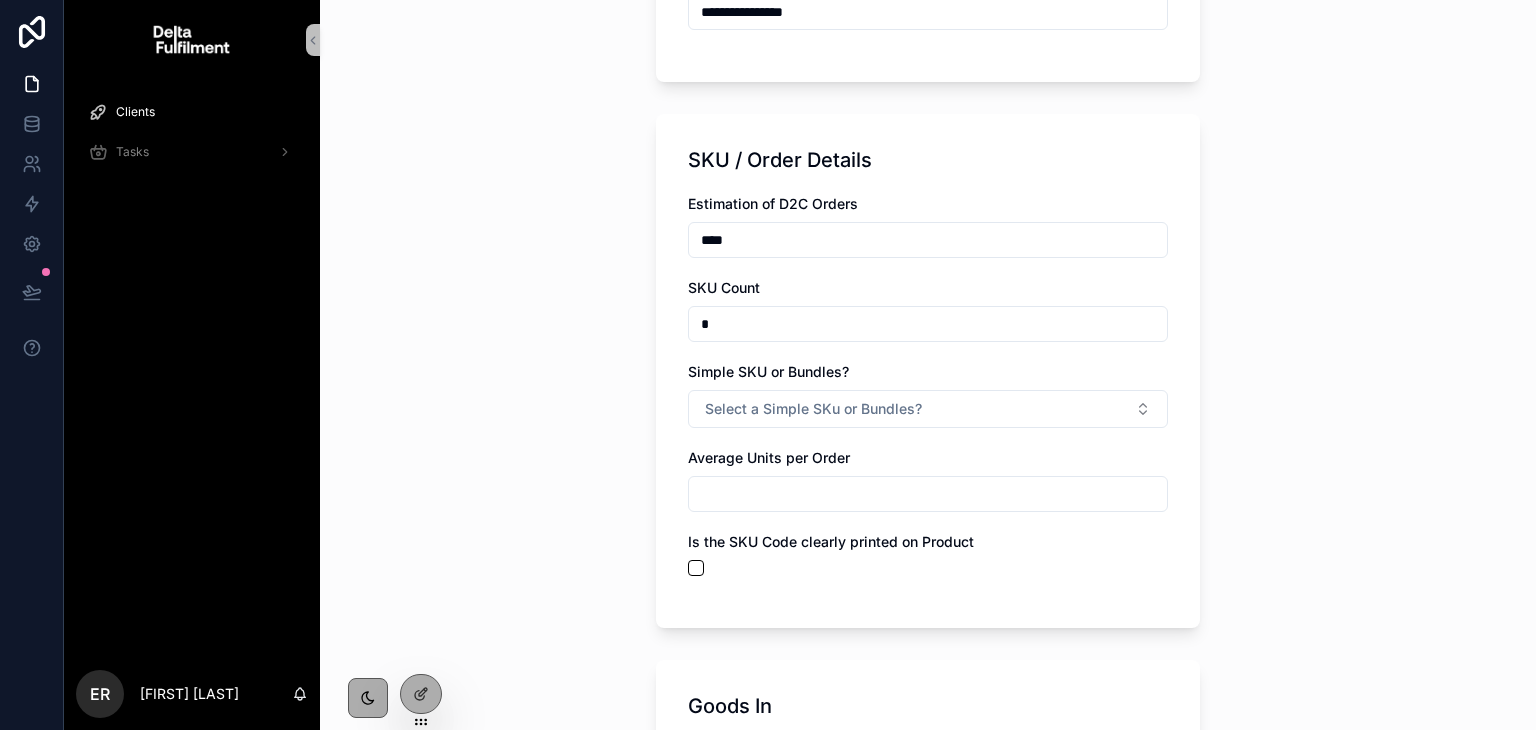 click on "*" at bounding box center [928, 324] 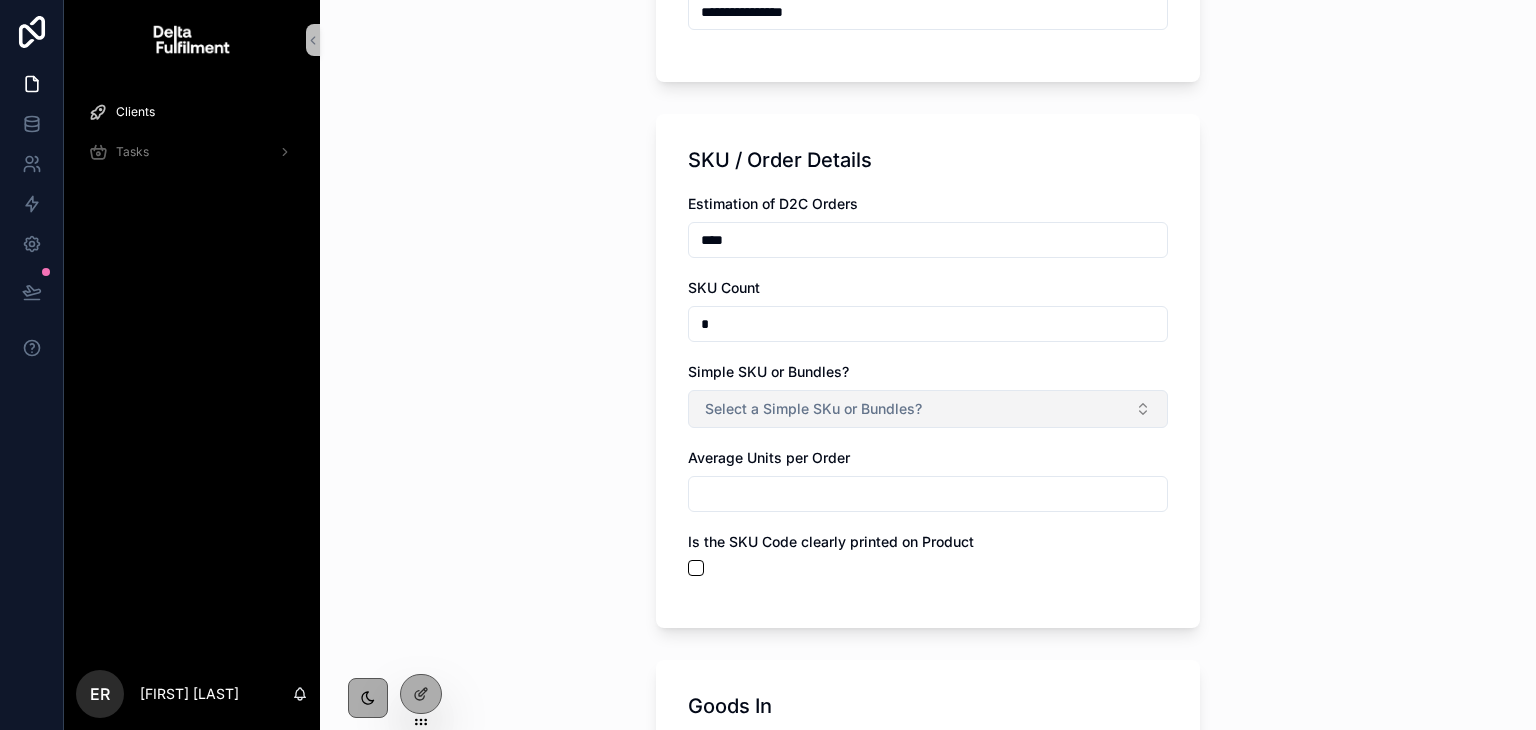 click on "Select a Simple SKu or Bundles?" at bounding box center [813, 409] 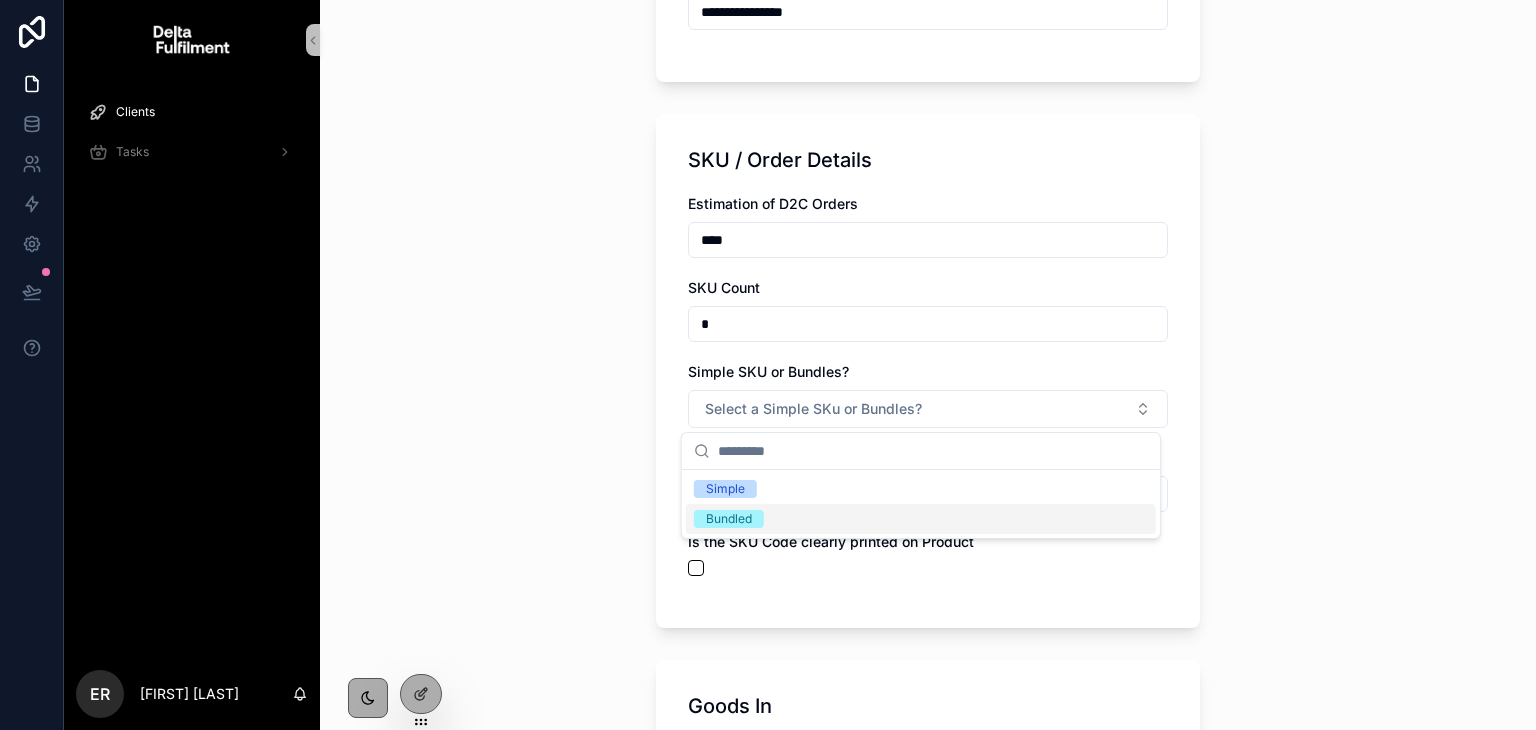 click on "Bundled" at bounding box center (729, 519) 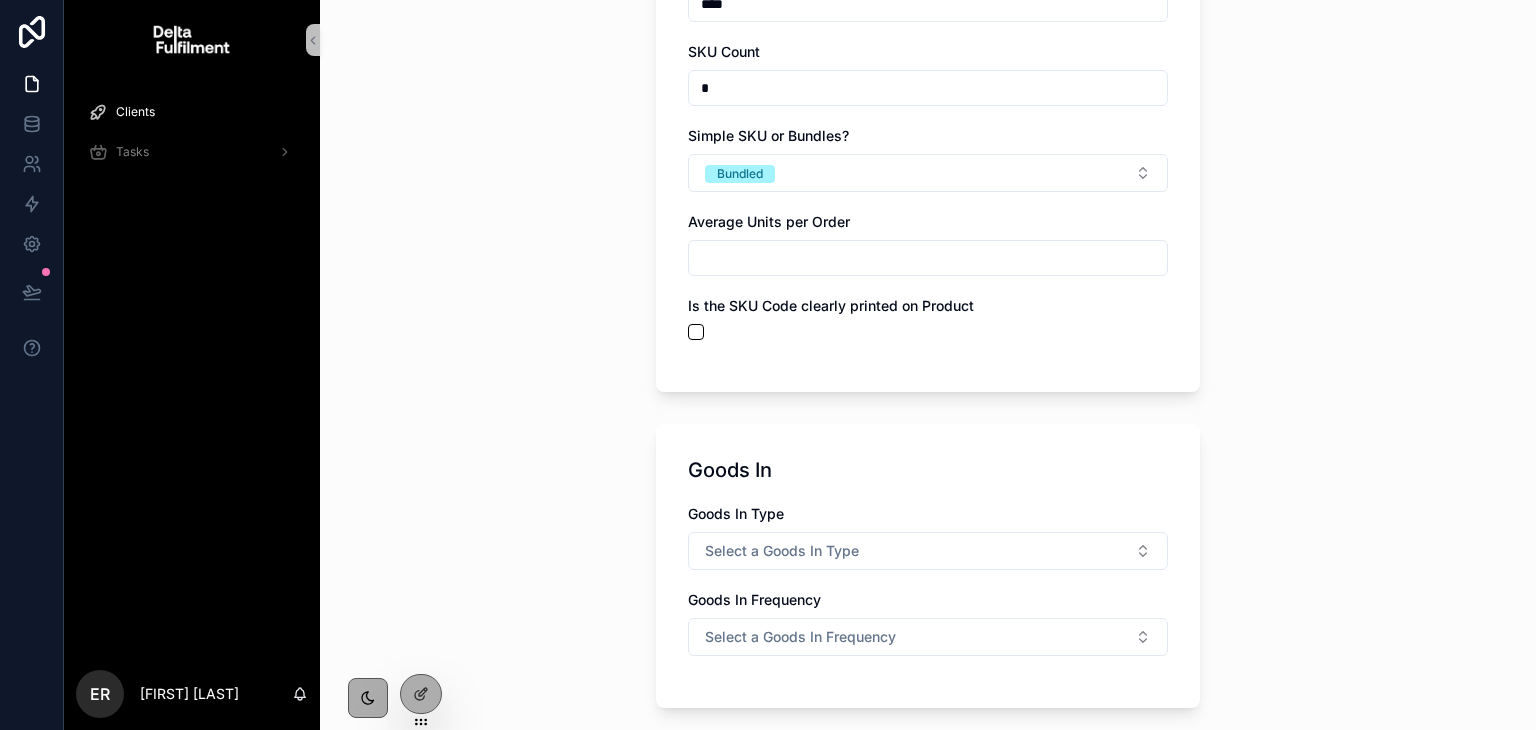 scroll, scrollTop: 1204, scrollLeft: 0, axis: vertical 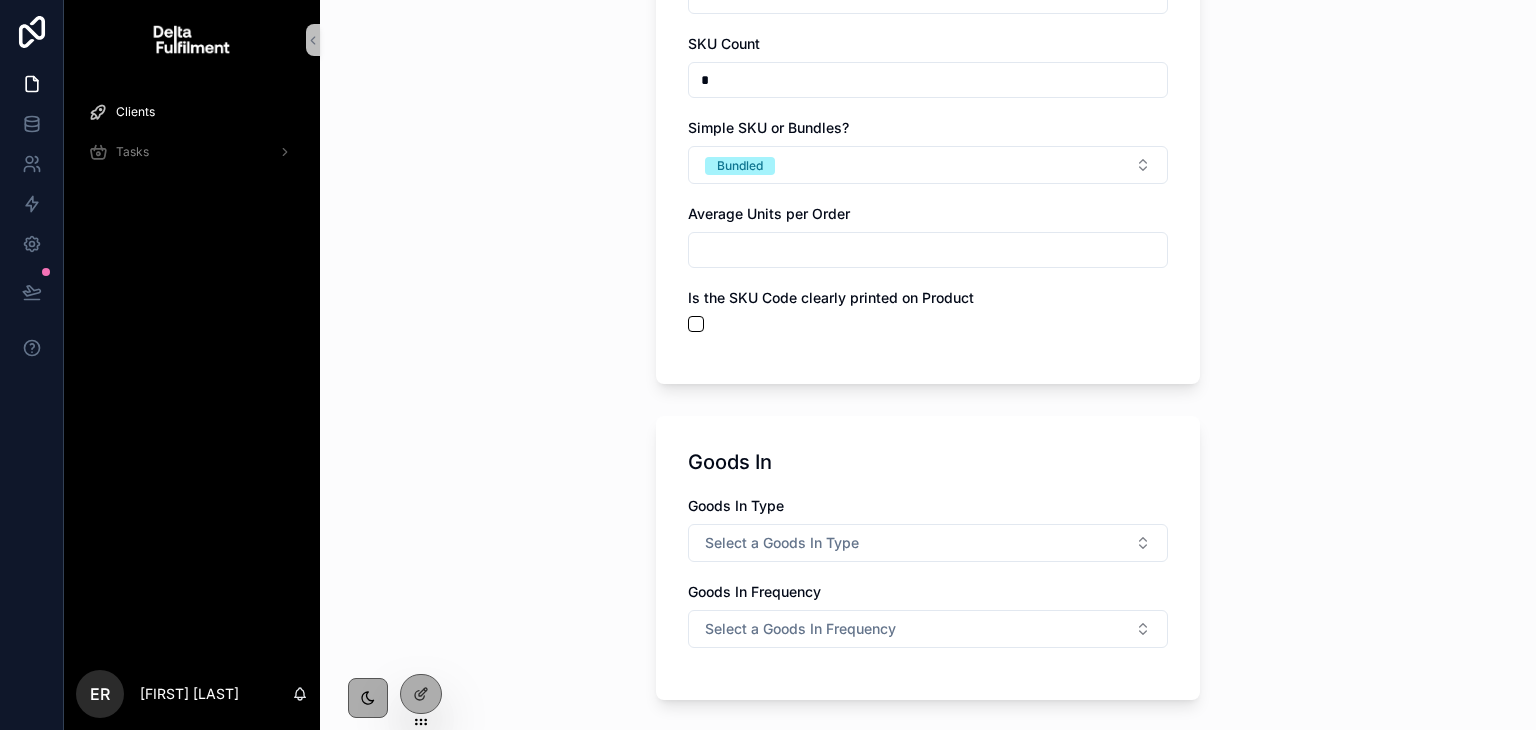 click at bounding box center (928, 250) 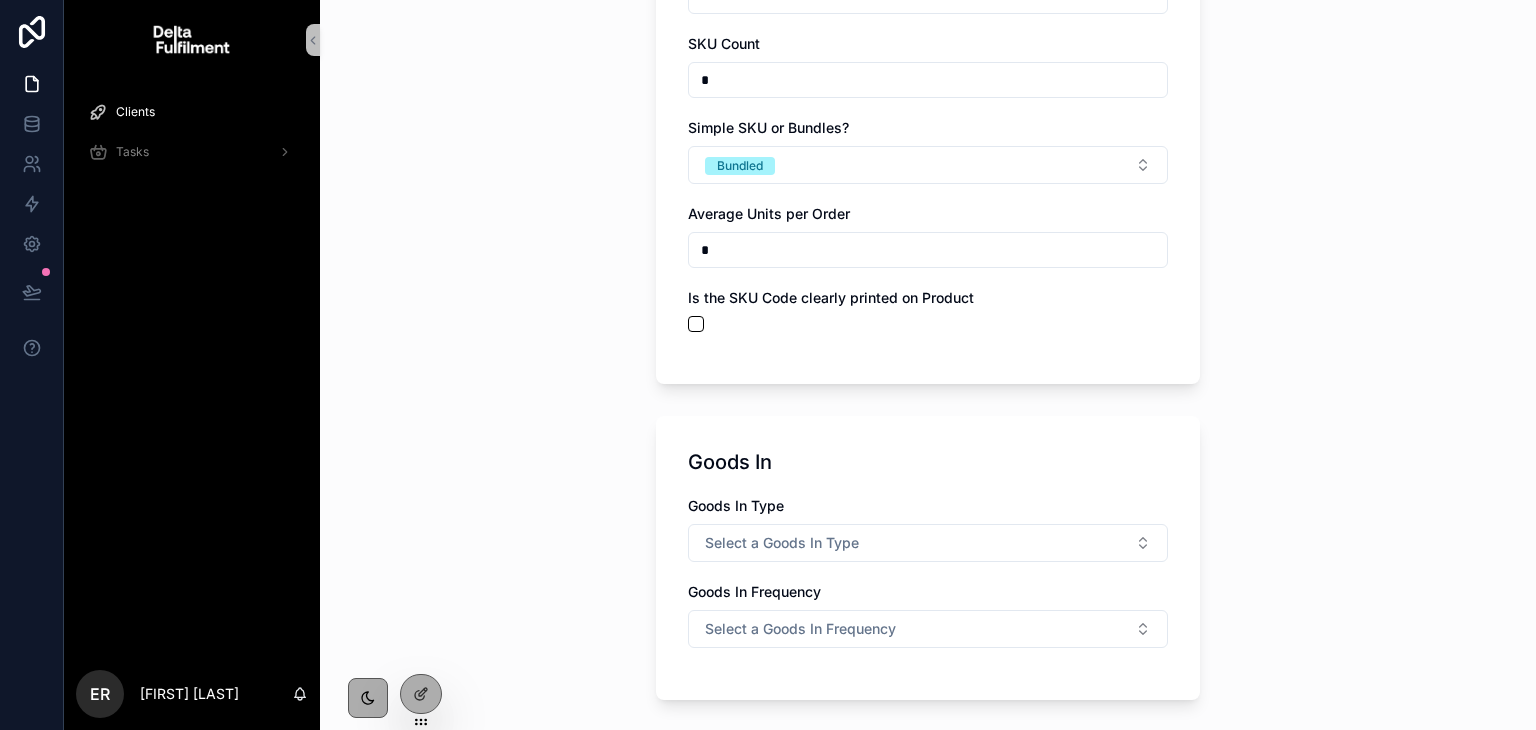 type on "*" 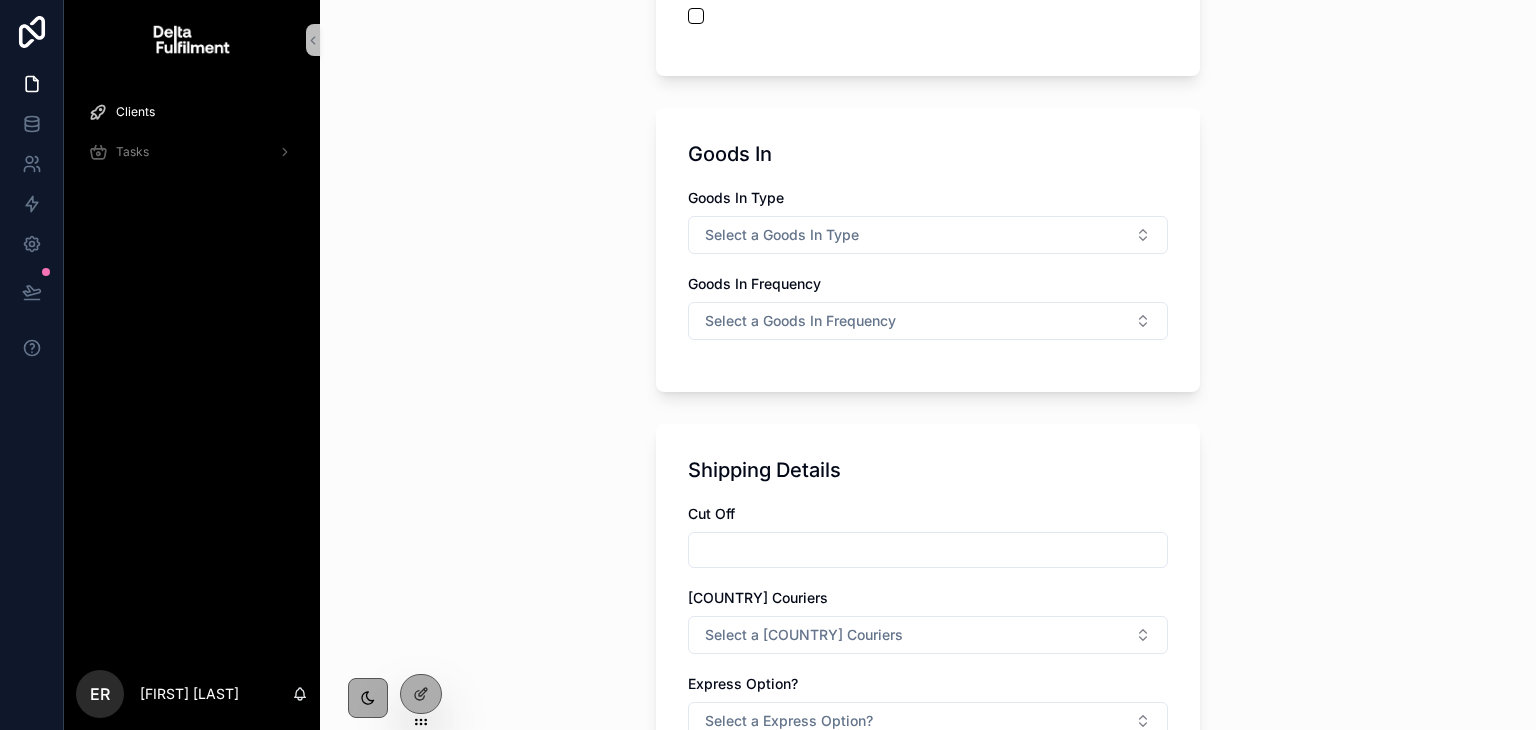 scroll, scrollTop: 1567, scrollLeft: 0, axis: vertical 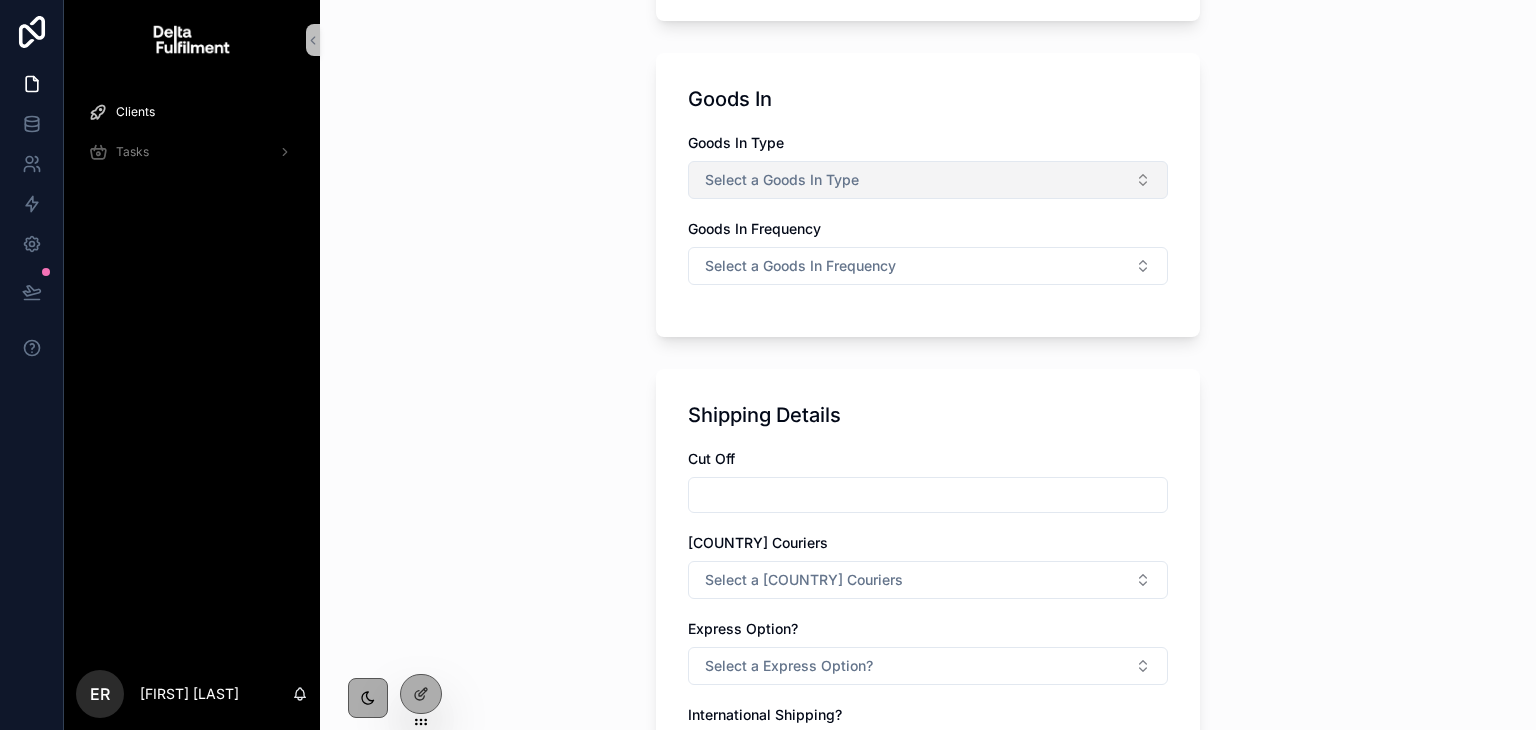 click on "Select a Goods In Type" at bounding box center [782, 180] 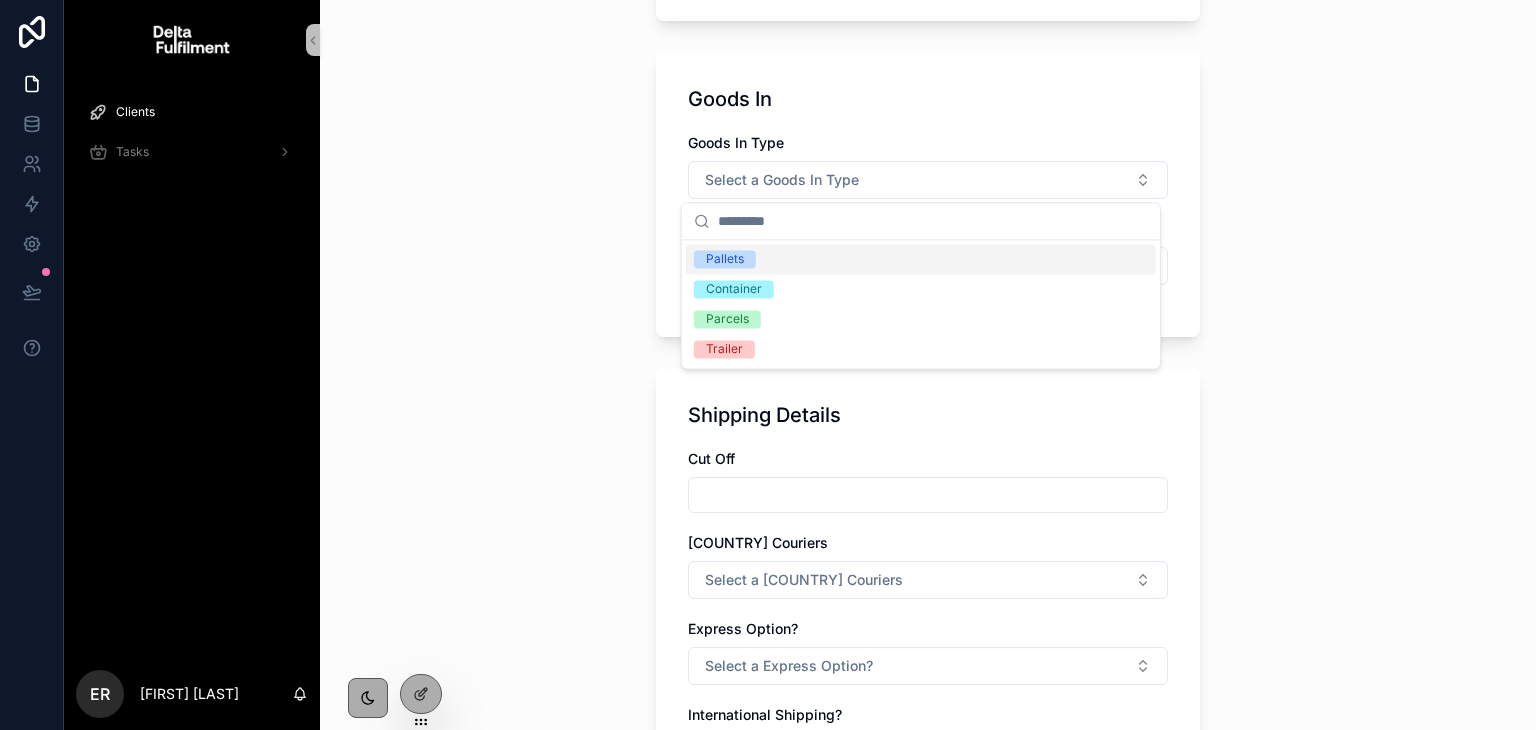 click on "Add a new Client Basic Details Client Name [NAME] Go Live Date [DATE] Channel Connection Shopify Client Task Due Dates Step 1 - SKU Upload - Due Date [DATE] Step 2 - Fast-Moving Products - Due Date [DATE] Step 3 - Add Users - Due Date [DATE] Step 4 - E-commerce Integrations - Due Date [DATE] Step 5 - Go-Live Meeting - Due Date [DATE] SKU / Order Details Estimation of D2C Orders [NUMBER] SKU Count [NUMBER] Simple SKU or Bundles? Bundled Average Units per Order [NUMBER] Is the SKU Code clearly printed on Product Goods In Goods In Type Select a Goods In Type Goods In Frequency Select a Goods In Frequency Shipping Details Cut Off [COUNTRY] Couriers Select a [COUNTRY] Couriers Express Option? Select a Express Option? International Shipping? Select a International Shipping? Branding Details Branded Items? Select a Branded Items? General Details Is there any B2B? Select a B2B? FBA Replen Select a FBA Replen Packing SOP Stock Delivery Date Stock Notes Packing SOP (Files) Save" at bounding box center (928, 213) 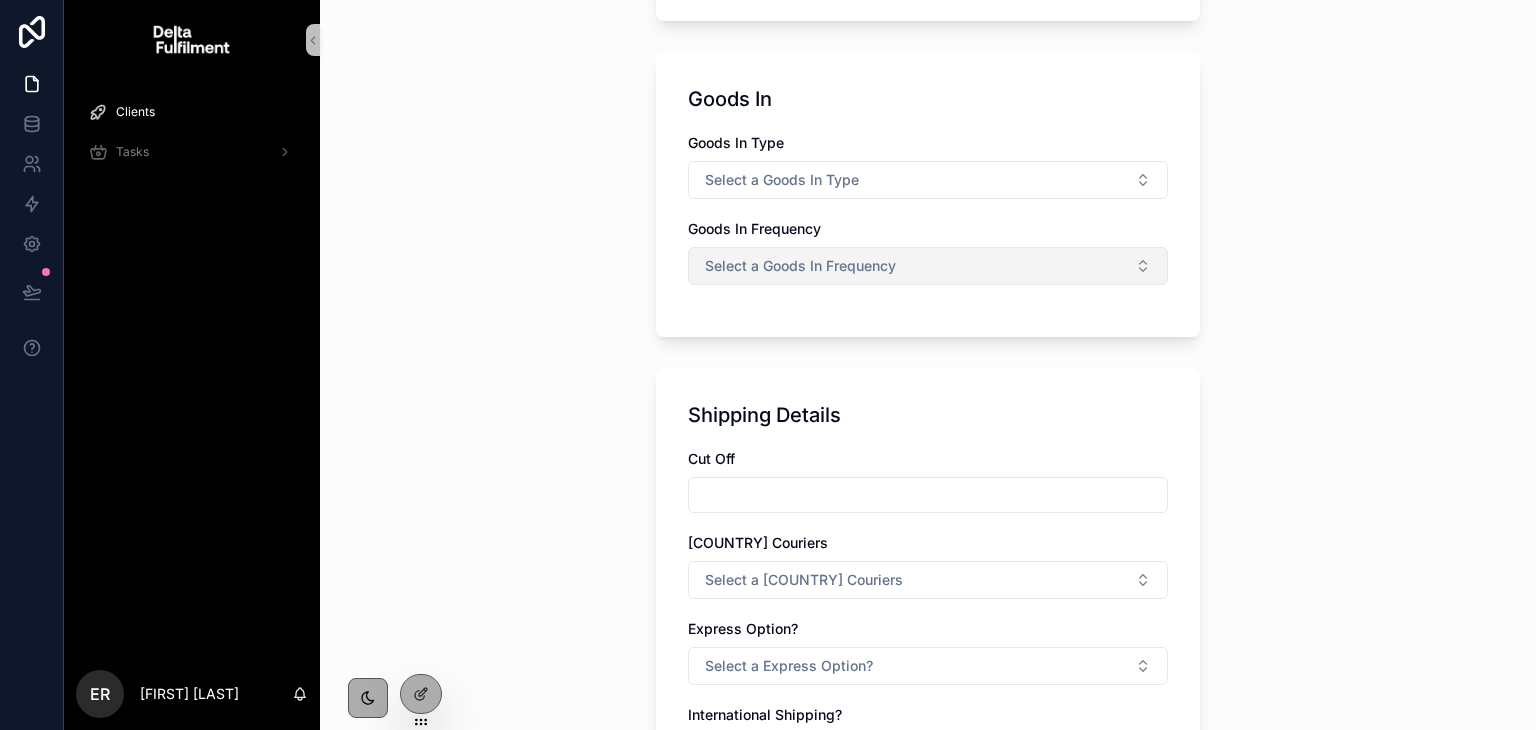 click on "Select a Goods In Frequency" at bounding box center [800, 266] 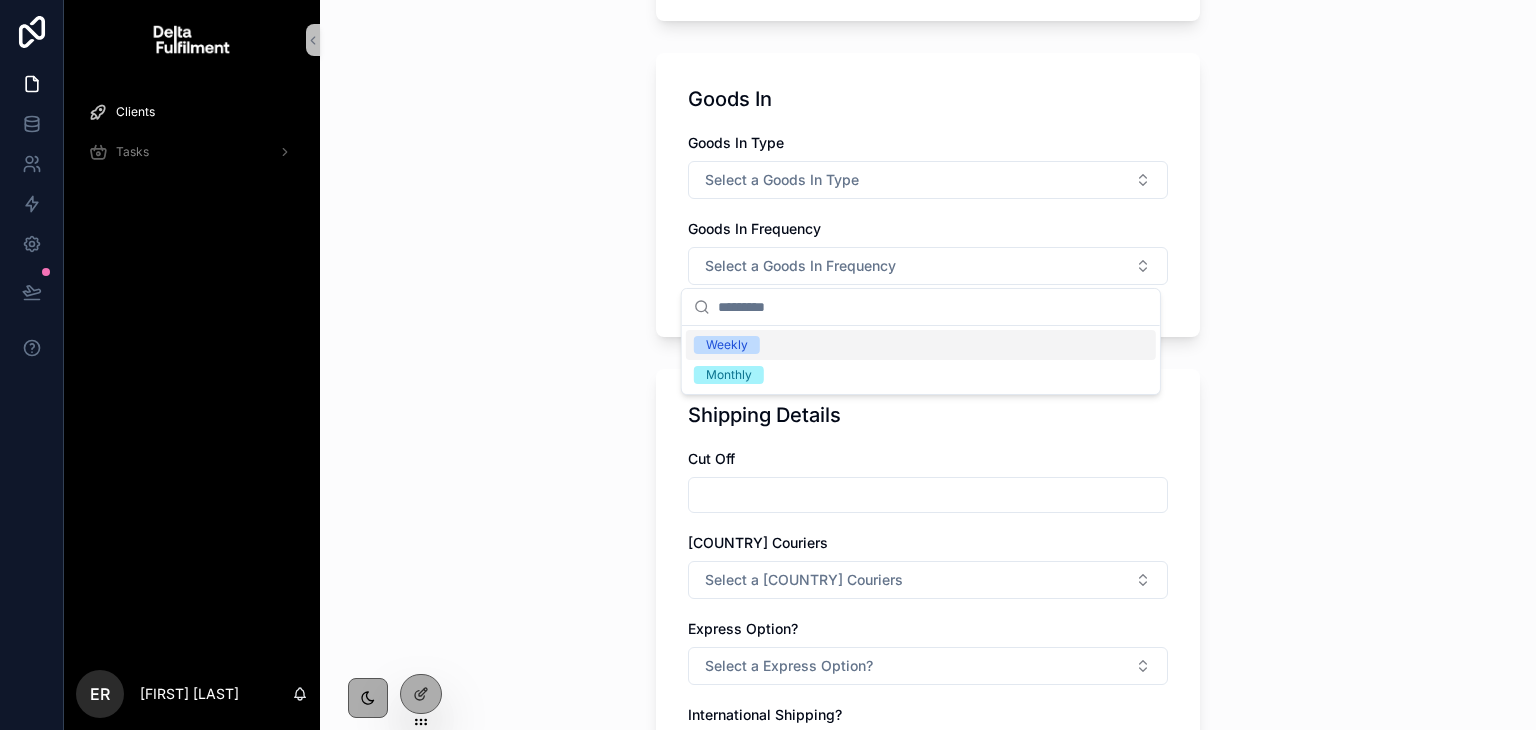 click on "Weekly" at bounding box center (727, 345) 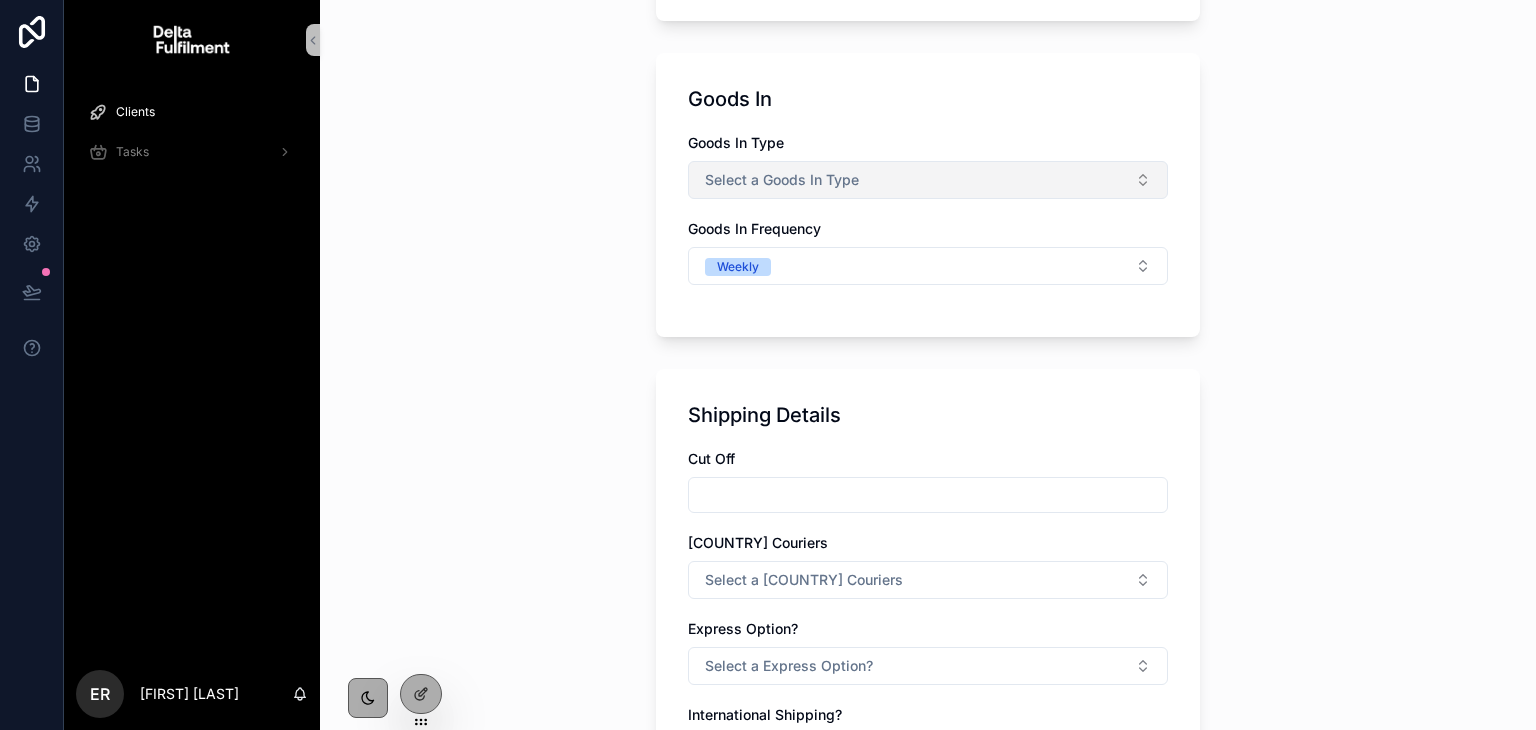 click on "Select a Goods In Type" at bounding box center [928, 180] 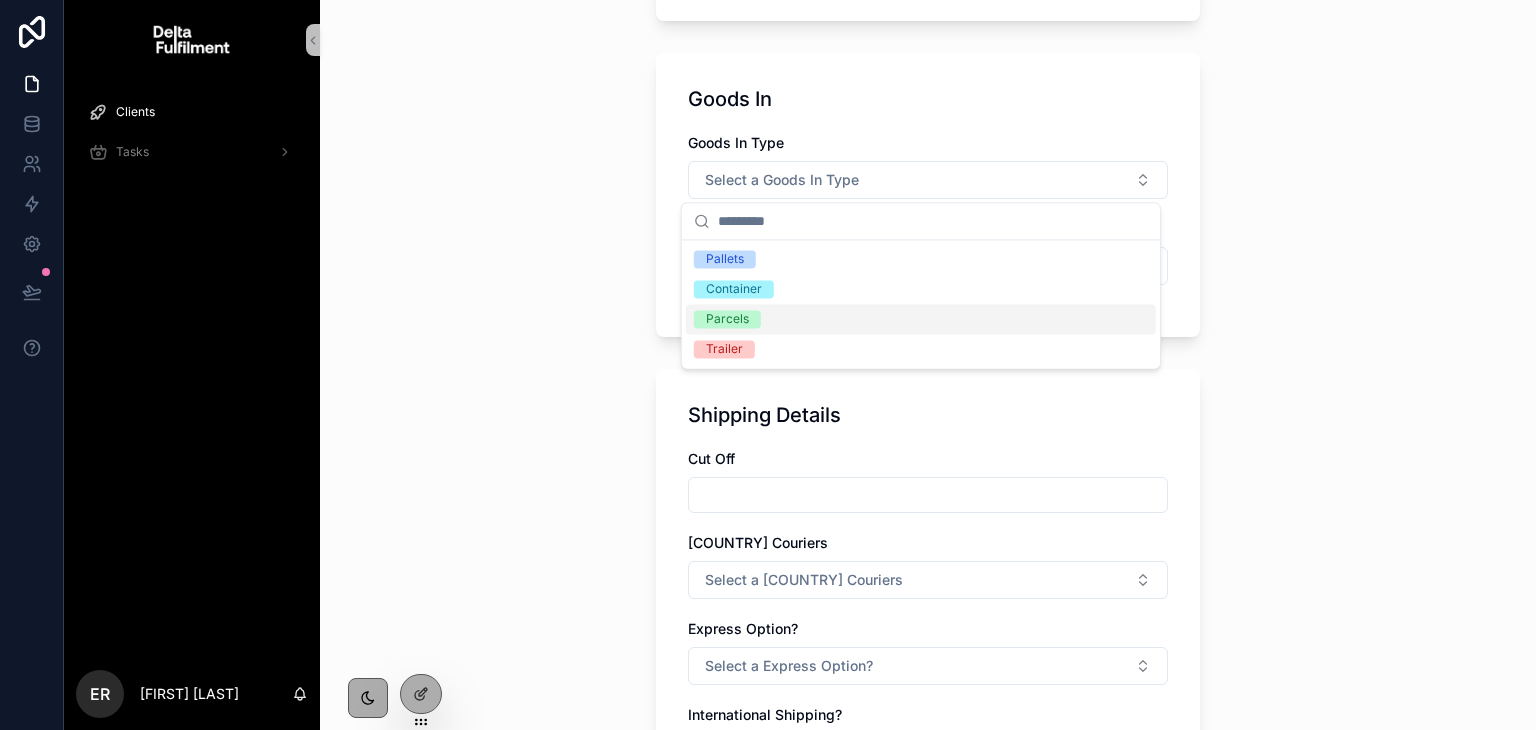 click on "Parcels" at bounding box center [727, 319] 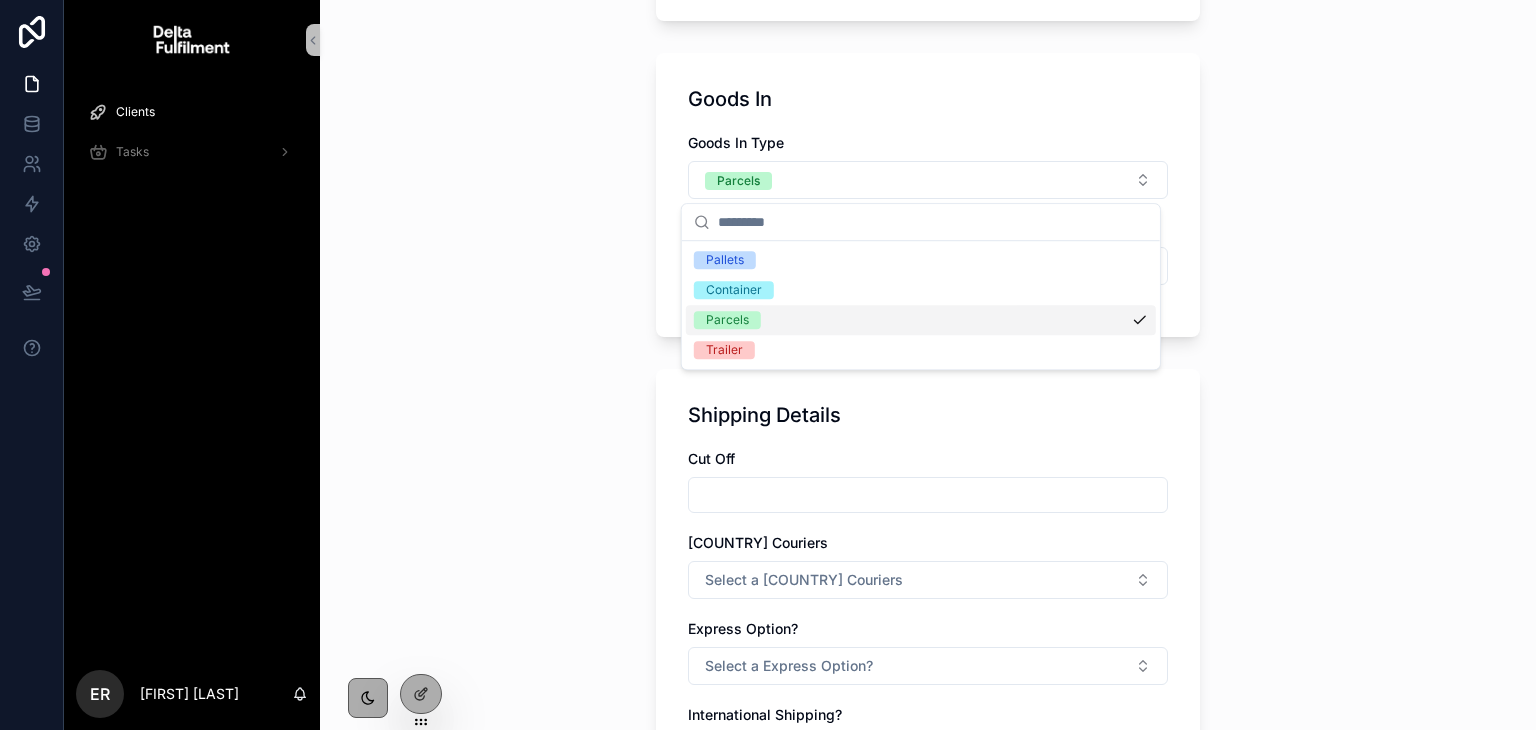 click on "**********" at bounding box center [928, 213] 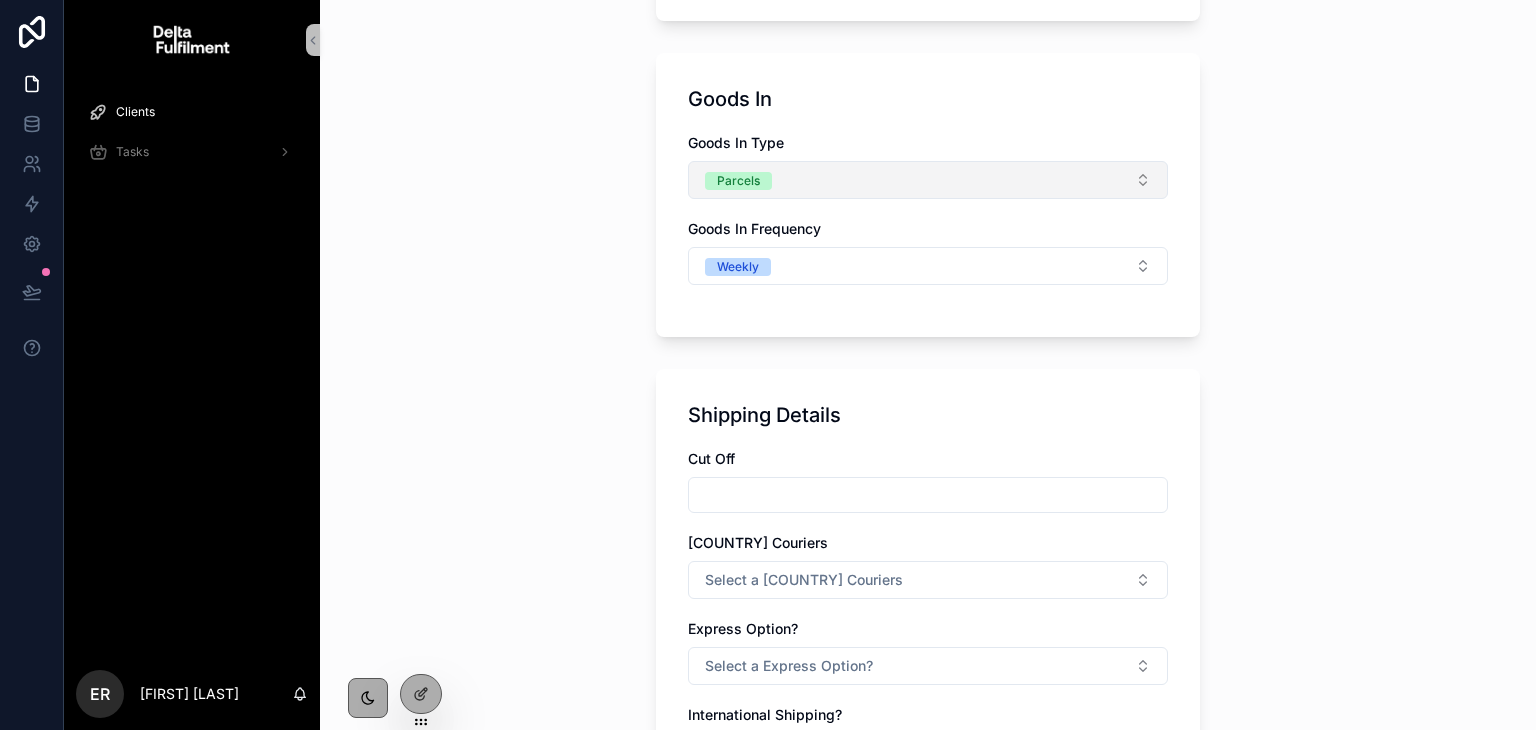 click on "Parcels" at bounding box center [928, 180] 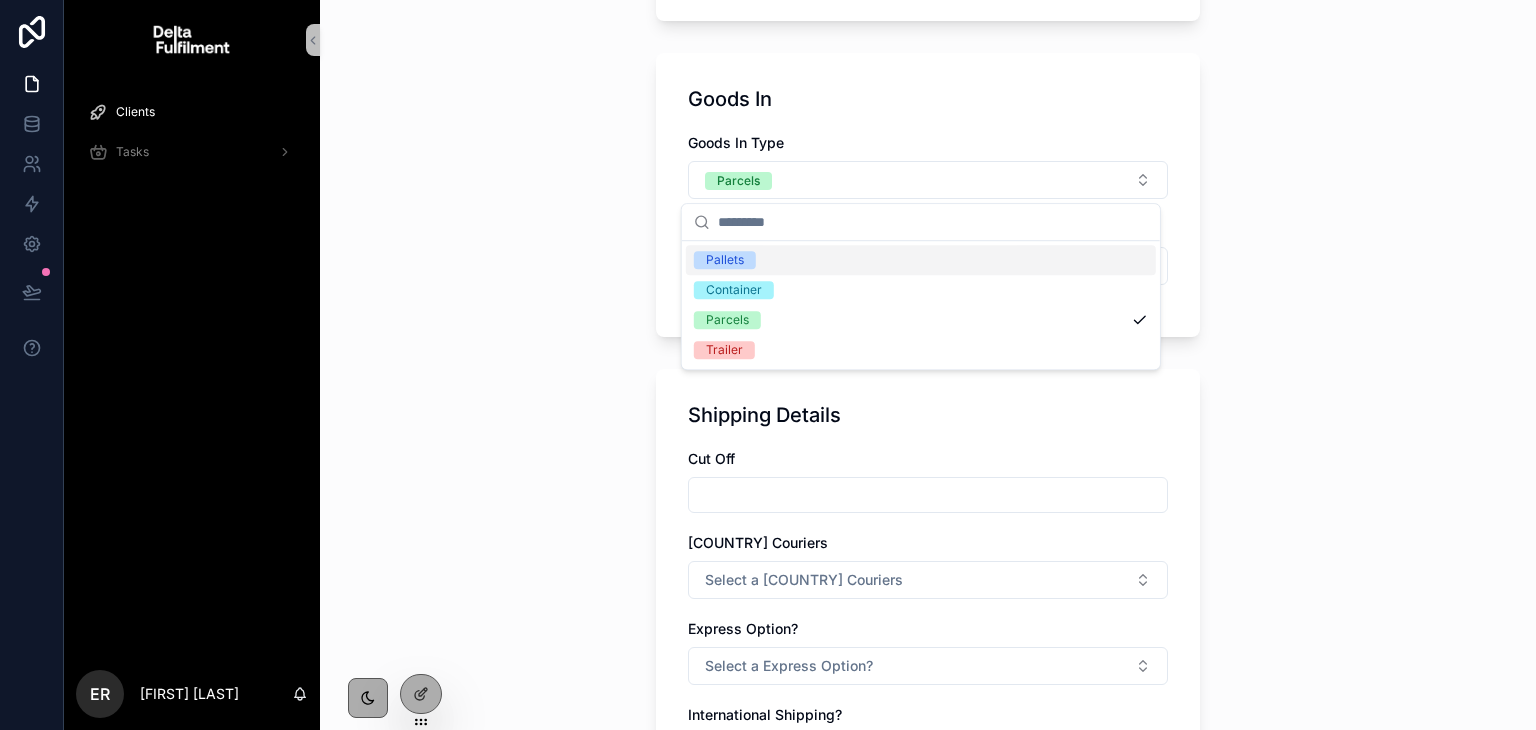 click on "Pallets" at bounding box center (921, 260) 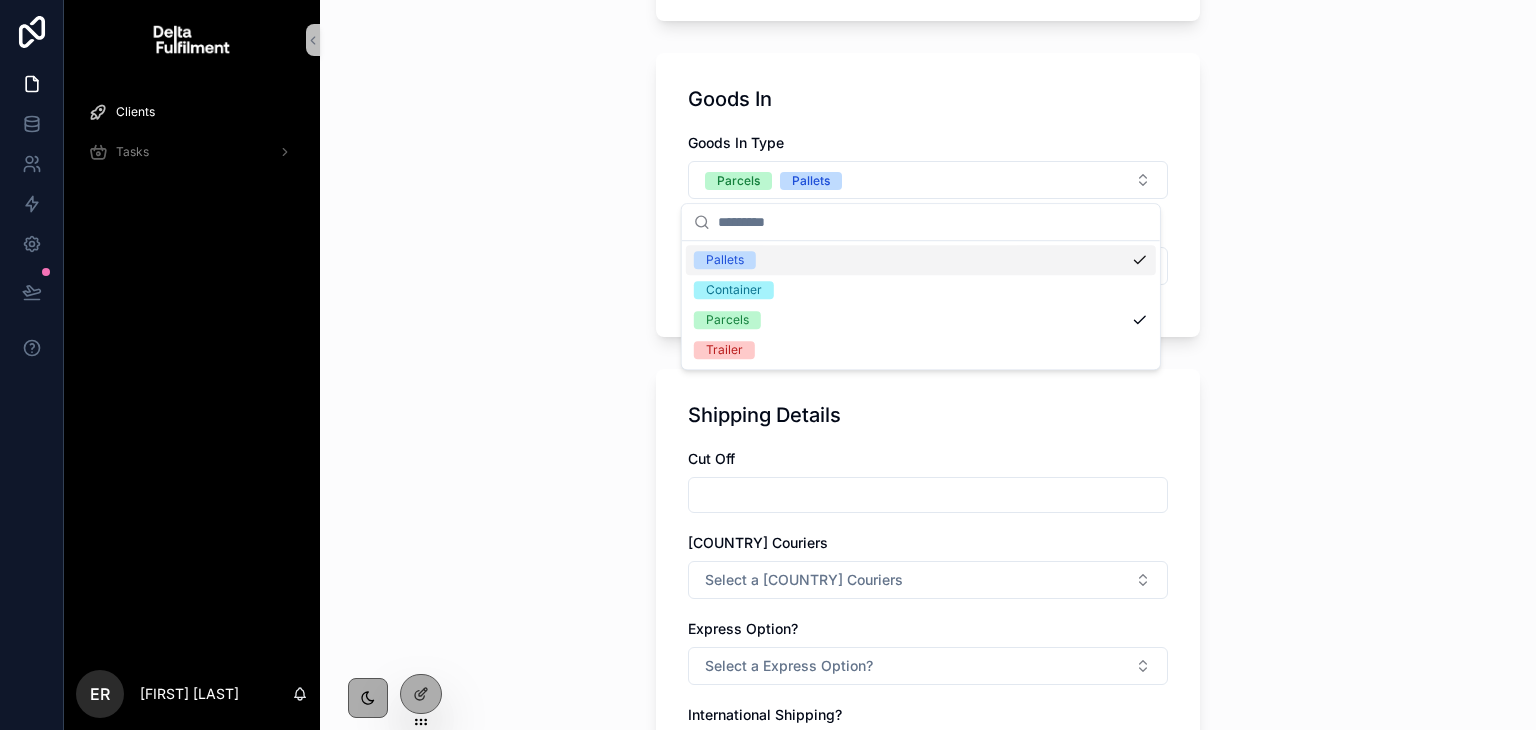 click on "**********" at bounding box center [928, 365] 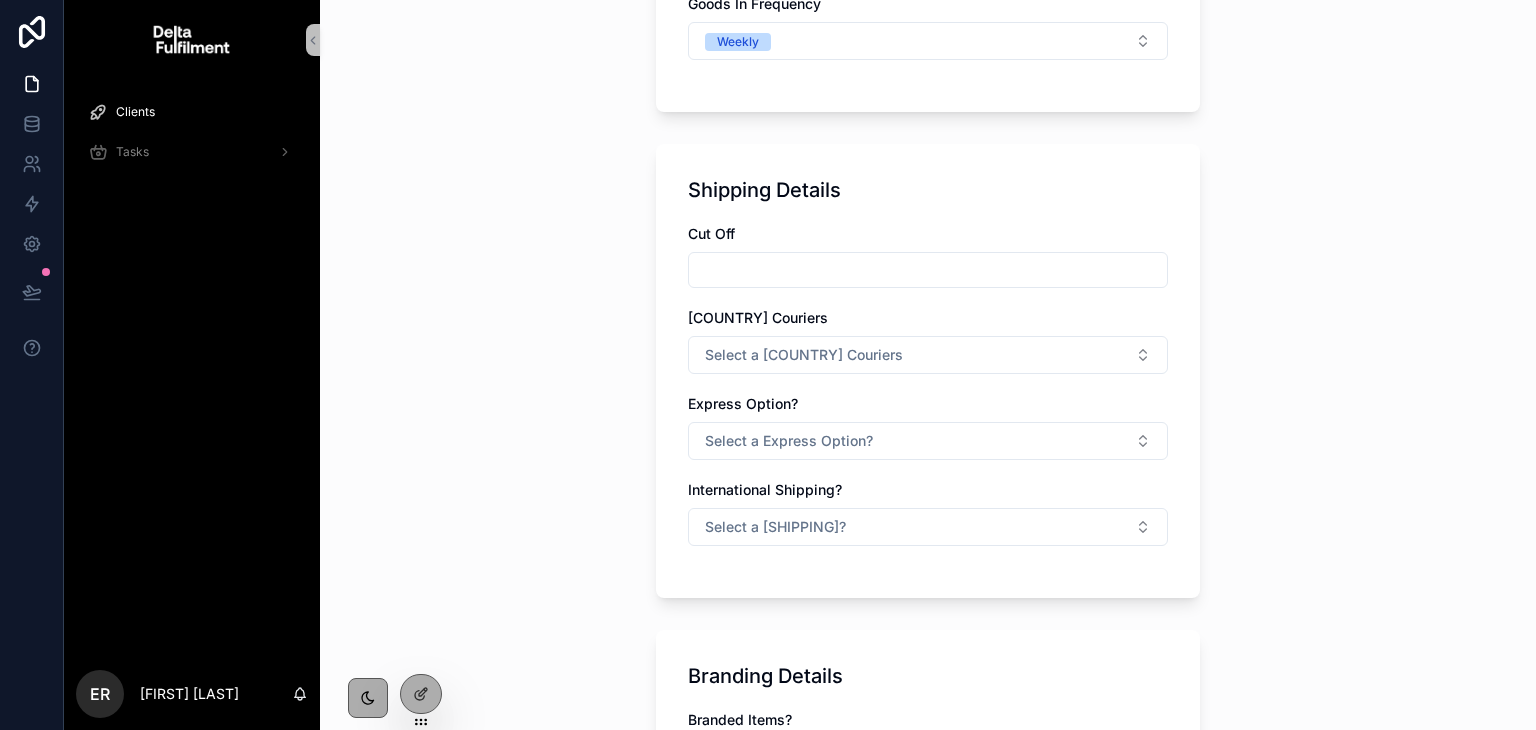 scroll, scrollTop: 1794, scrollLeft: 0, axis: vertical 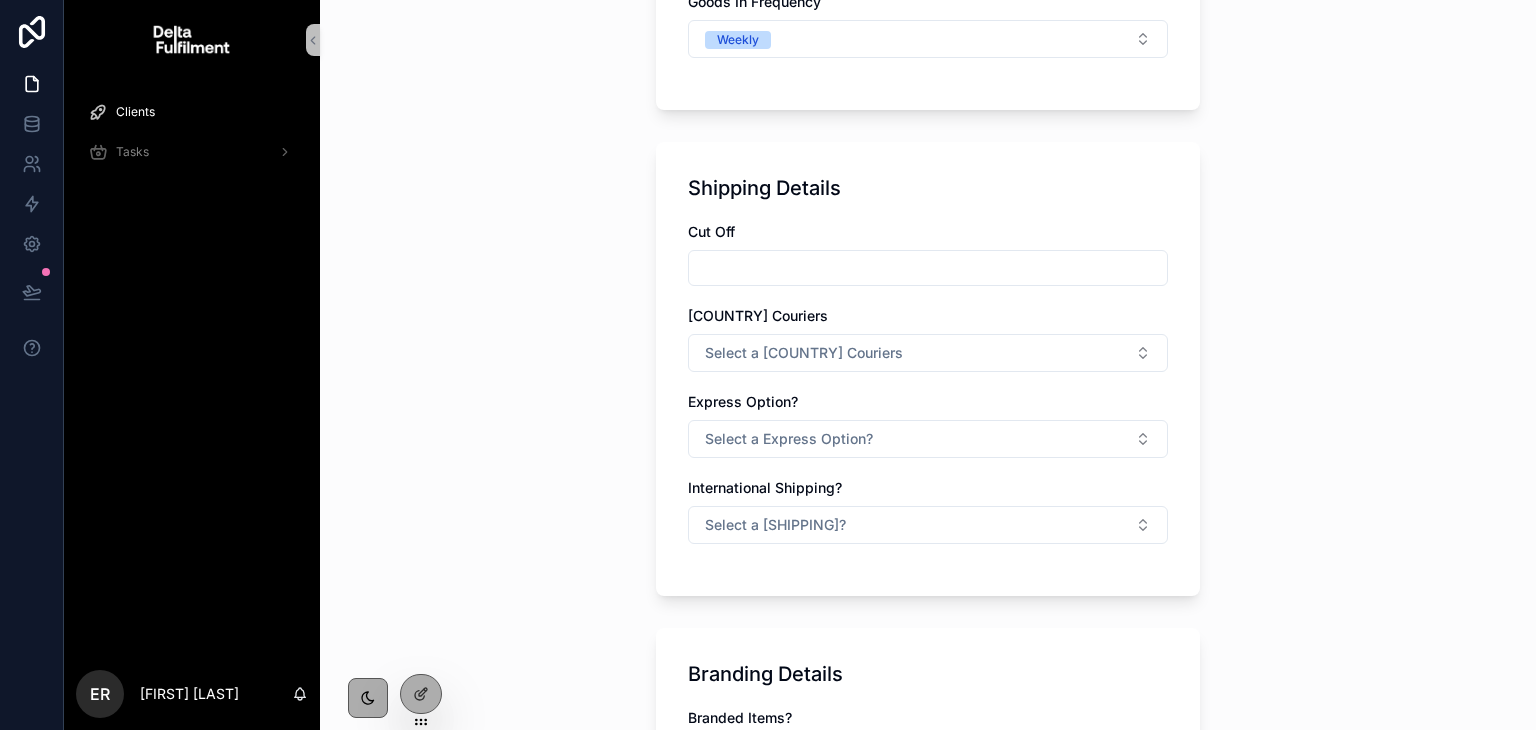 click at bounding box center [928, 268] 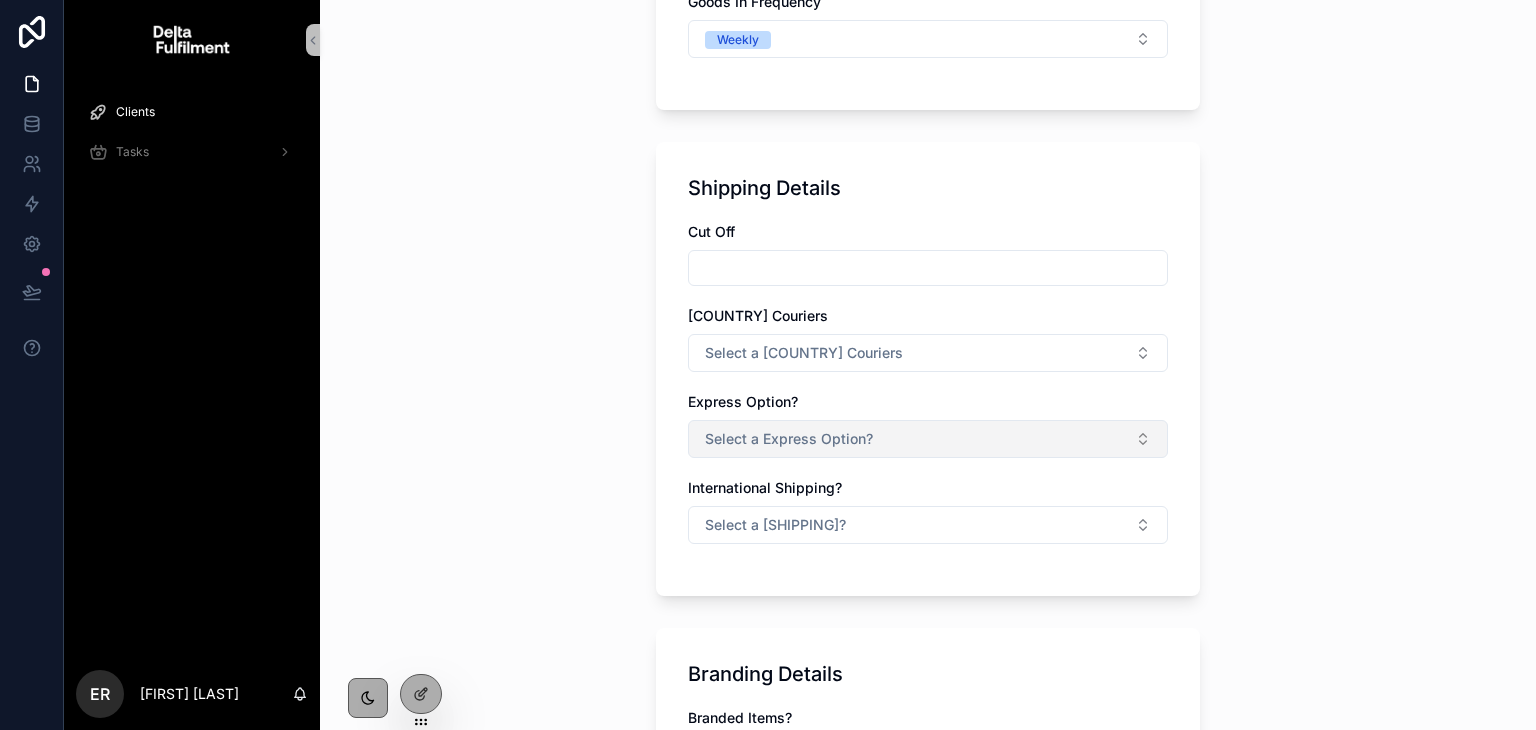 click on "Select a Express Option?" at bounding box center (928, 439) 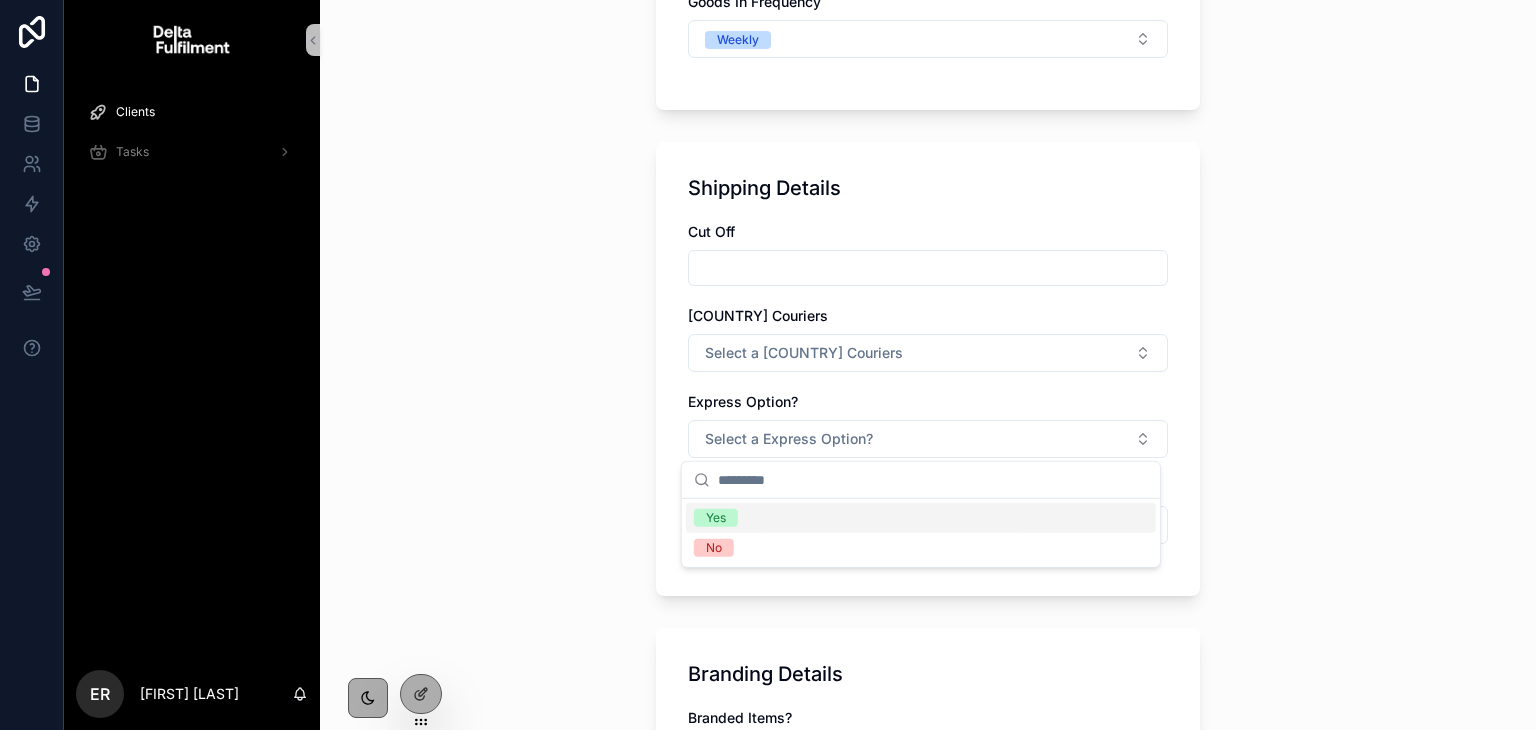 click on "Yes" at bounding box center [716, 518] 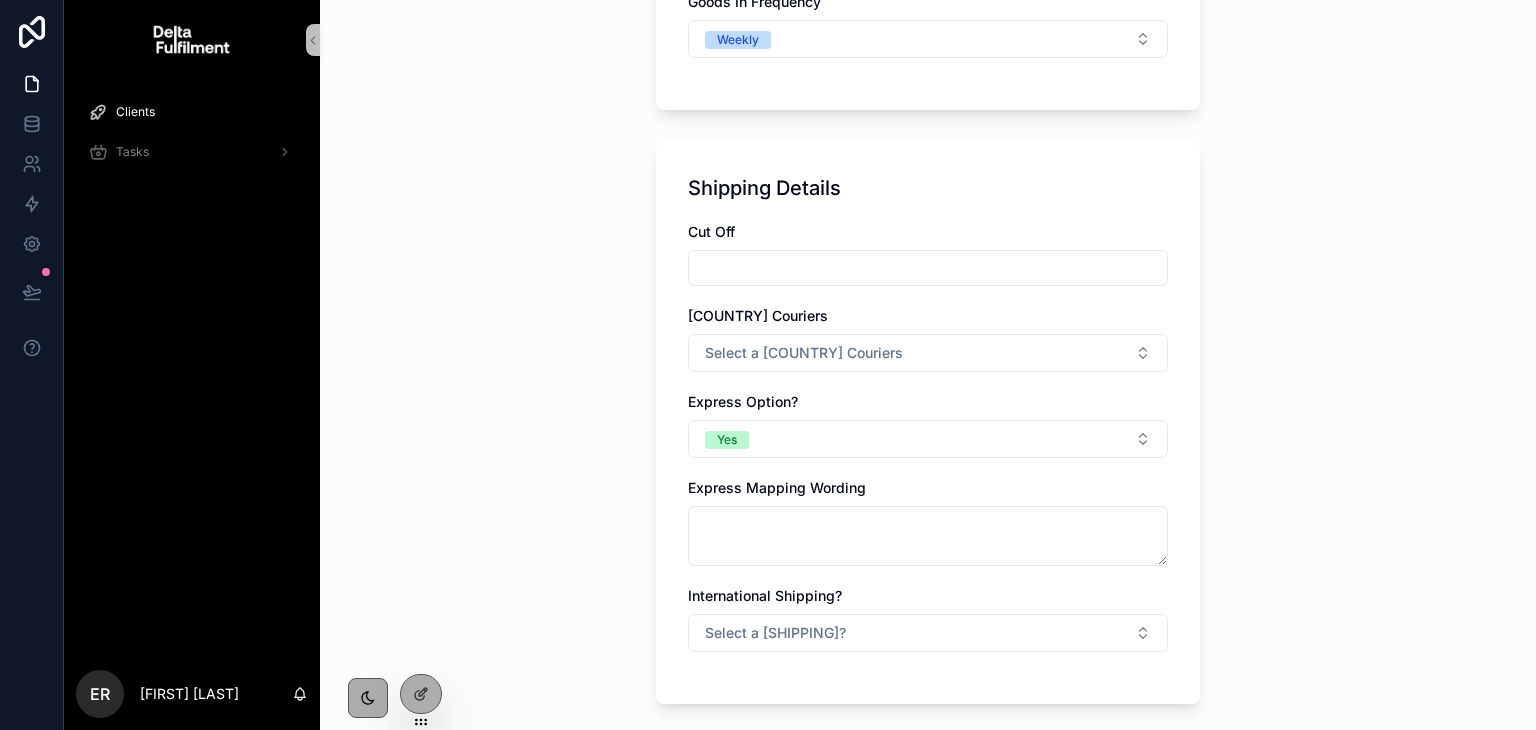 click at bounding box center (928, 268) 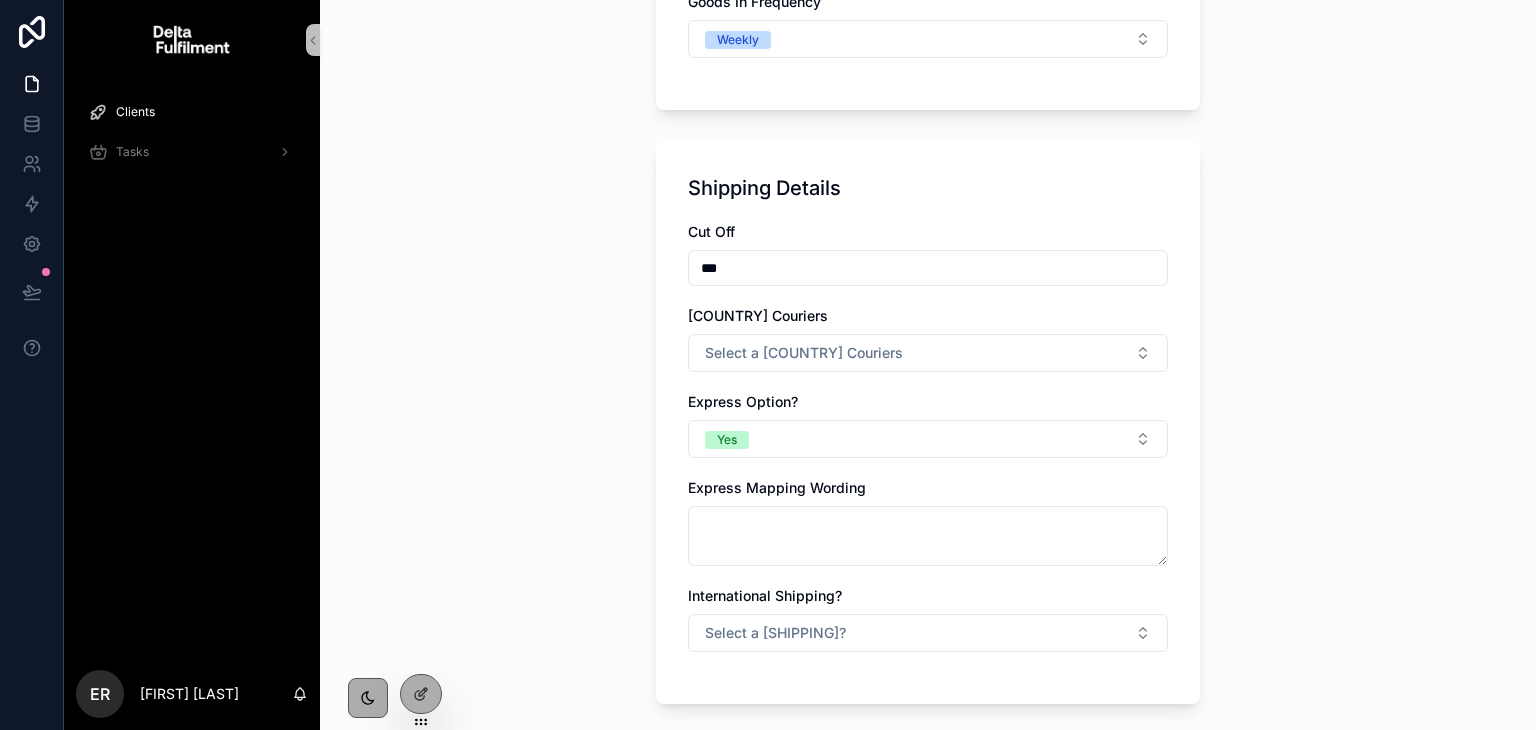 click on "Shipping Details Cut Off *** UK Couriers Select a UK Couriers Express Option? Yes Express Mapping Wording International Shipping? Select a International Shipping?" at bounding box center (928, 423) 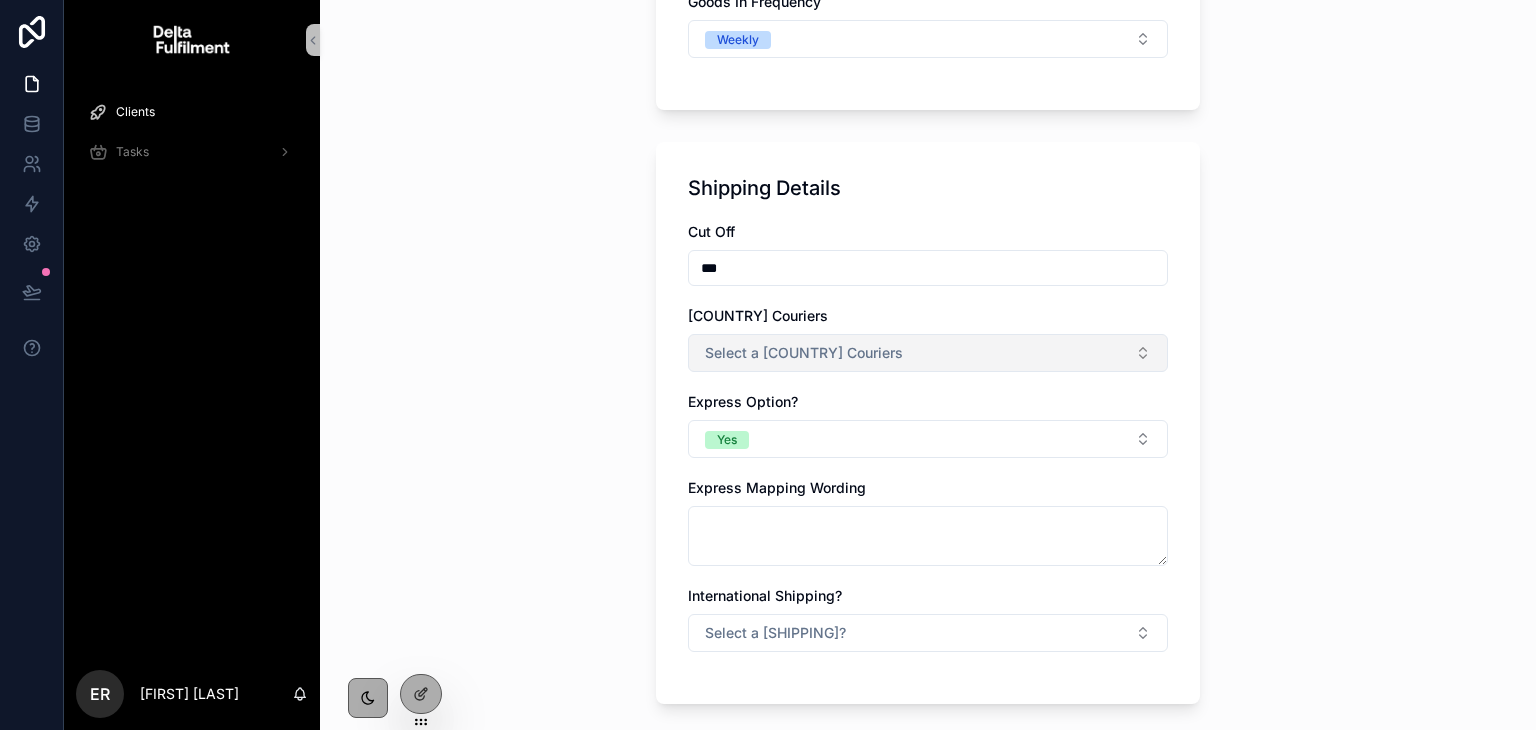 click on "Select a [COUNTRY] Couriers" at bounding box center (804, 353) 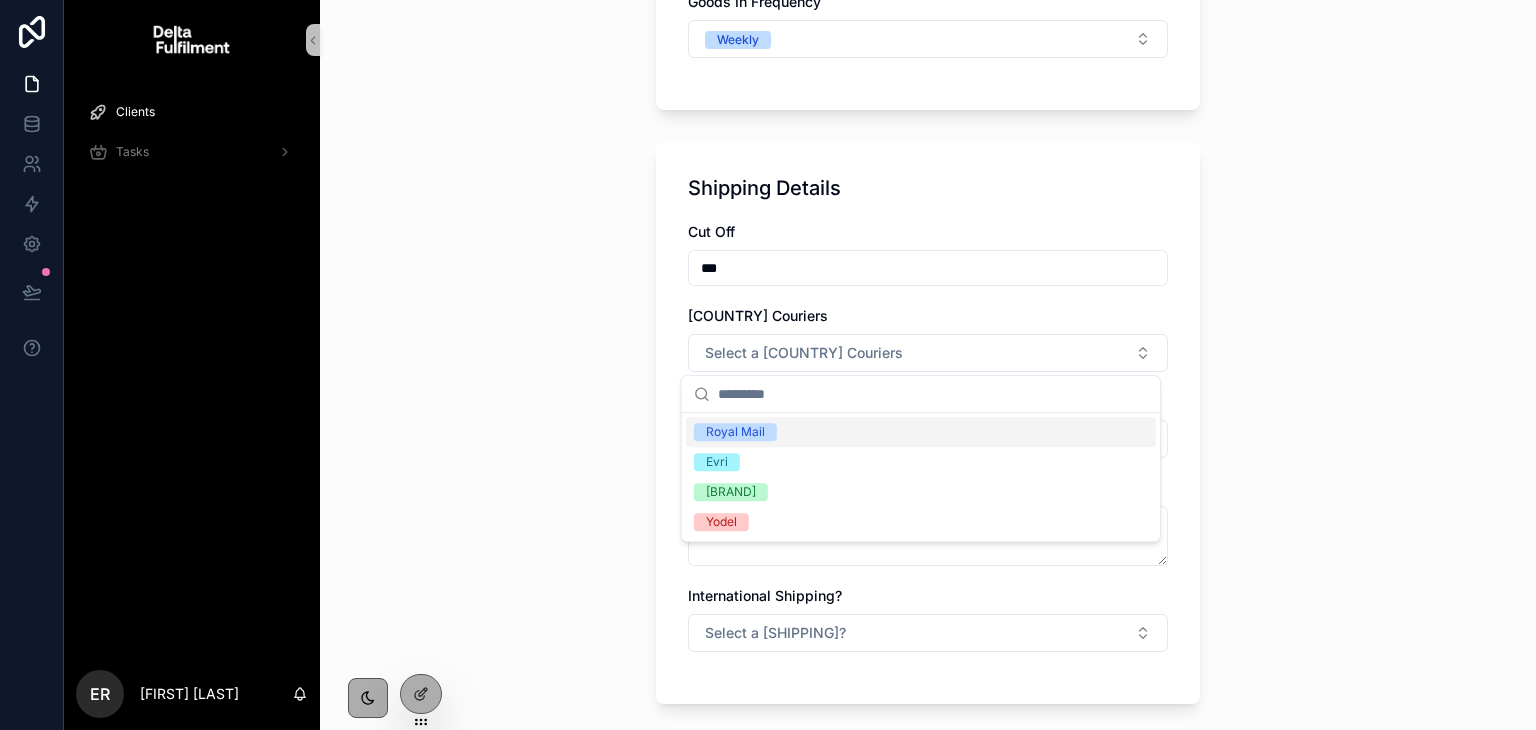 click on "**********" at bounding box center [928, 365] 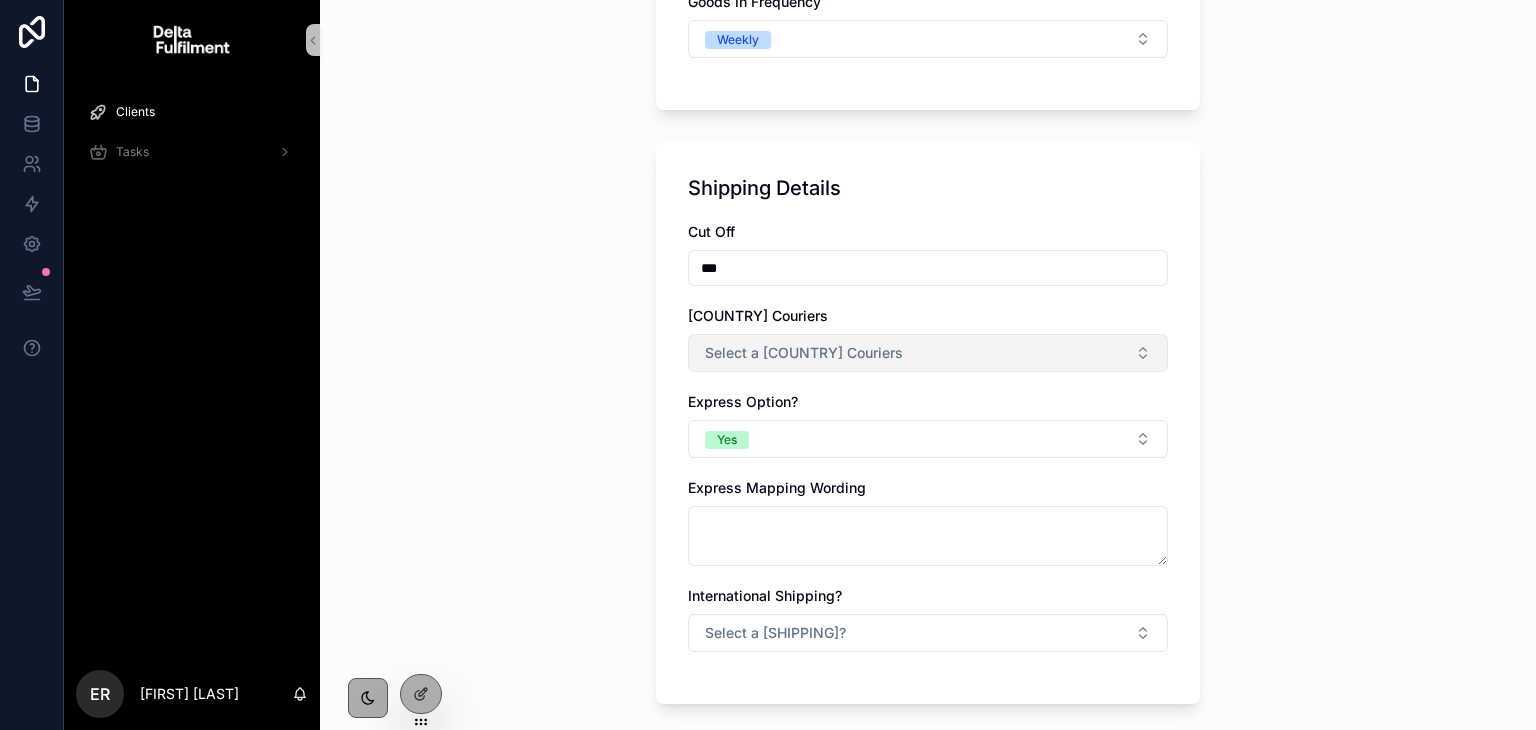 click on "Select a [COUNTRY] Couriers" at bounding box center (804, 353) 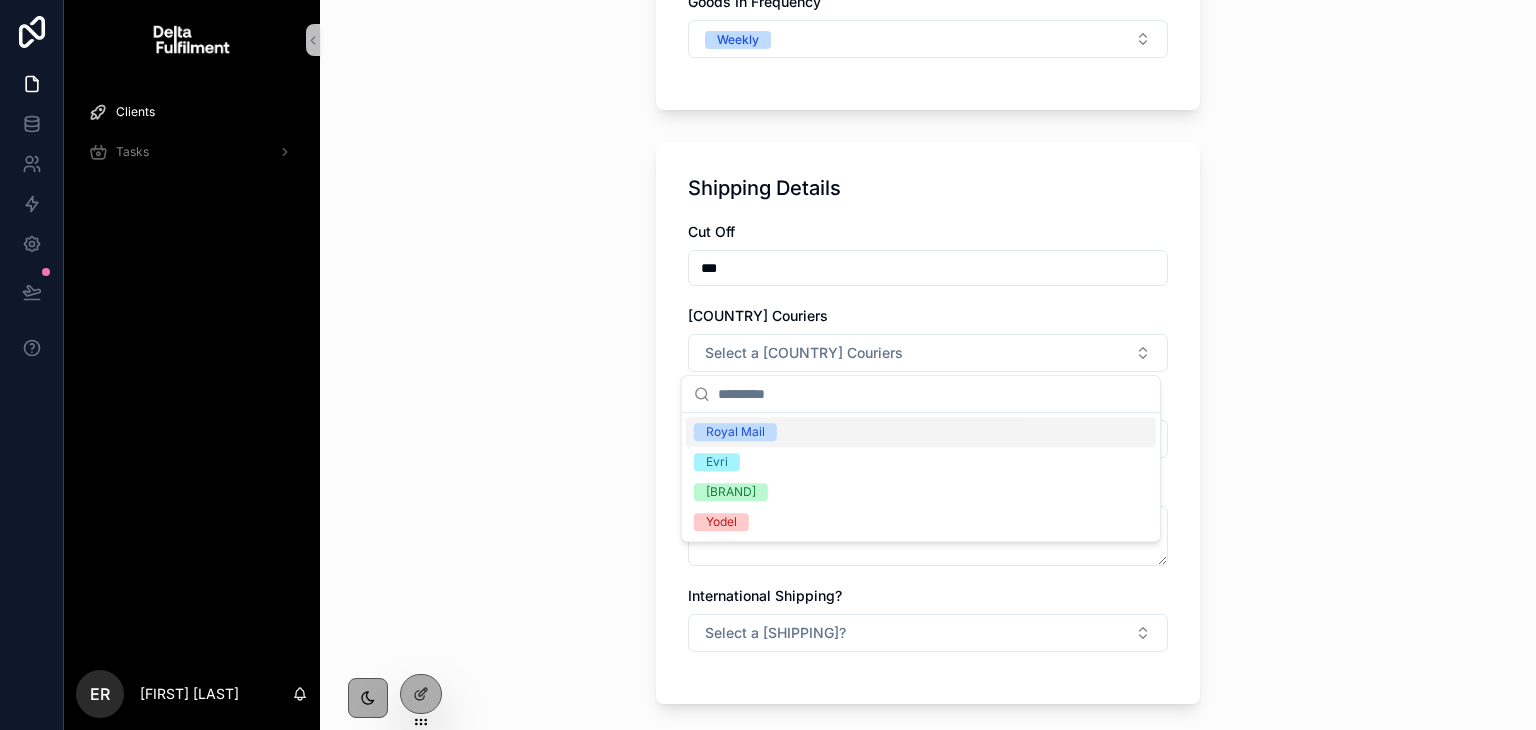 click on "Royal Mail" at bounding box center (921, 432) 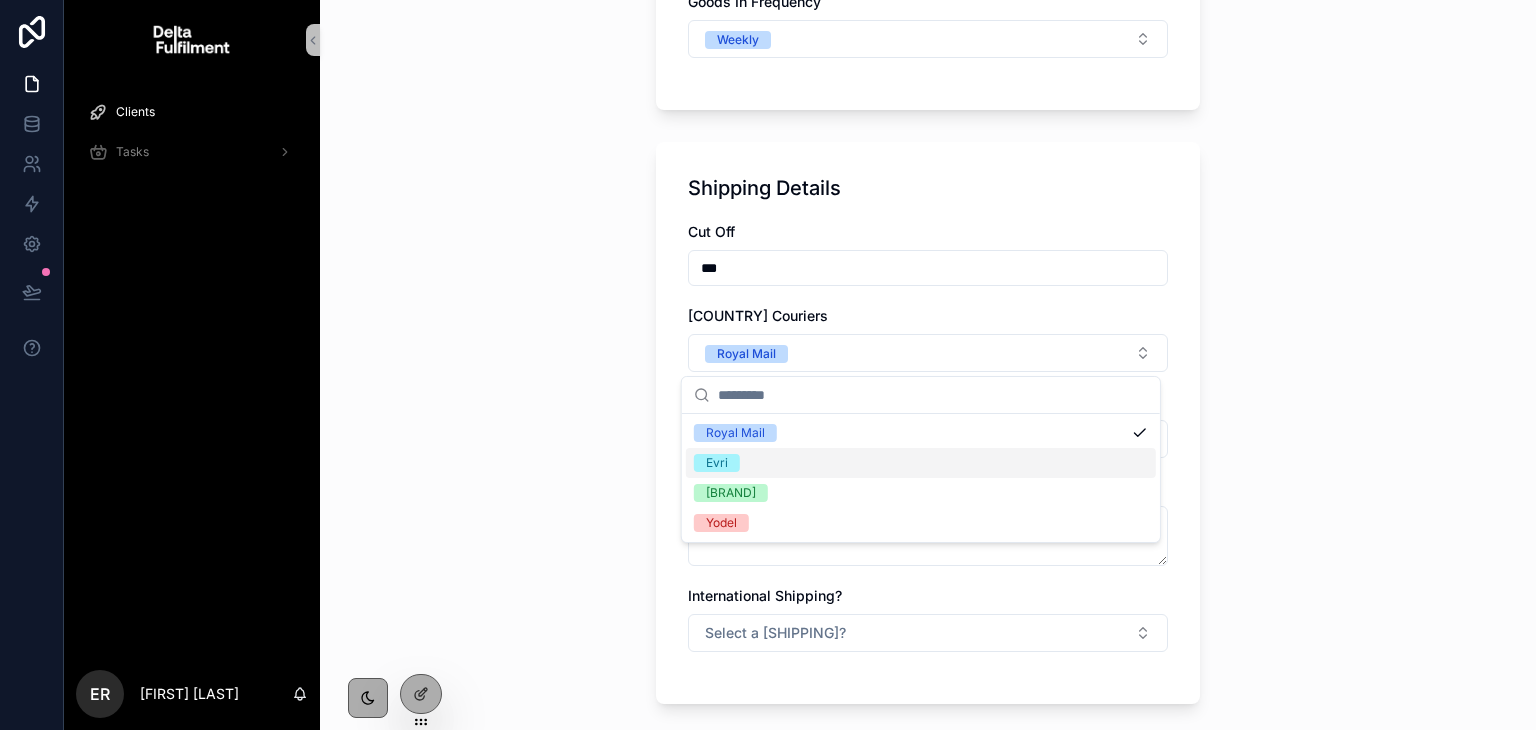 click on "Evri" at bounding box center [921, 463] 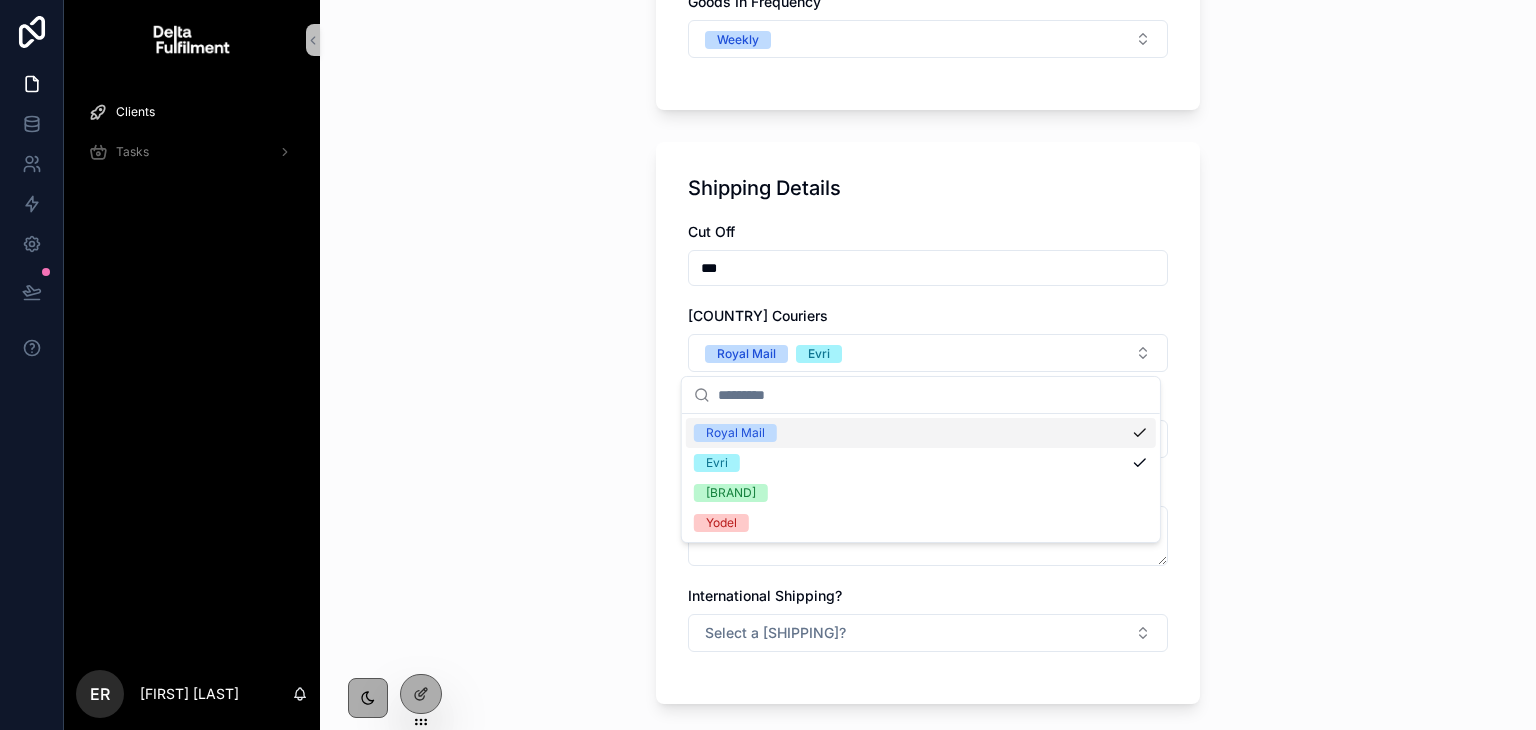 click on "**********" at bounding box center [928, 40] 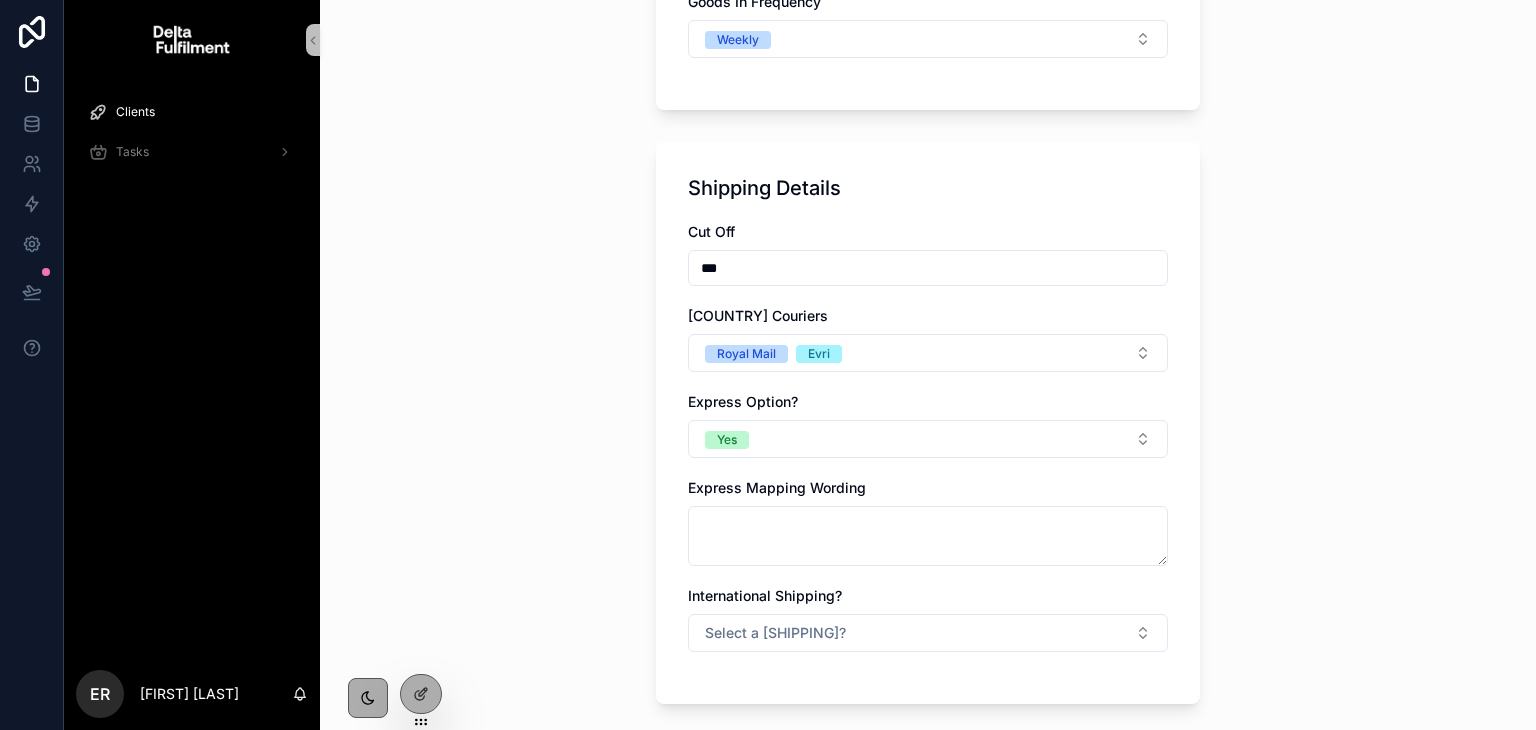 scroll, scrollTop: 1975, scrollLeft: 0, axis: vertical 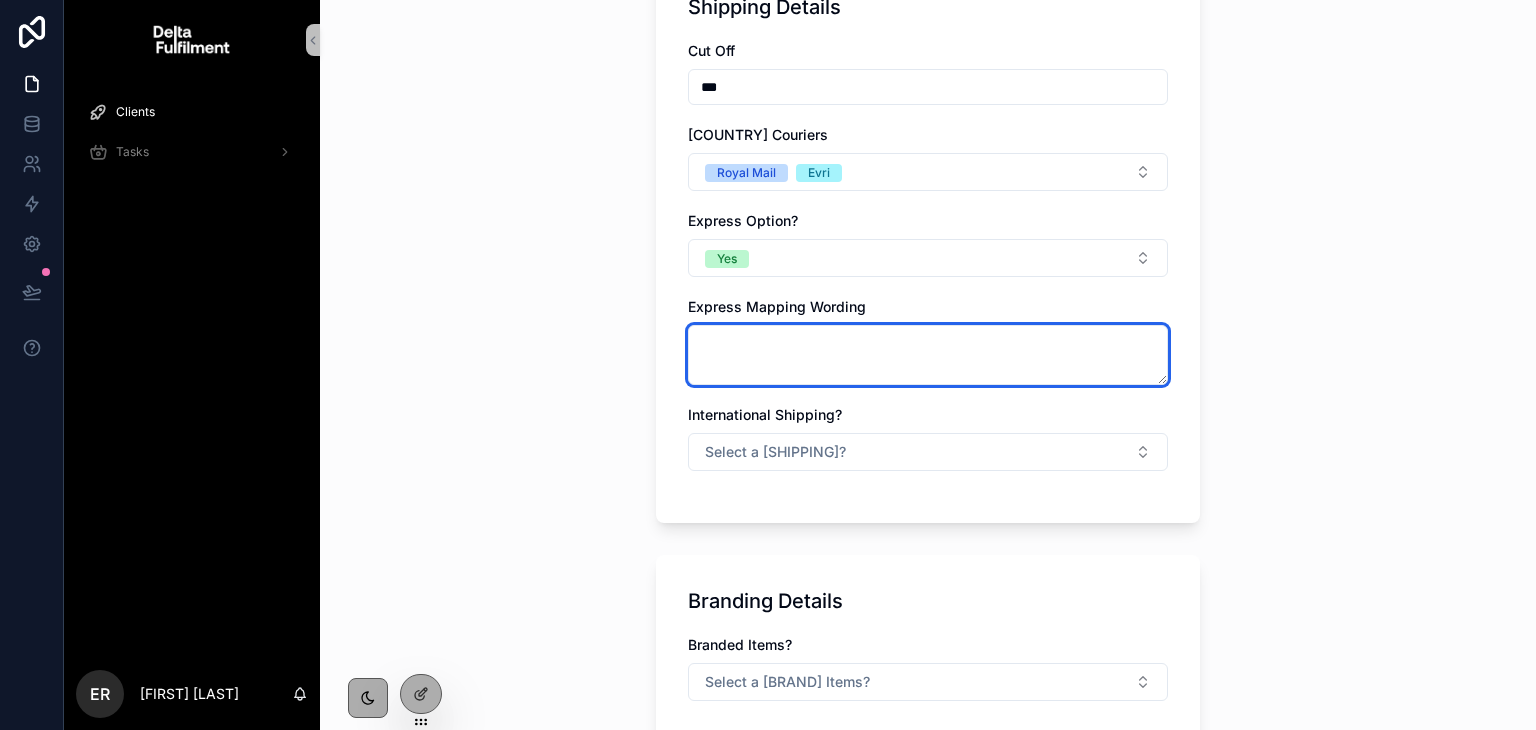 click at bounding box center (928, 355) 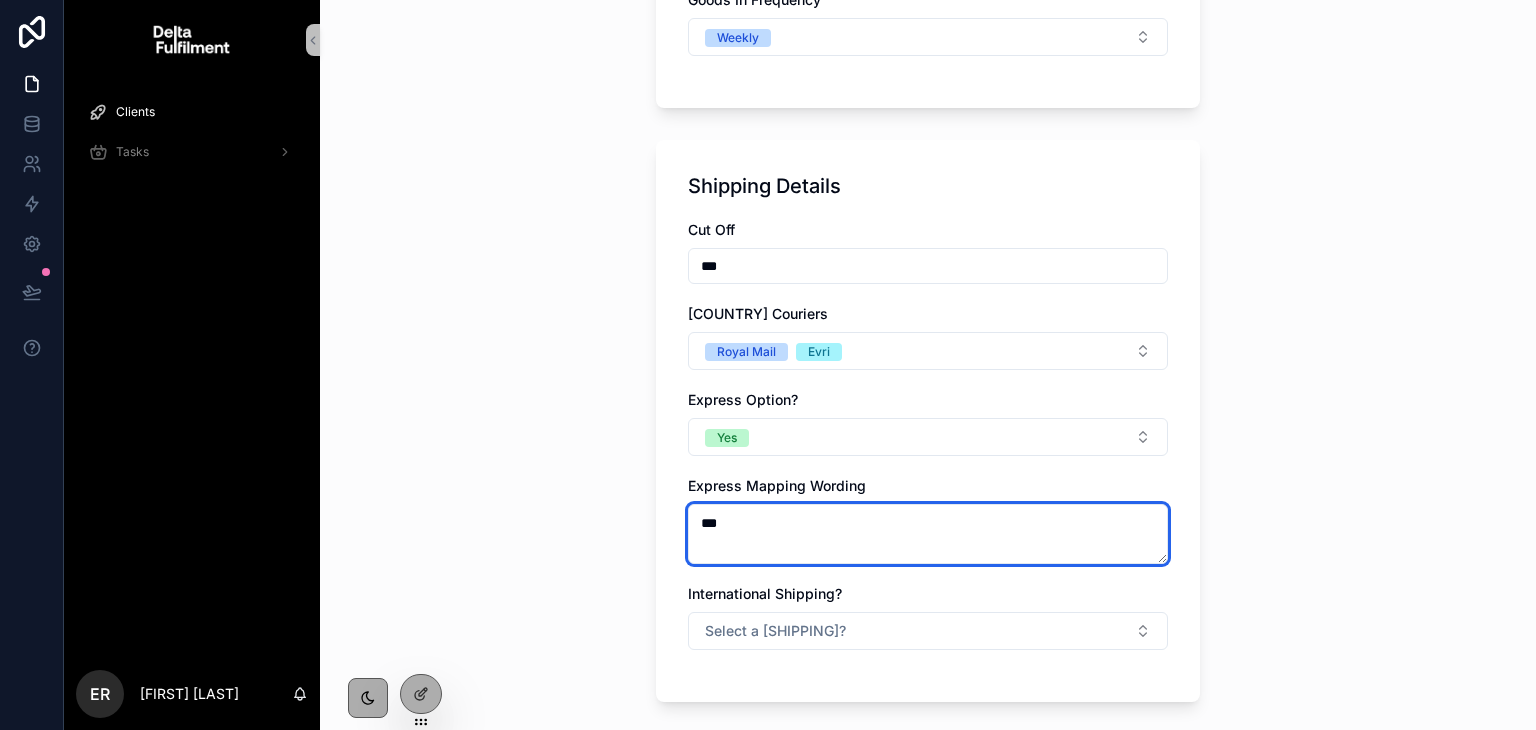 scroll, scrollTop: 1938, scrollLeft: 0, axis: vertical 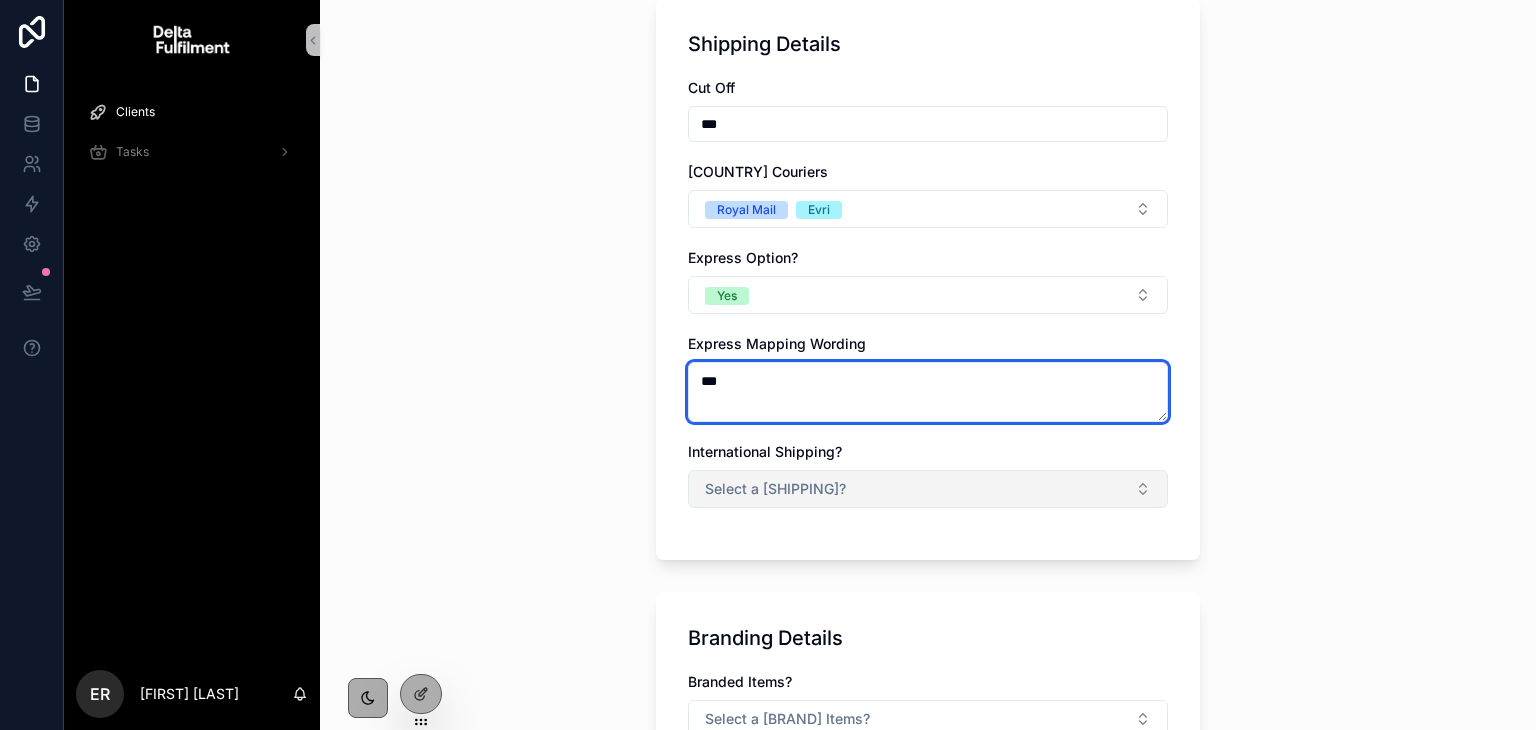 type on "***" 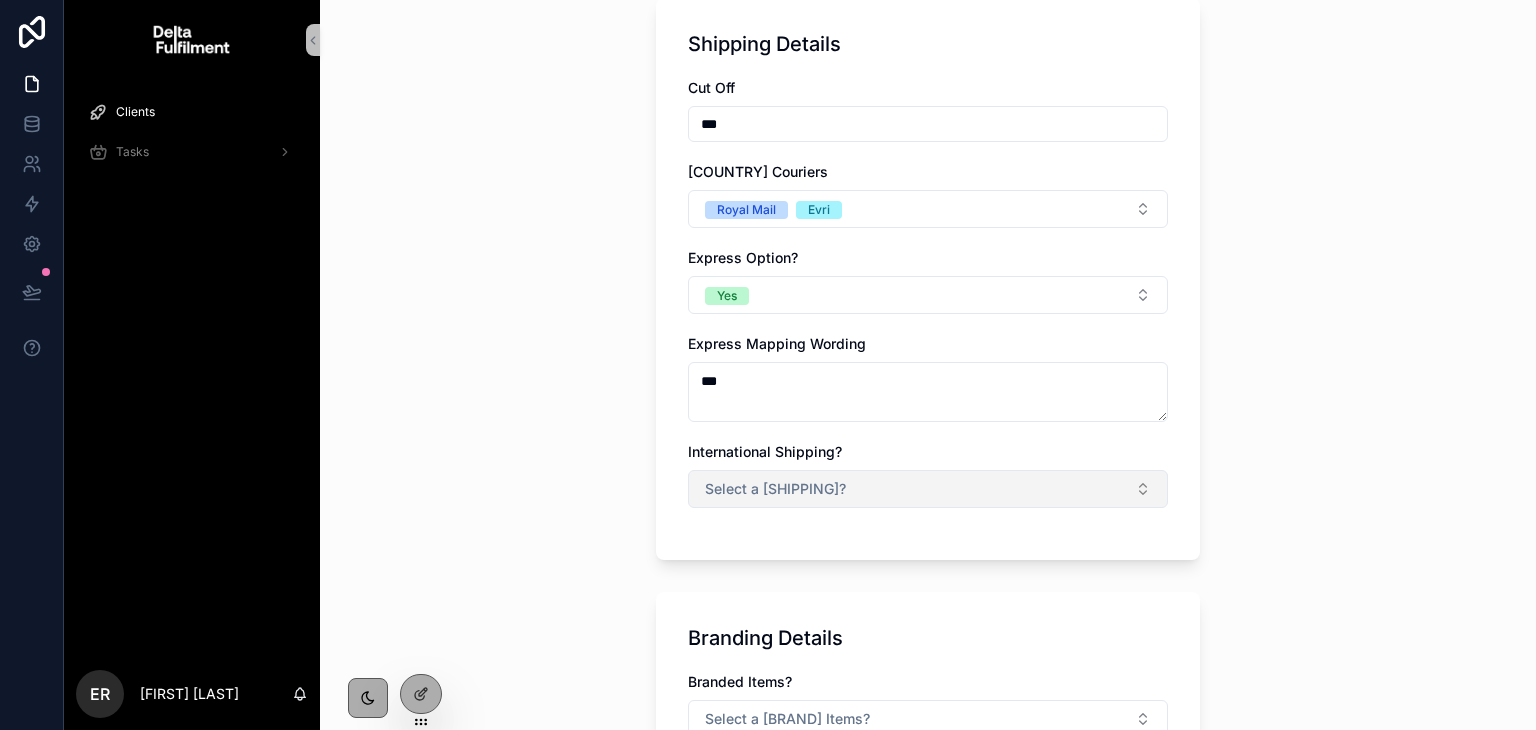 click on "Select a [SHIPPING]?" at bounding box center [775, 489] 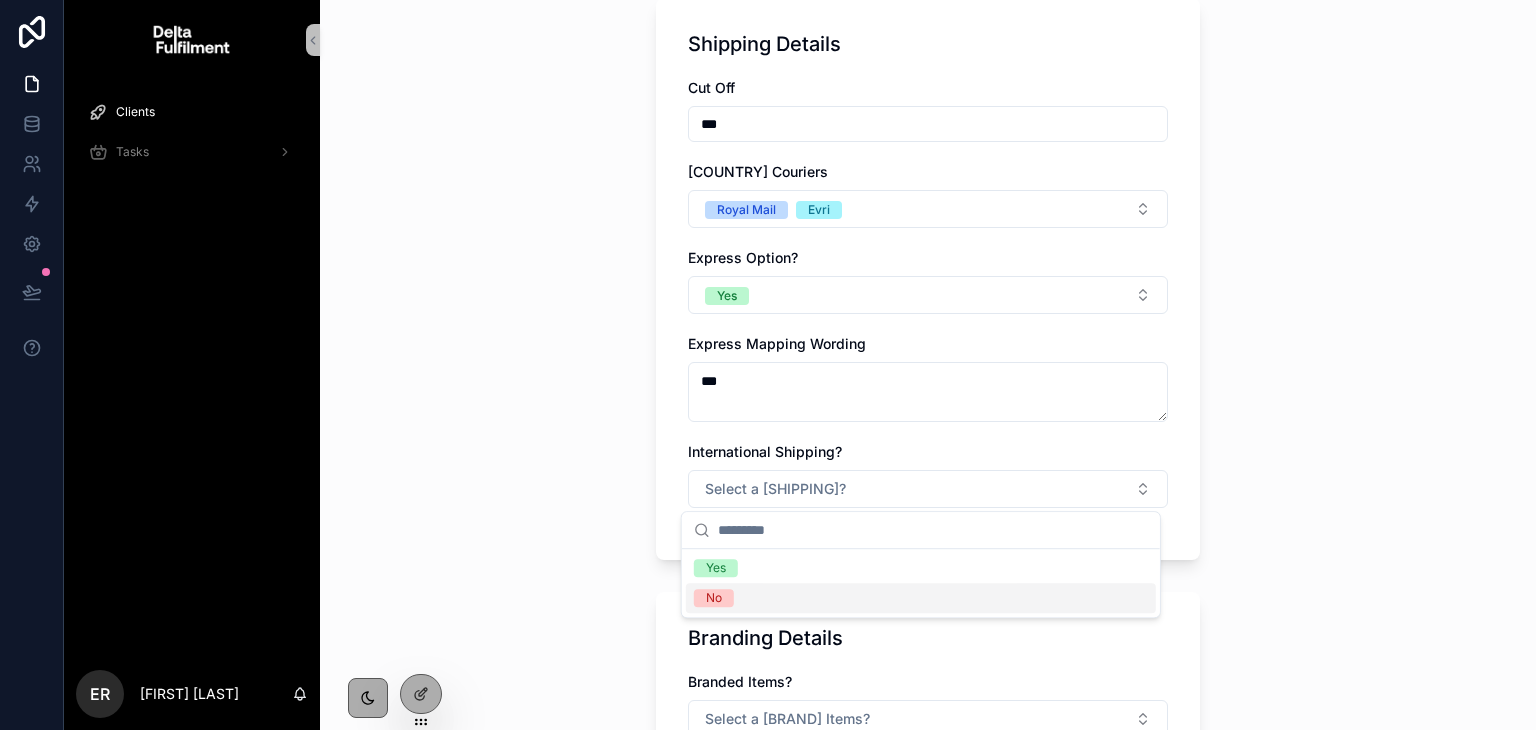 click on "No" at bounding box center [921, 598] 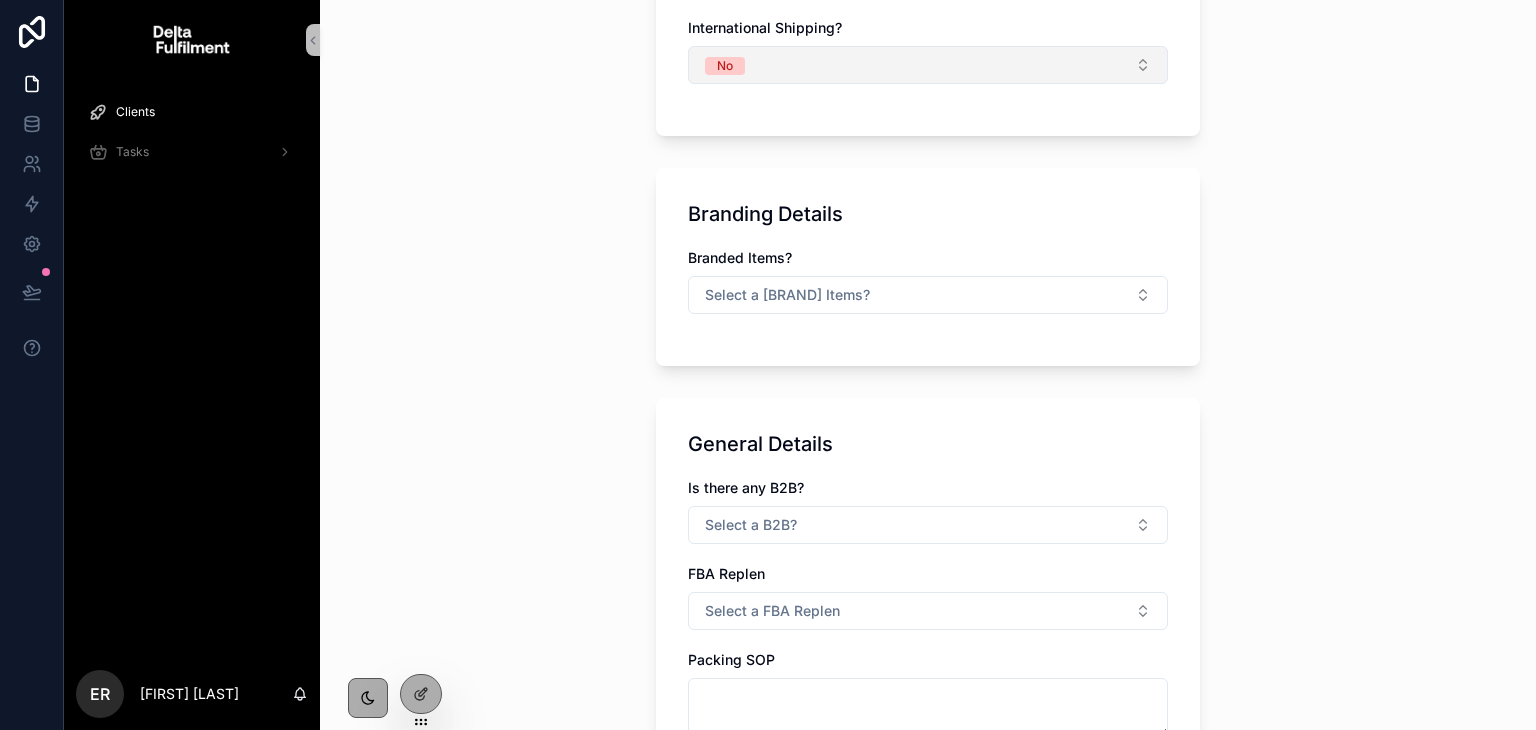 scroll, scrollTop: 2363, scrollLeft: 0, axis: vertical 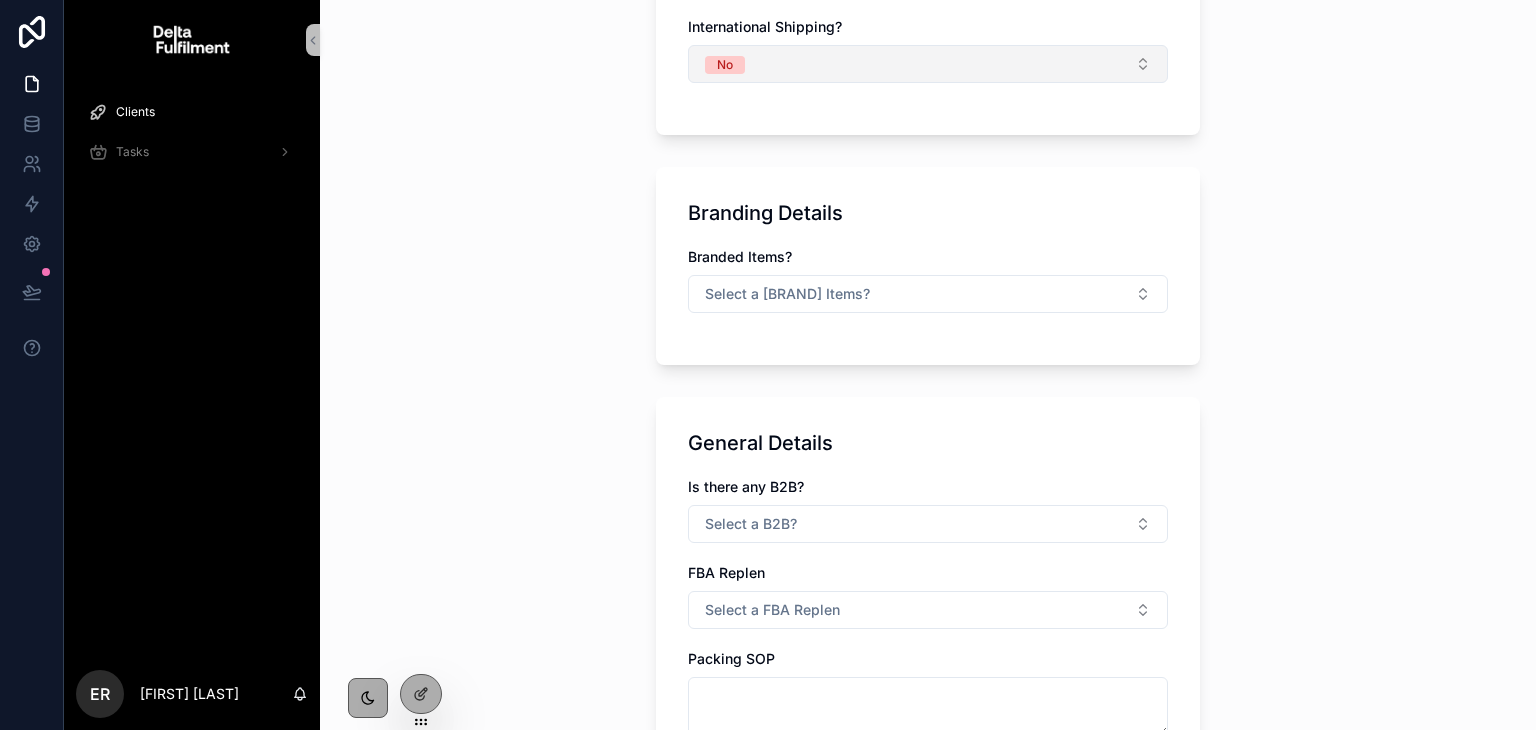 click on "No" at bounding box center (928, 64) 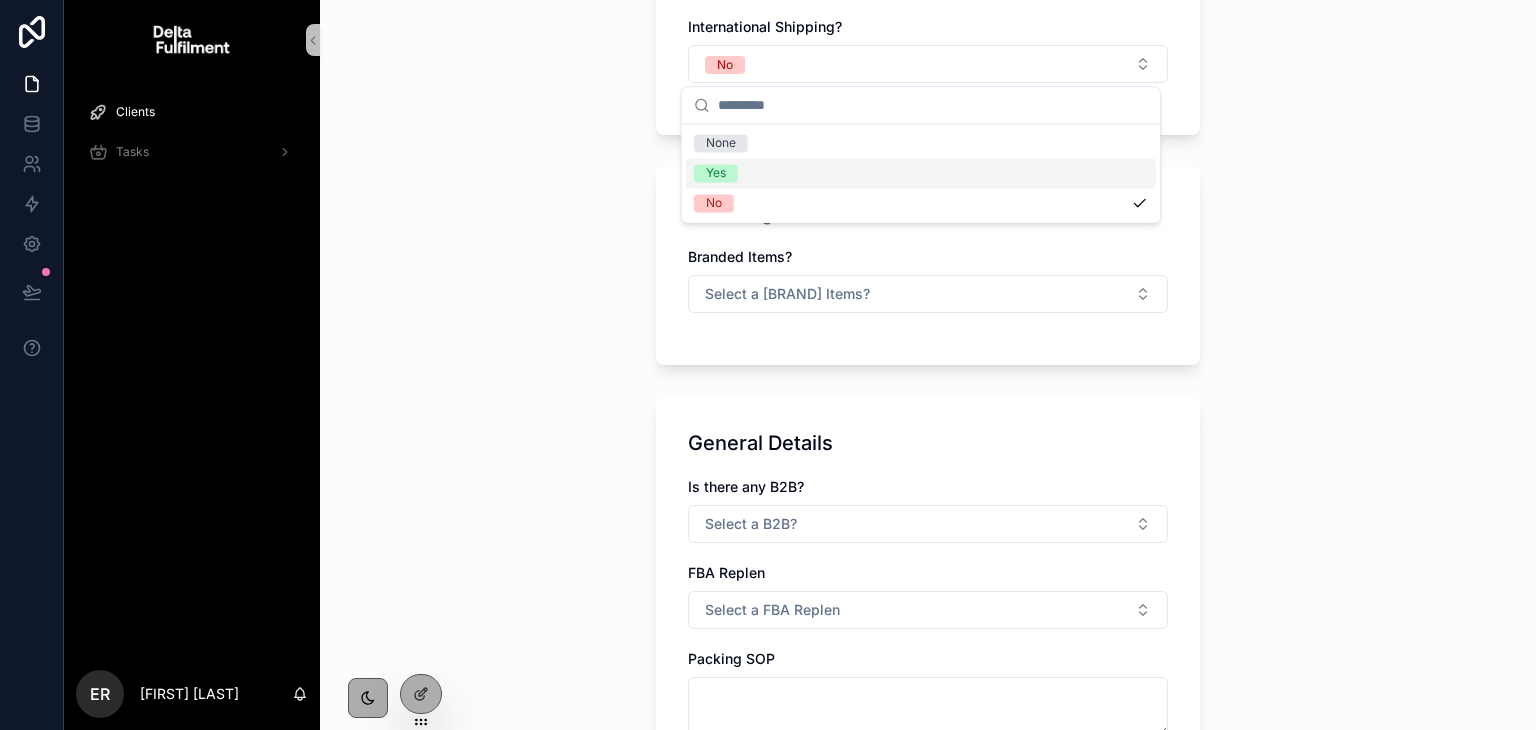 click on "Yes" at bounding box center [921, 173] 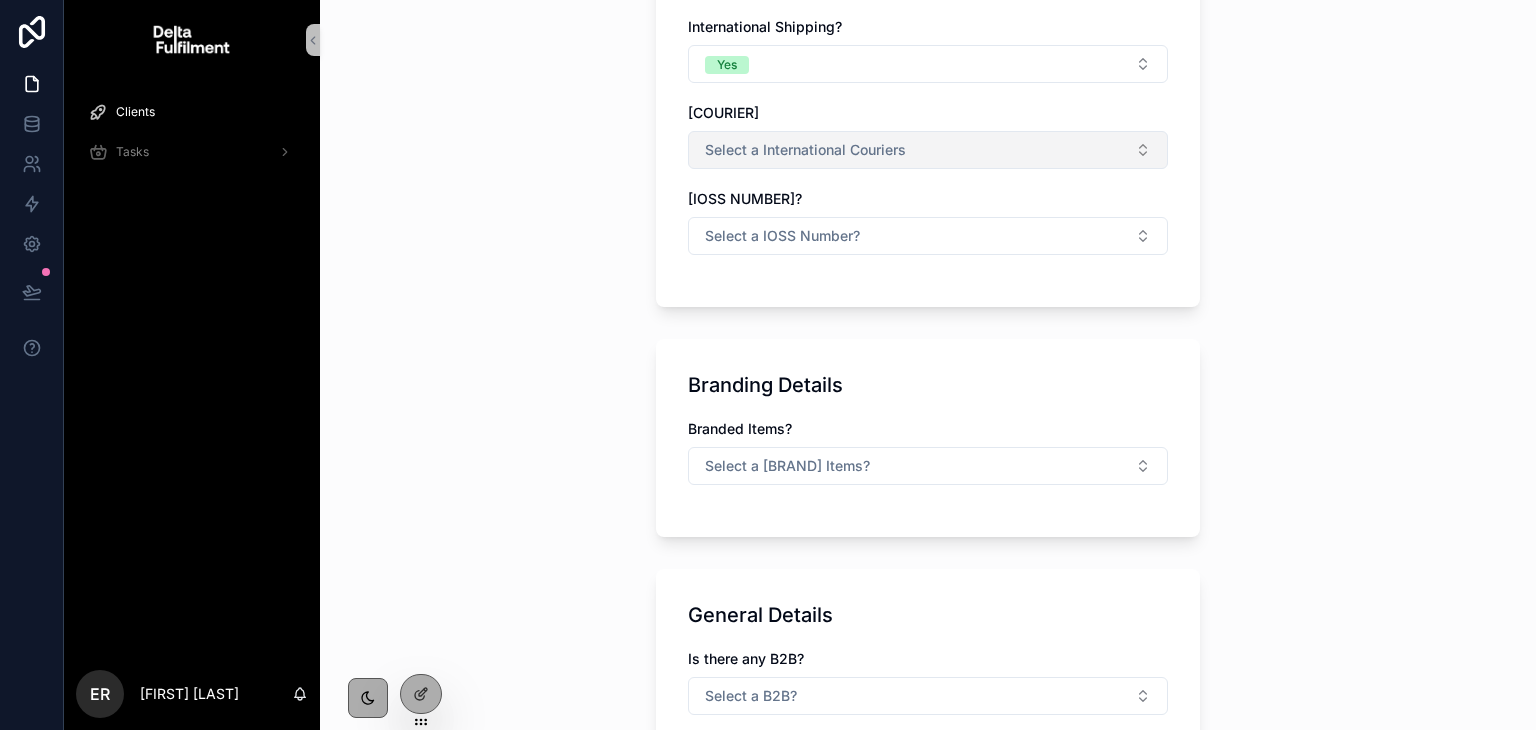 click on "Select a International Couriers" at bounding box center [805, 150] 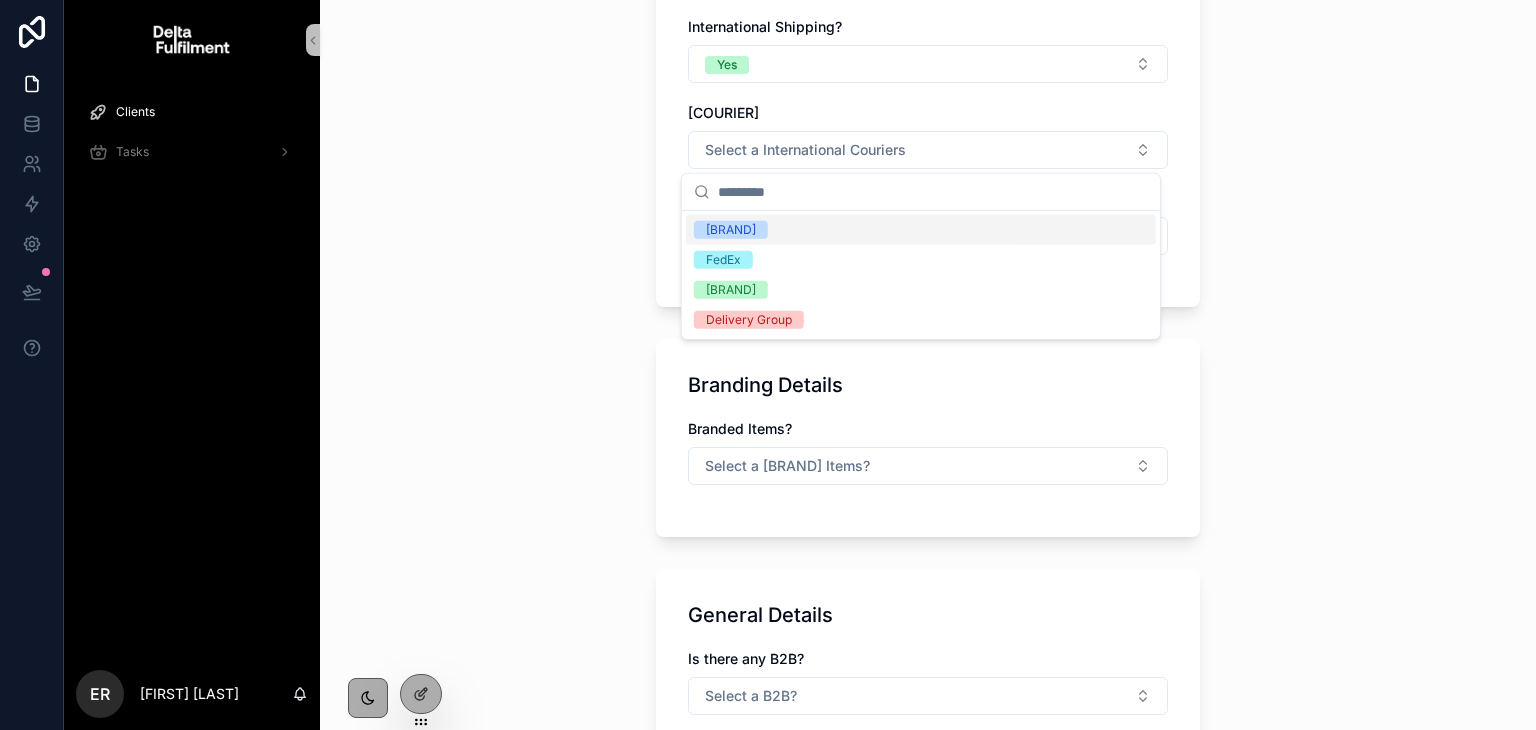 click on "[BRAND]" at bounding box center (921, 230) 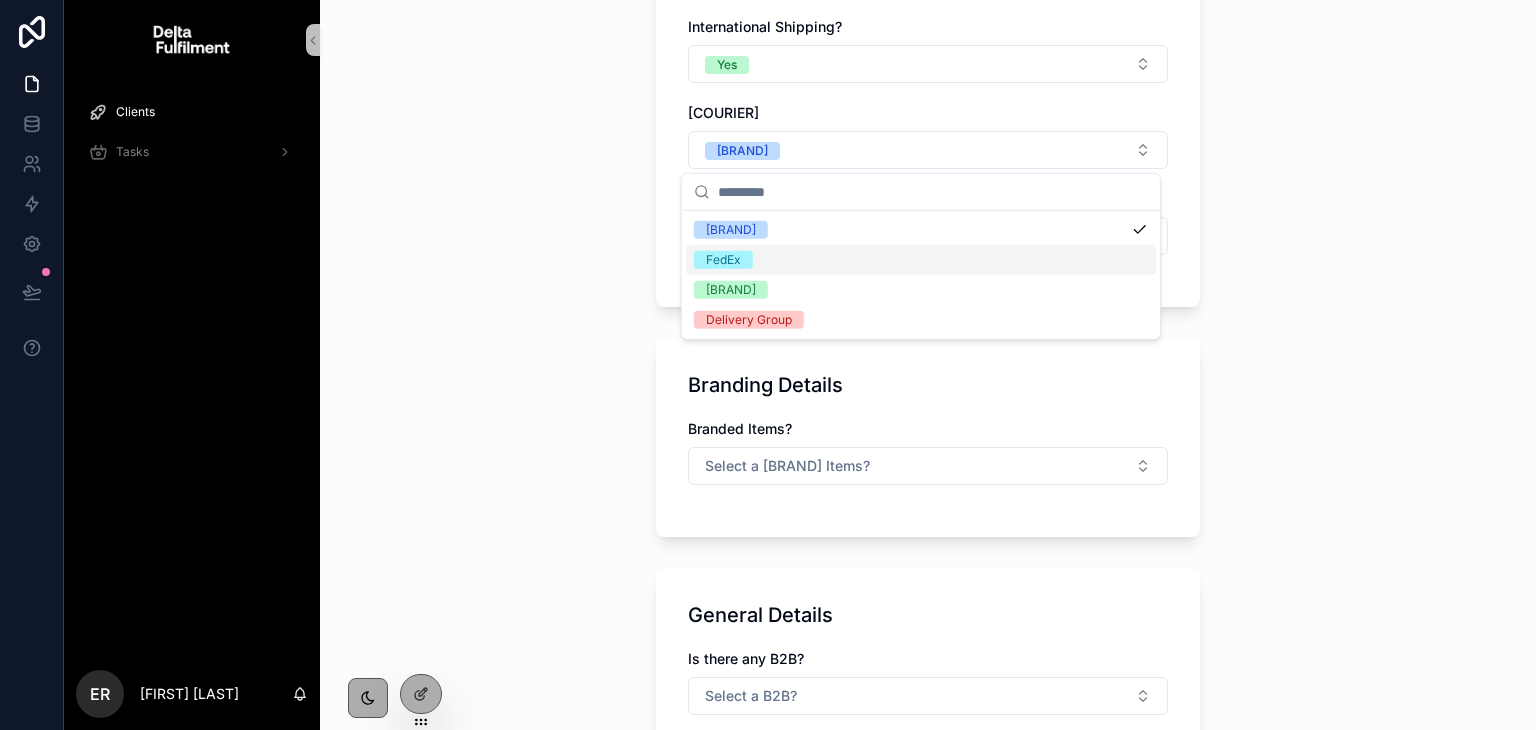 click on "Shipping Details Cut Off *** UK Couriers Royal Mail Evri Express Option? Yes Express Mapping Wording *** International Shipping? Yes International Couriers Starlinks IOSS Number? Select a IOSS Number?" at bounding box center (928, -60) 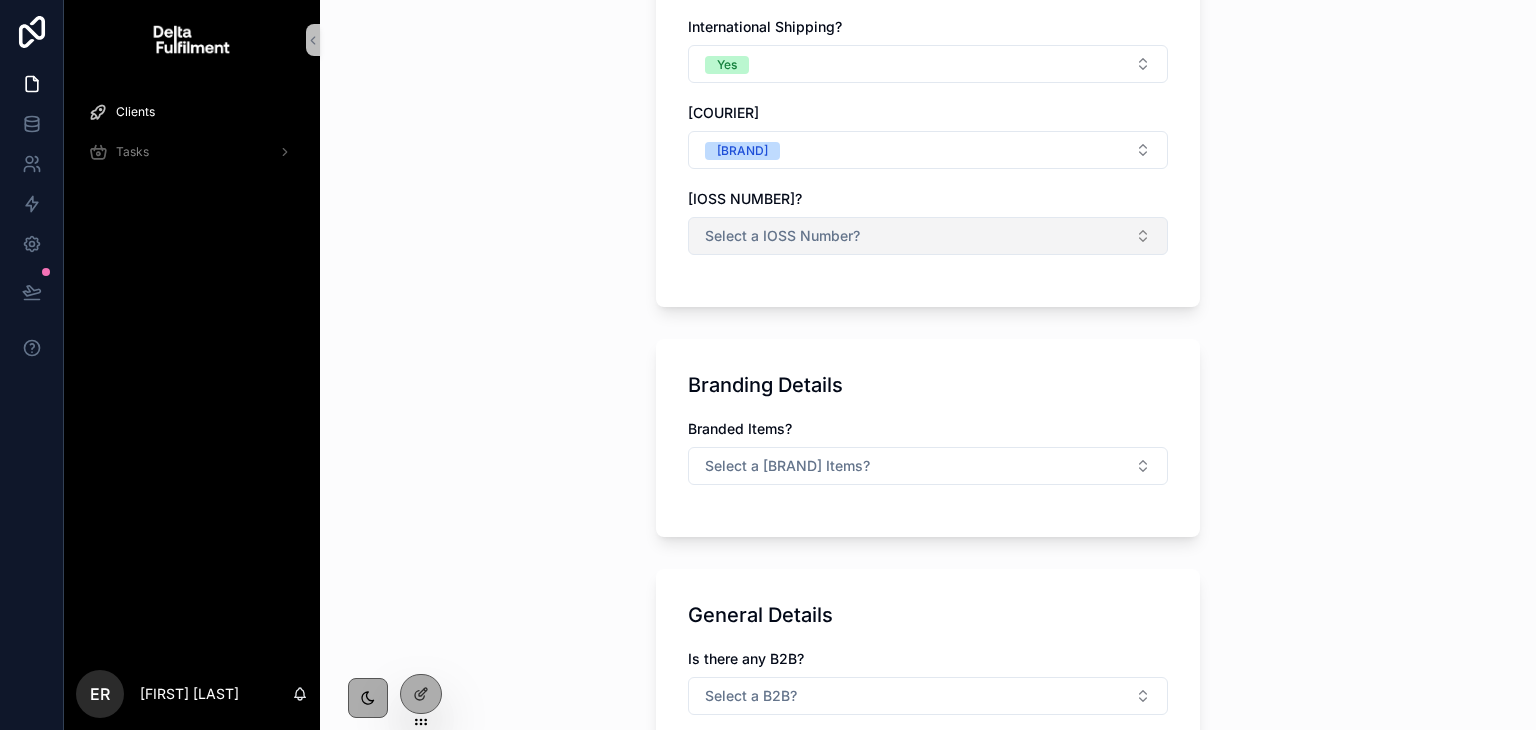 click on "Select a IOSS Number?" at bounding box center [782, 236] 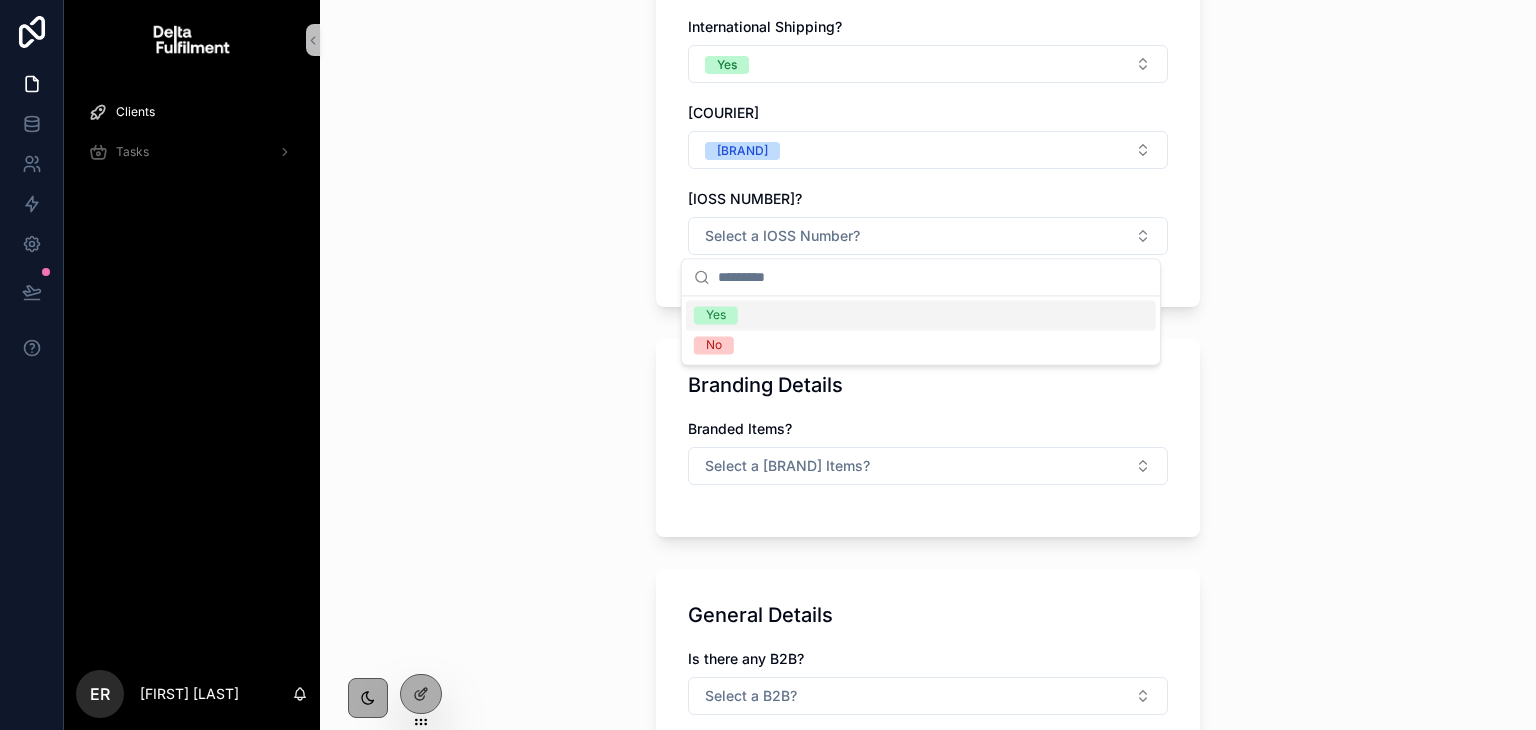 click on "Yes" at bounding box center (716, 315) 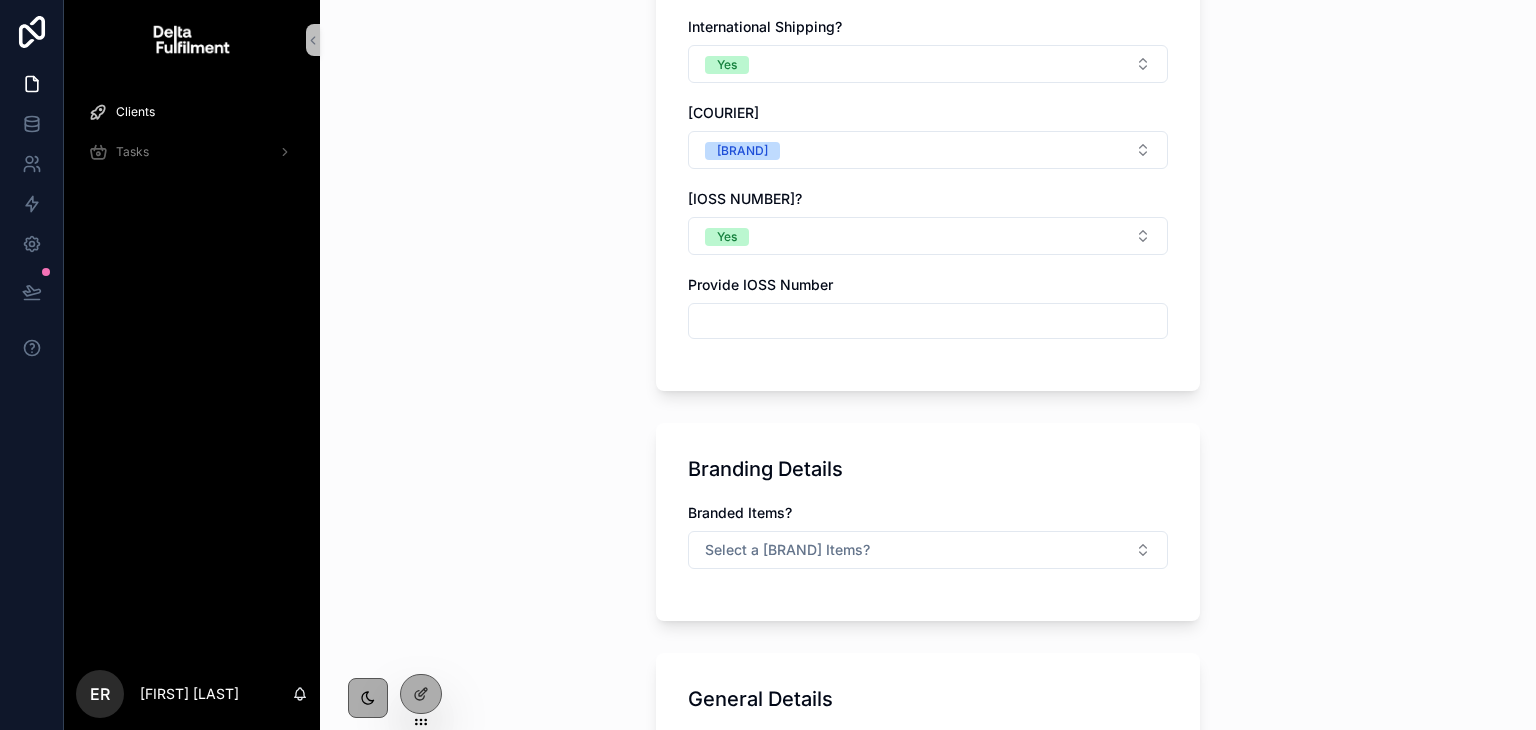 click at bounding box center [928, 321] 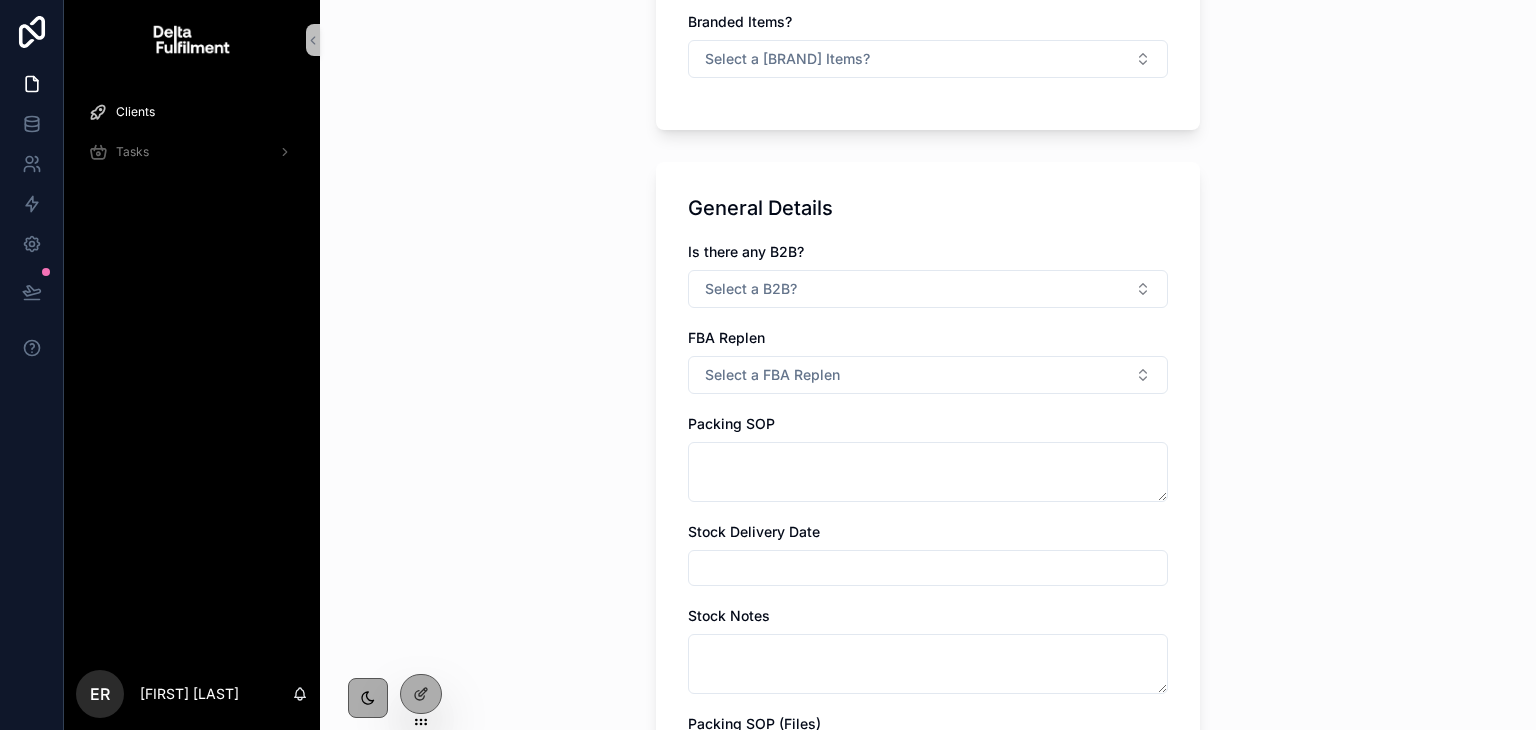 scroll, scrollTop: 2742, scrollLeft: 0, axis: vertical 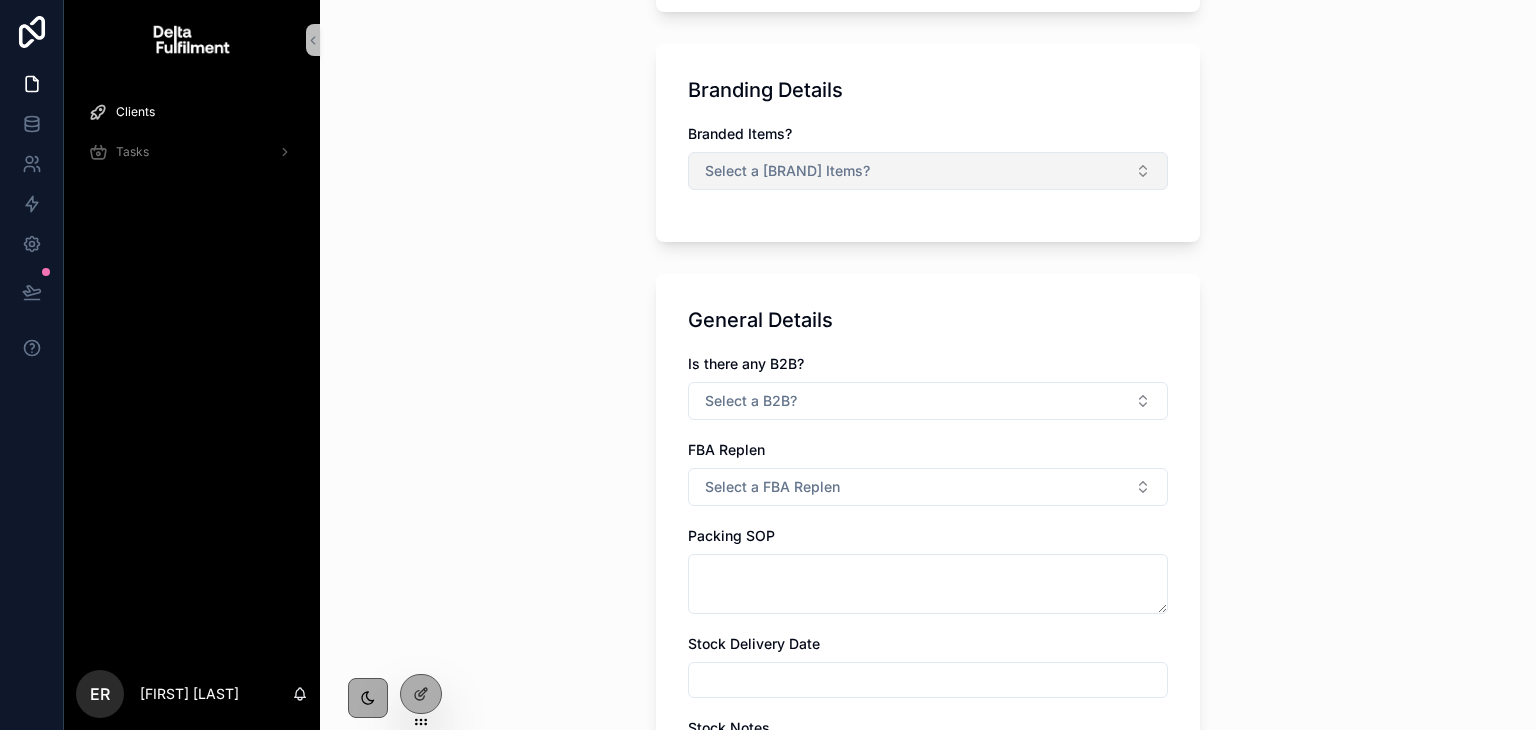 type on "***" 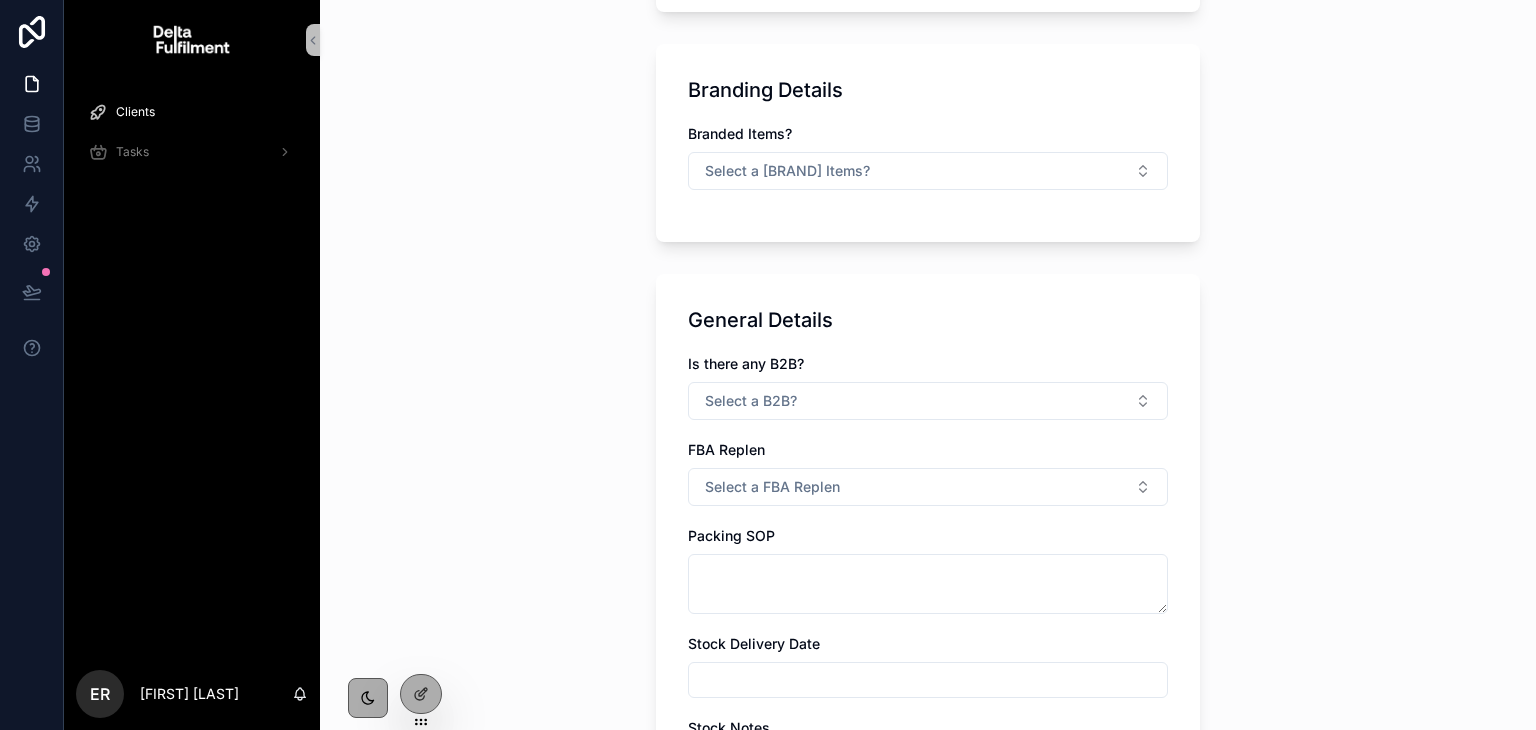 click on "Branding Details Branded Items? Select a Branded Items?" at bounding box center (928, 143) 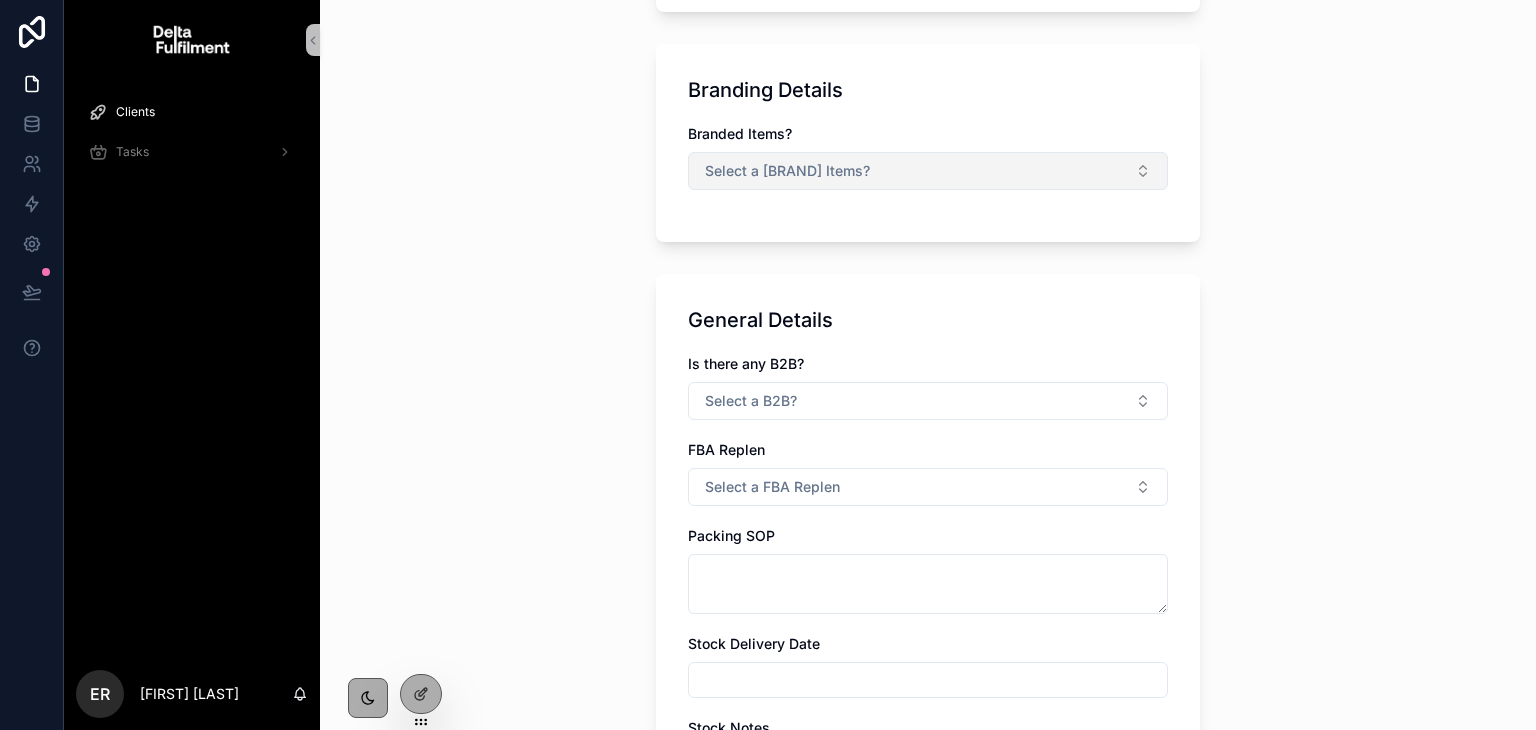 click on "Select a [BRAND] Items?" at bounding box center (787, 171) 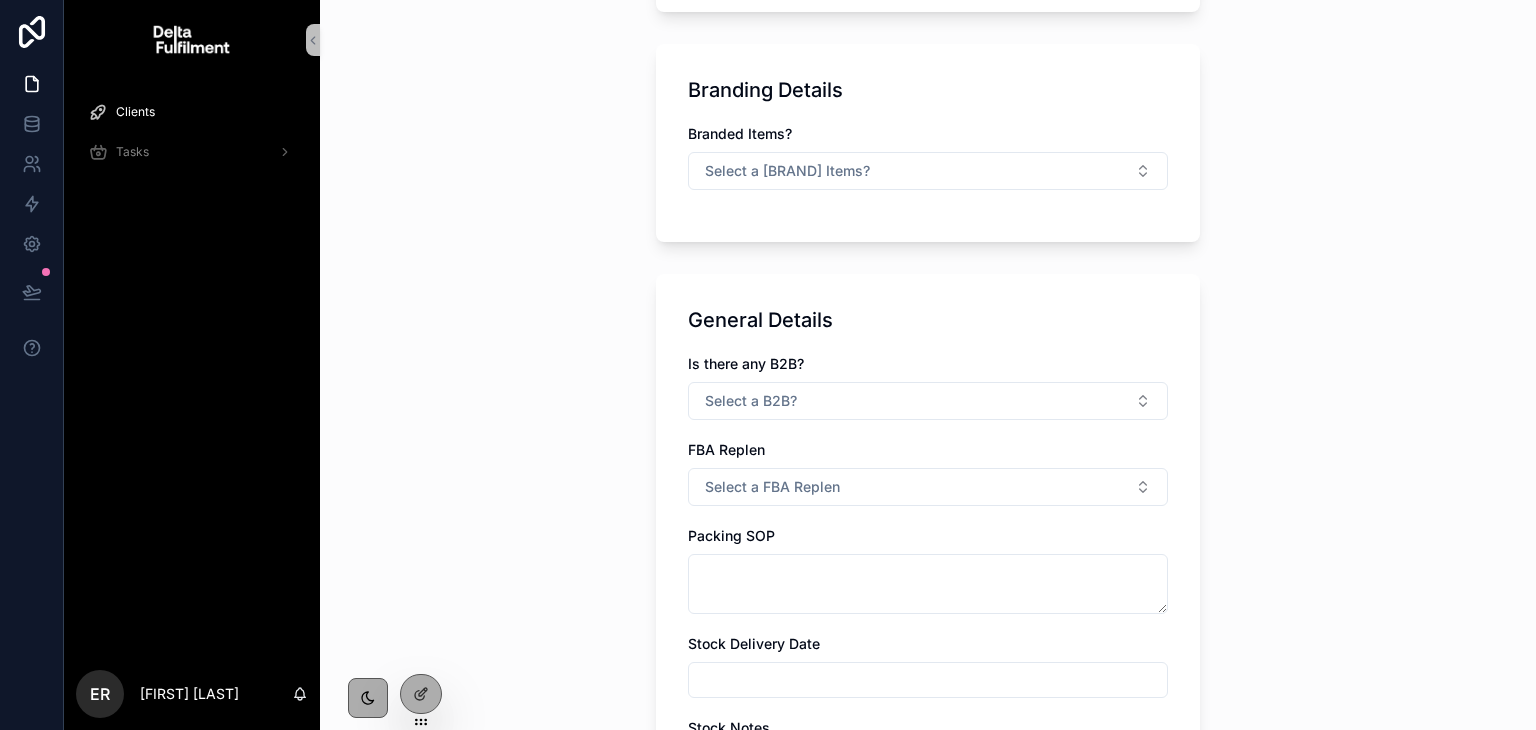 click on "Branding Details" at bounding box center [765, 90] 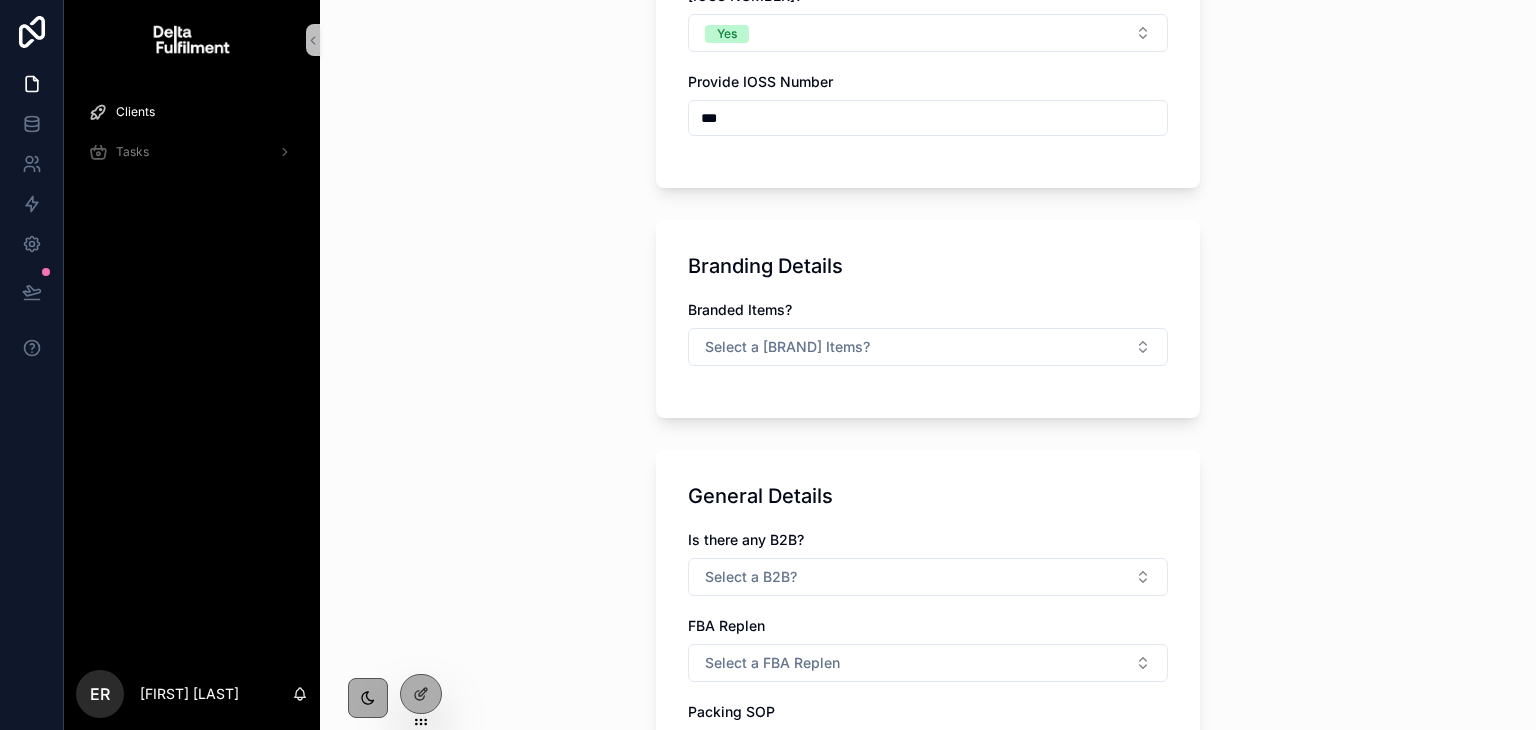 scroll, scrollTop: 2646, scrollLeft: 0, axis: vertical 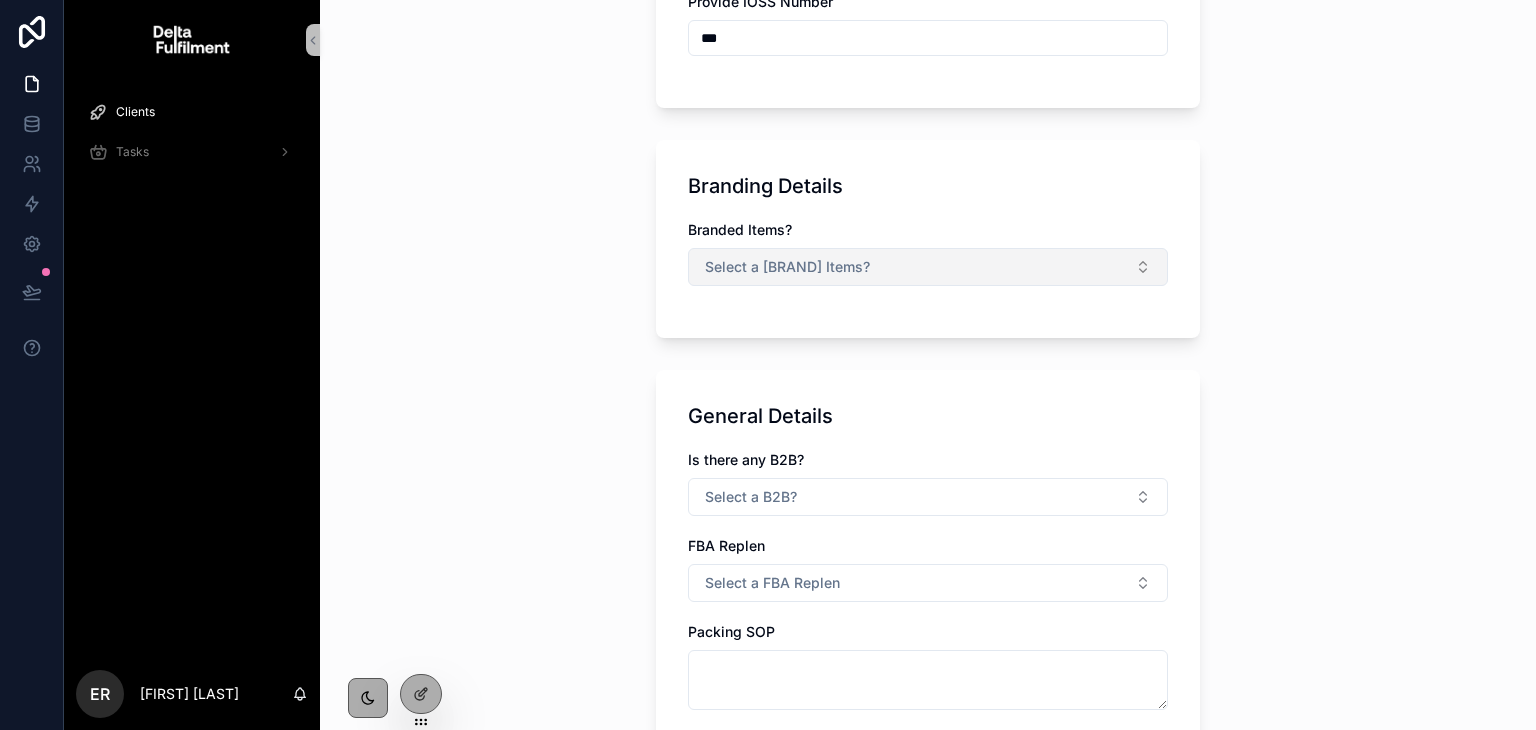 click on "Select a [BRAND] Items?" at bounding box center (928, 267) 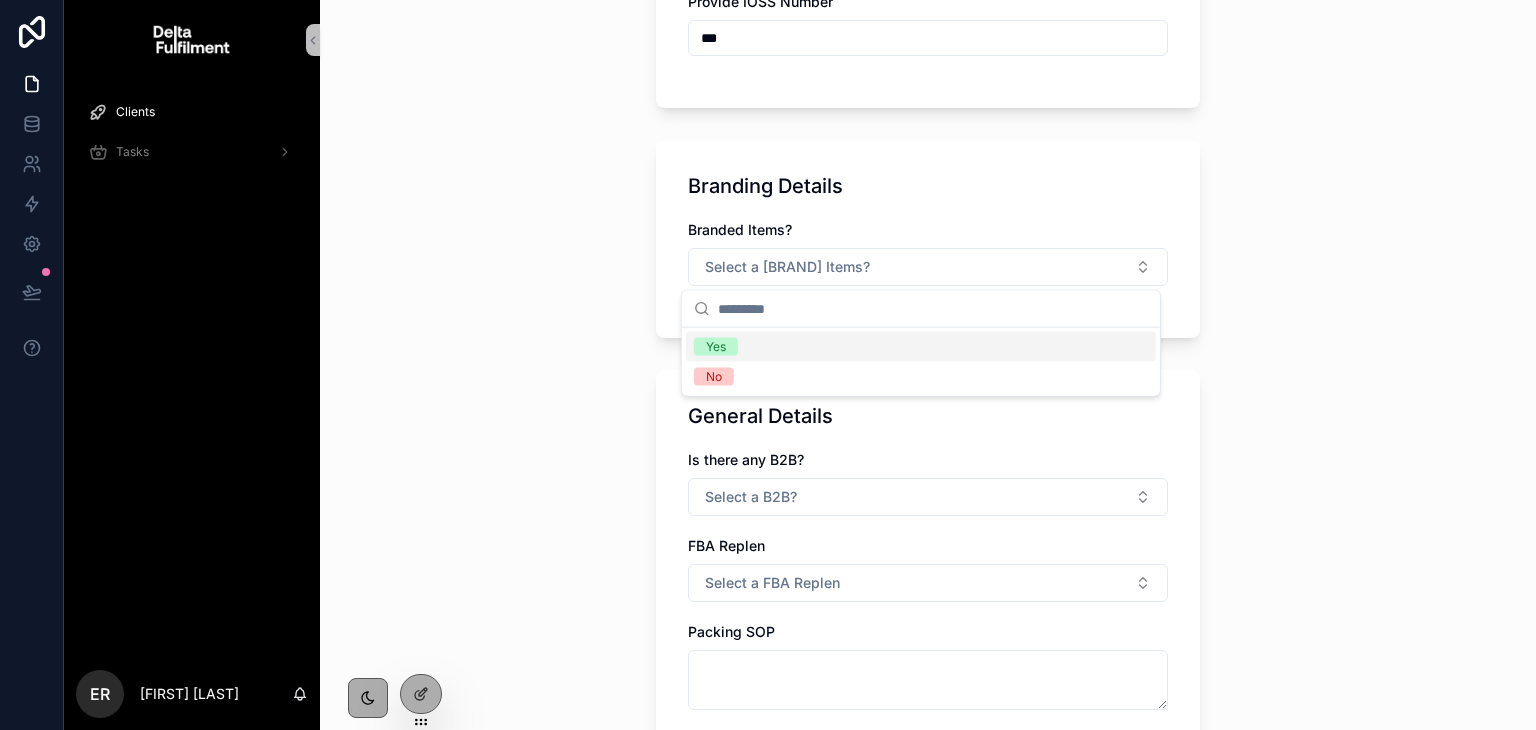 click on "Yes" at bounding box center [921, 347] 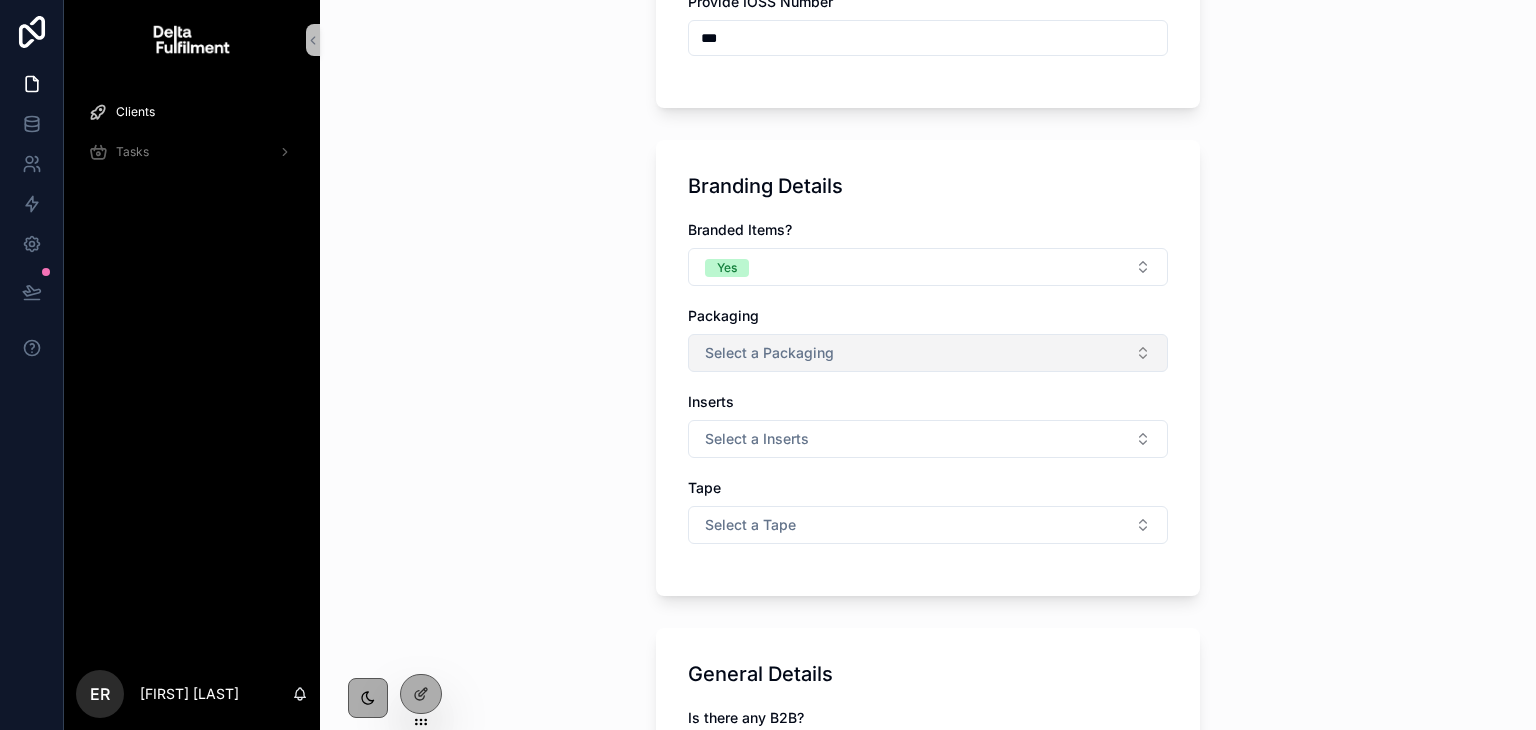 click on "Select a Packaging" at bounding box center (769, 353) 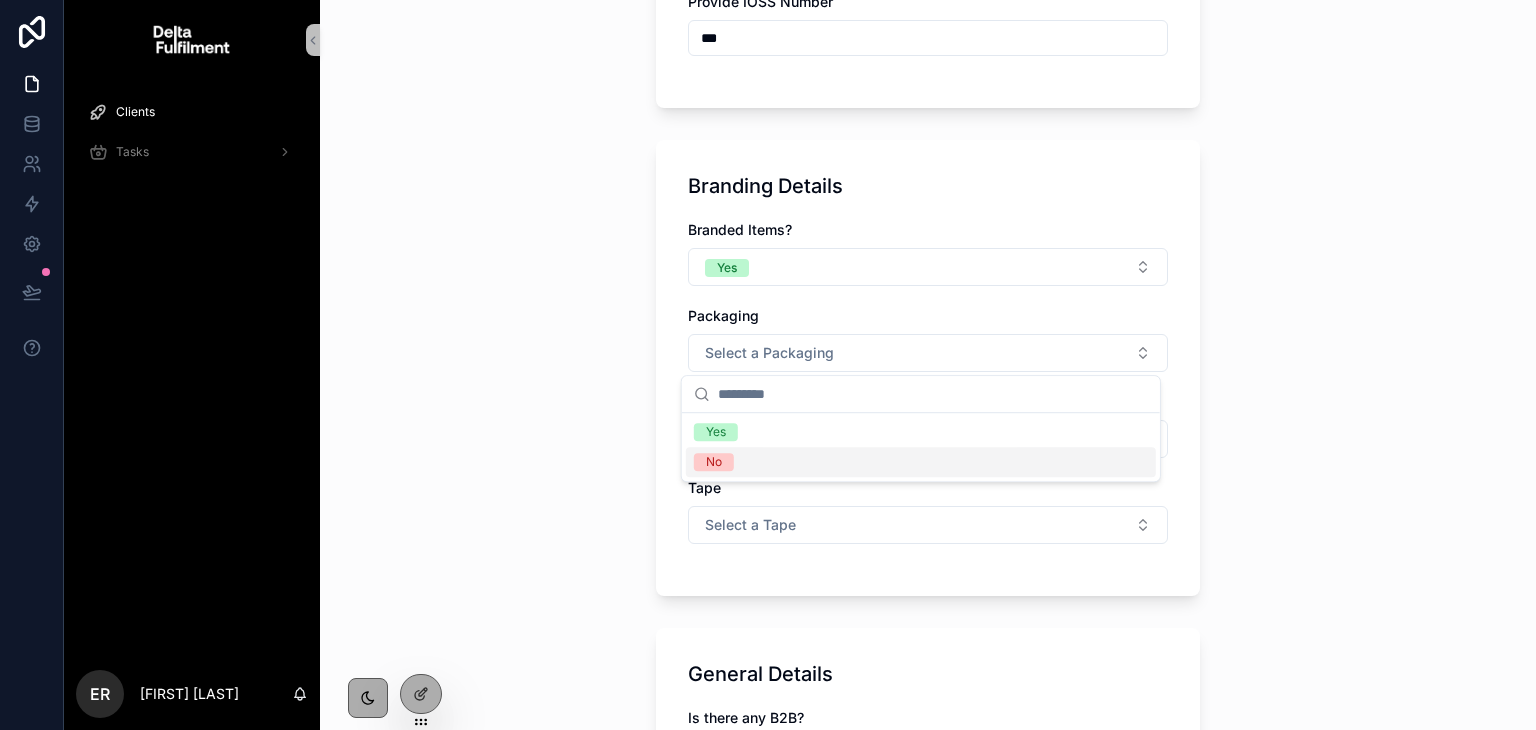click on "No" at bounding box center (921, 462) 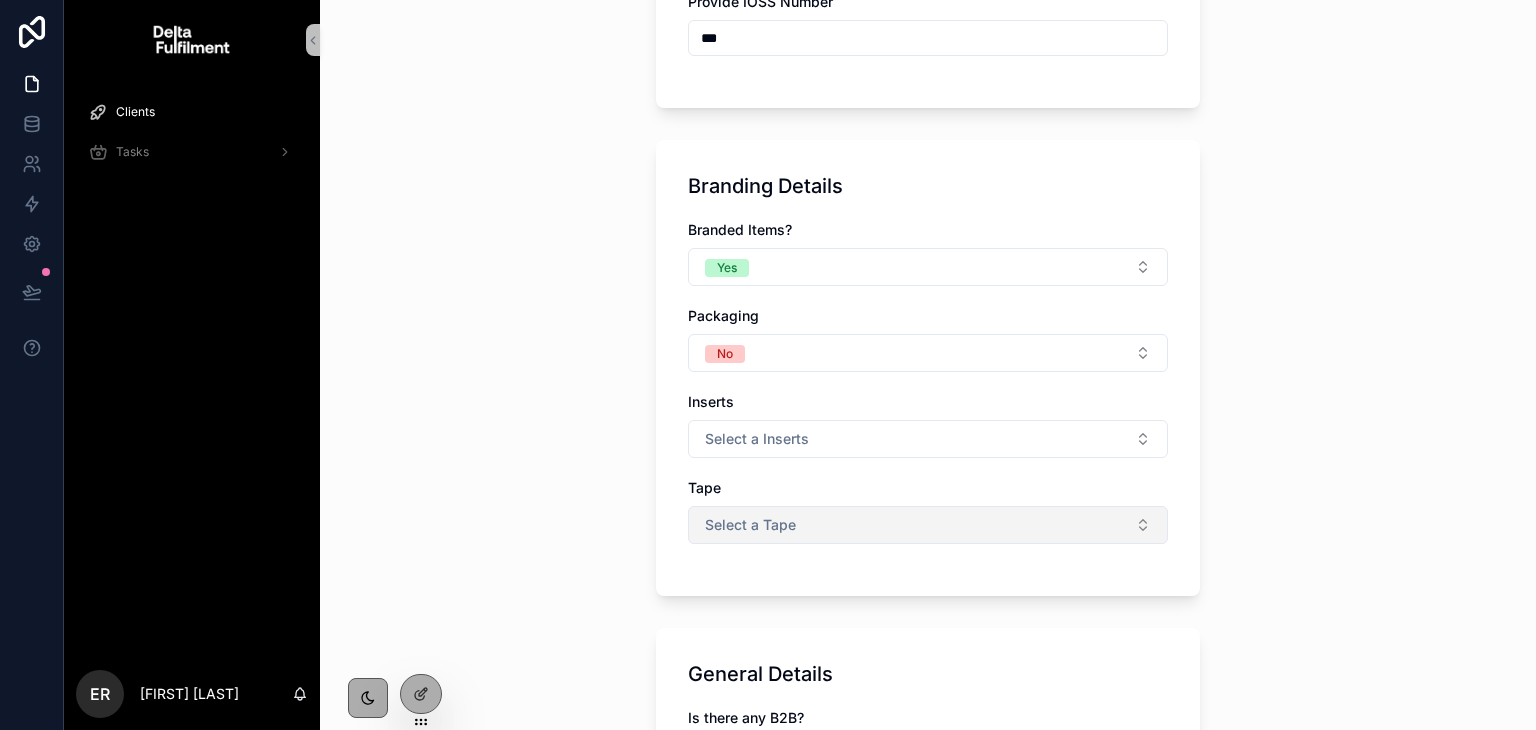 click on "Select a Tape" at bounding box center [928, 525] 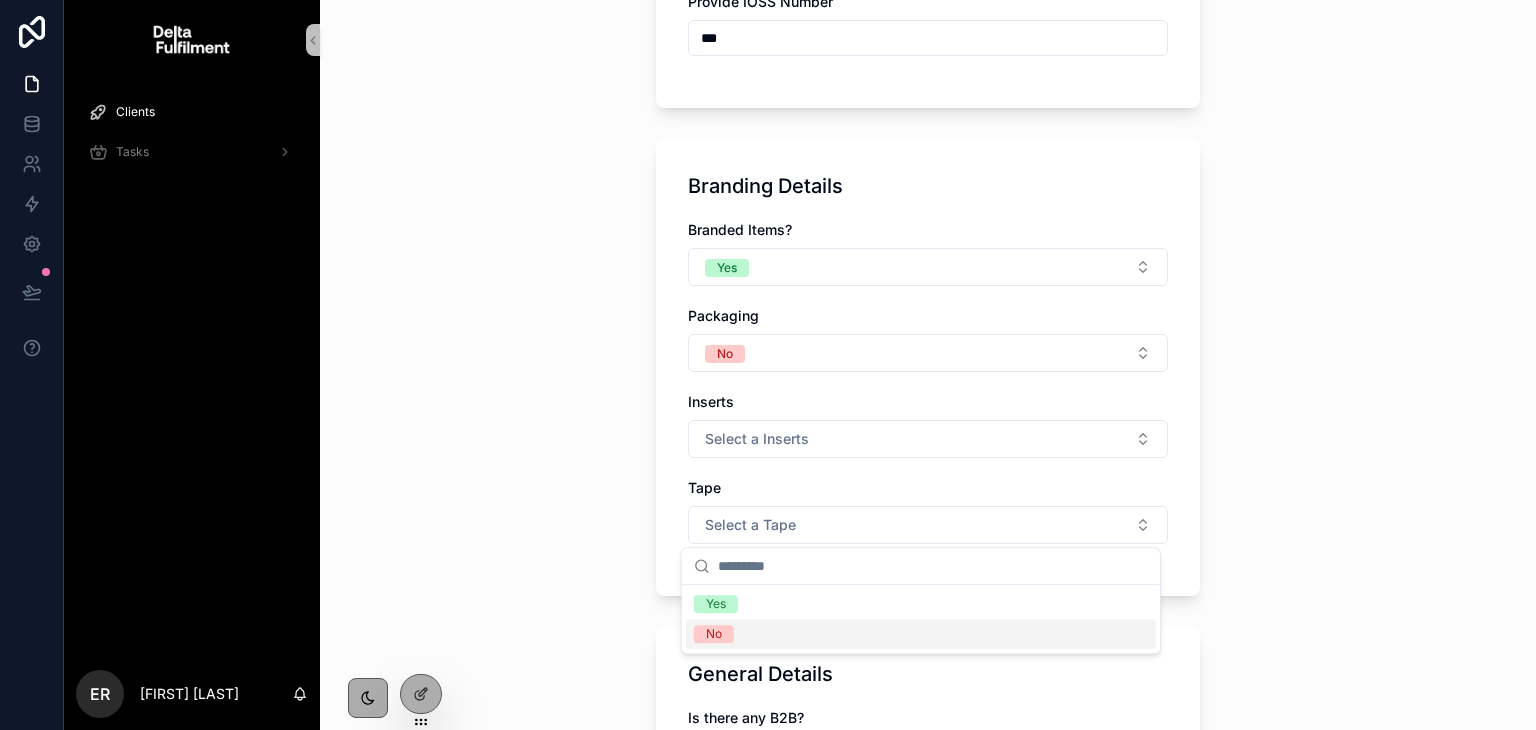 click on "No" at bounding box center [921, 634] 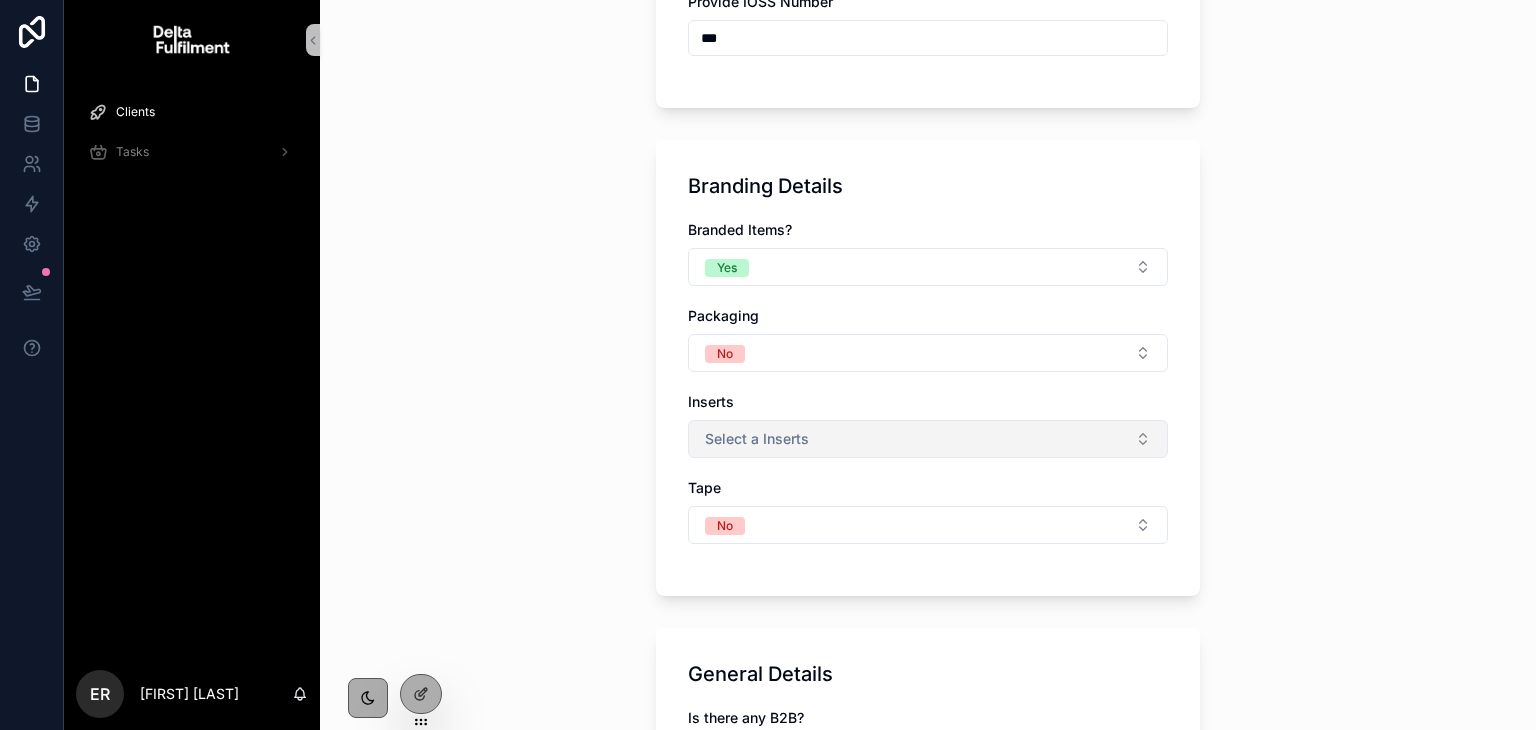 click on "Select a Inserts" at bounding box center [757, 439] 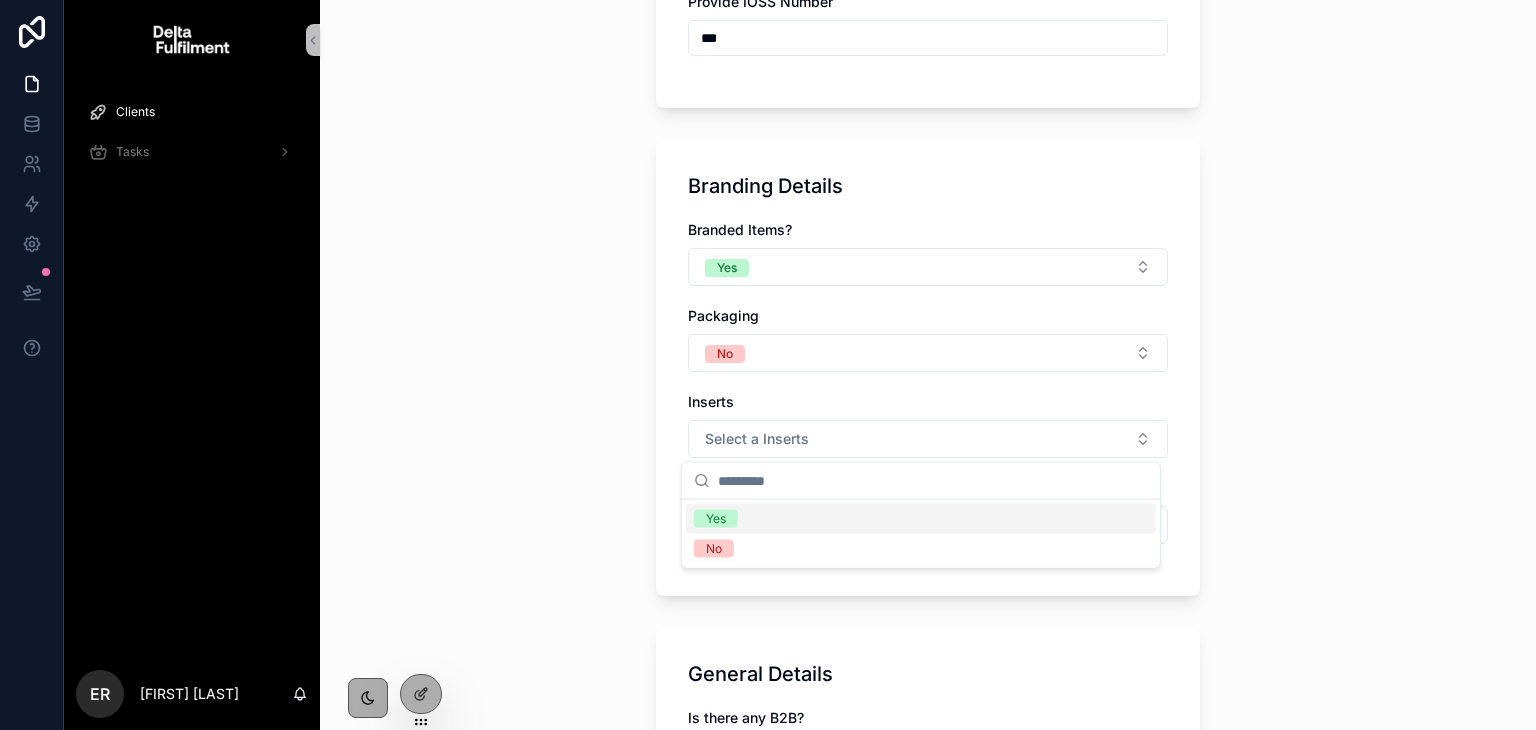 click on "Yes" at bounding box center (921, 519) 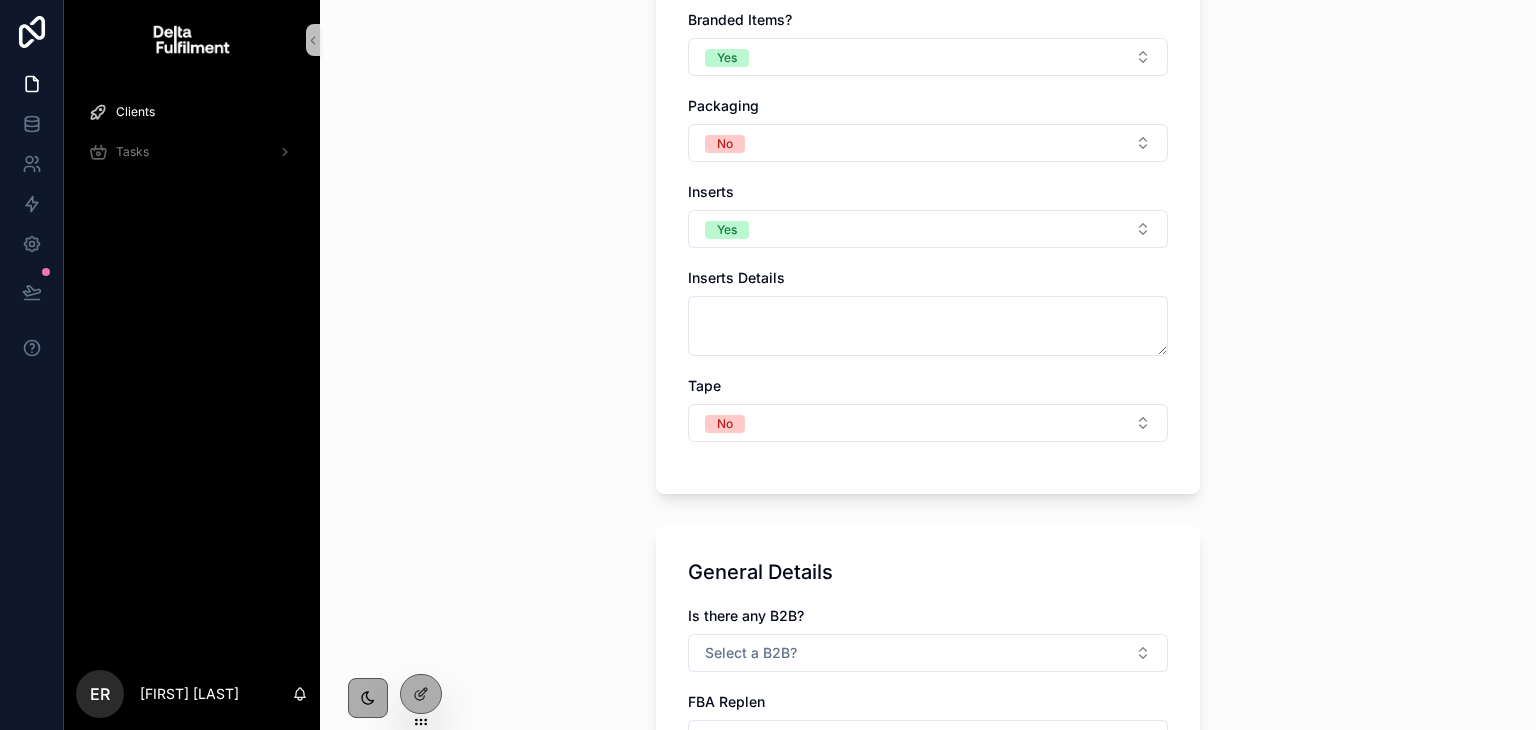 scroll, scrollTop: 2866, scrollLeft: 0, axis: vertical 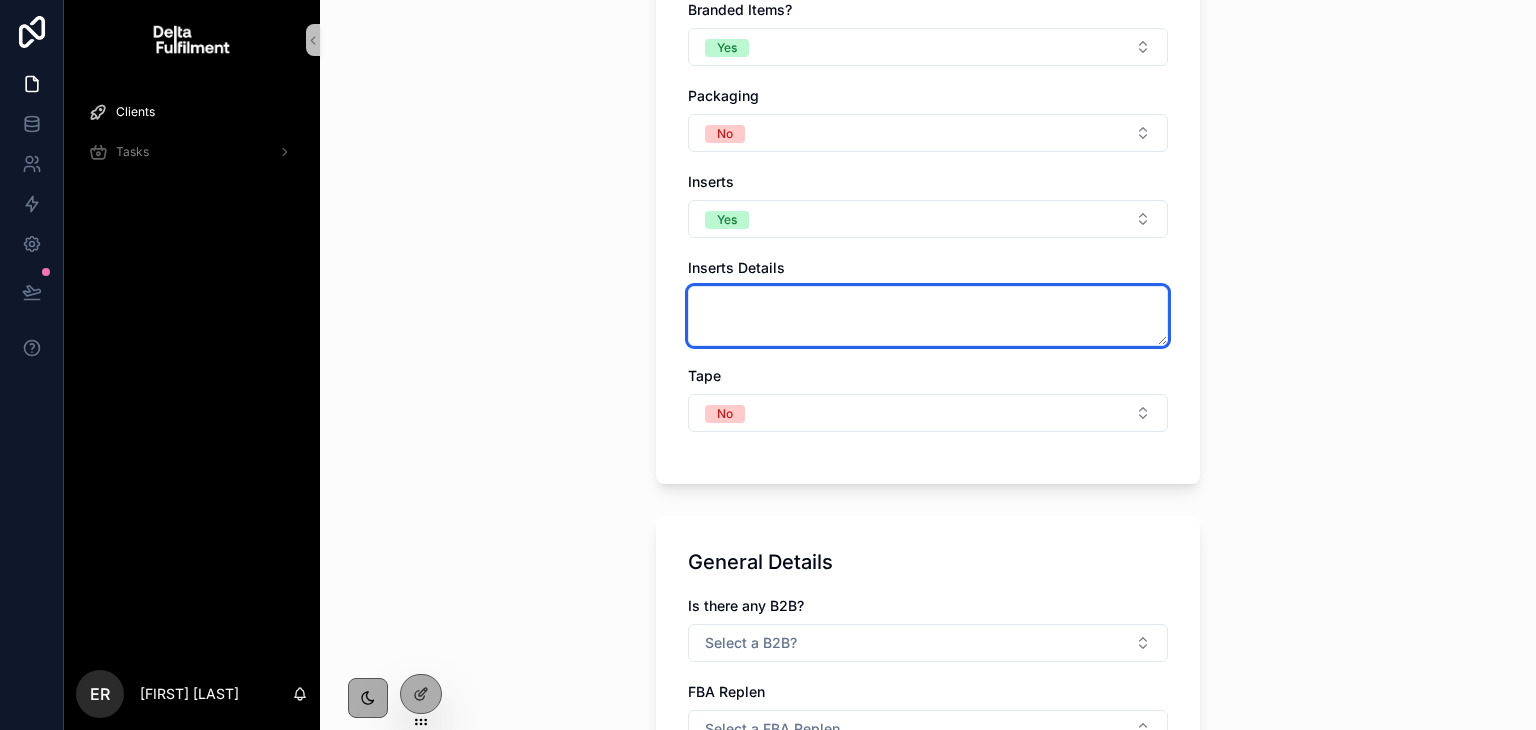 click at bounding box center [928, 316] 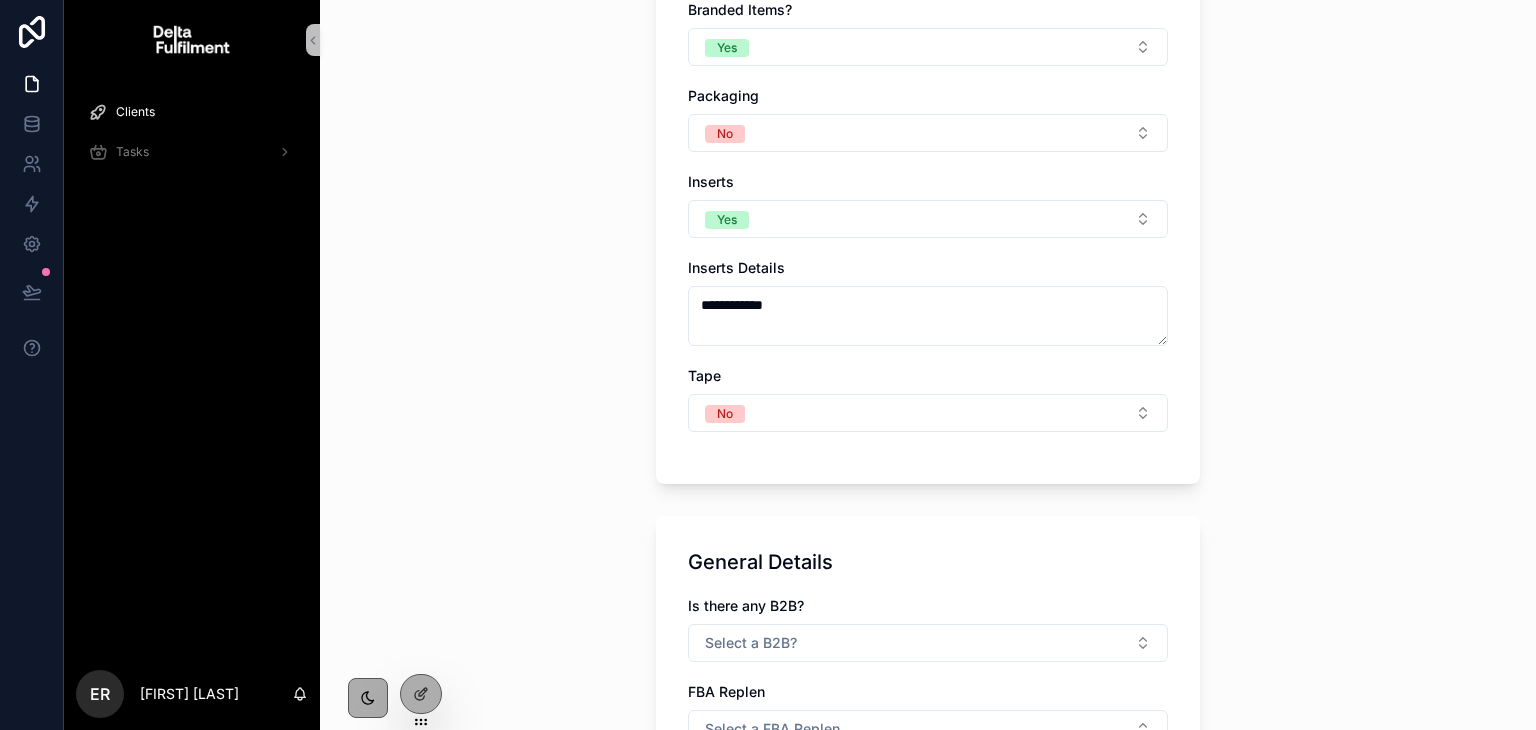 click on "**********" at bounding box center [928, 202] 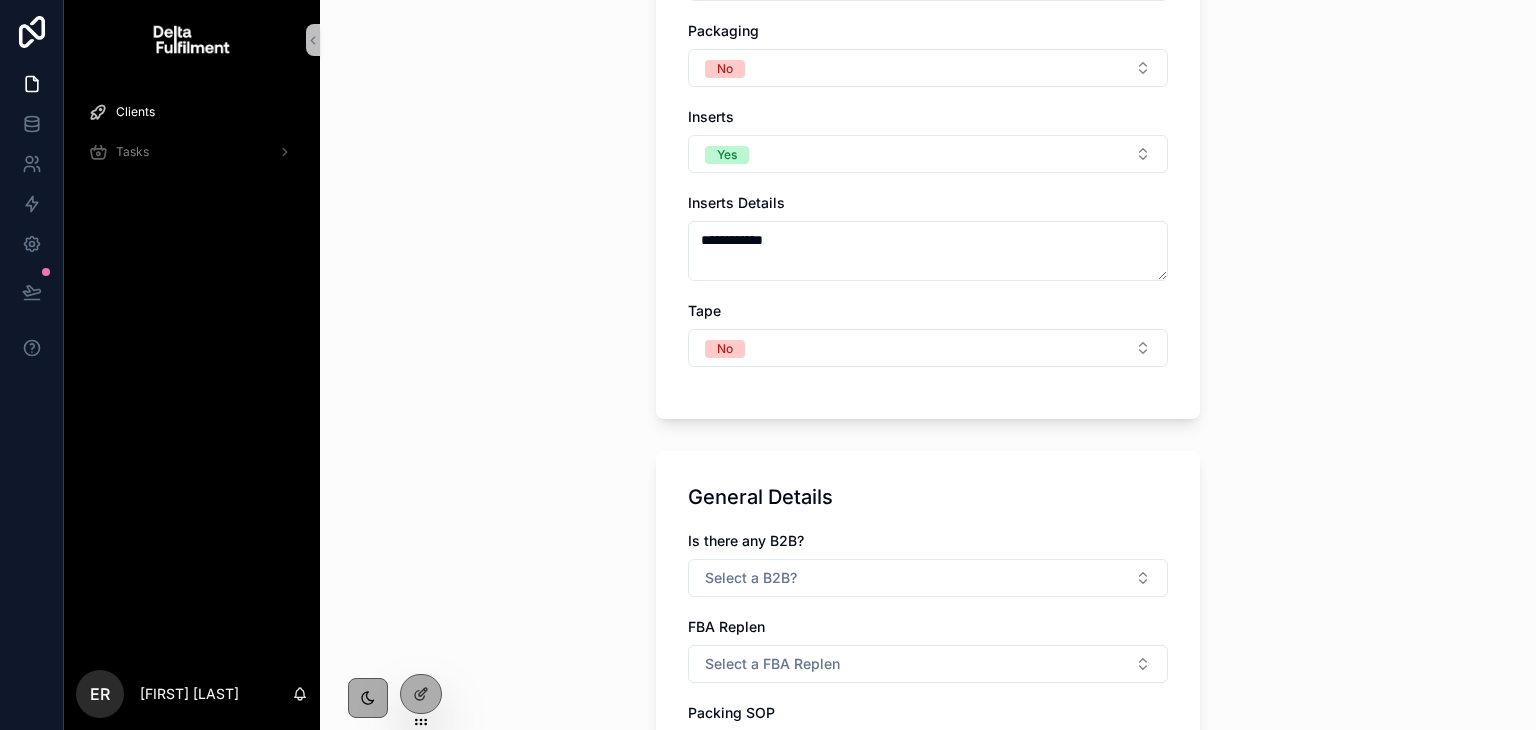 scroll, scrollTop: 2932, scrollLeft: 0, axis: vertical 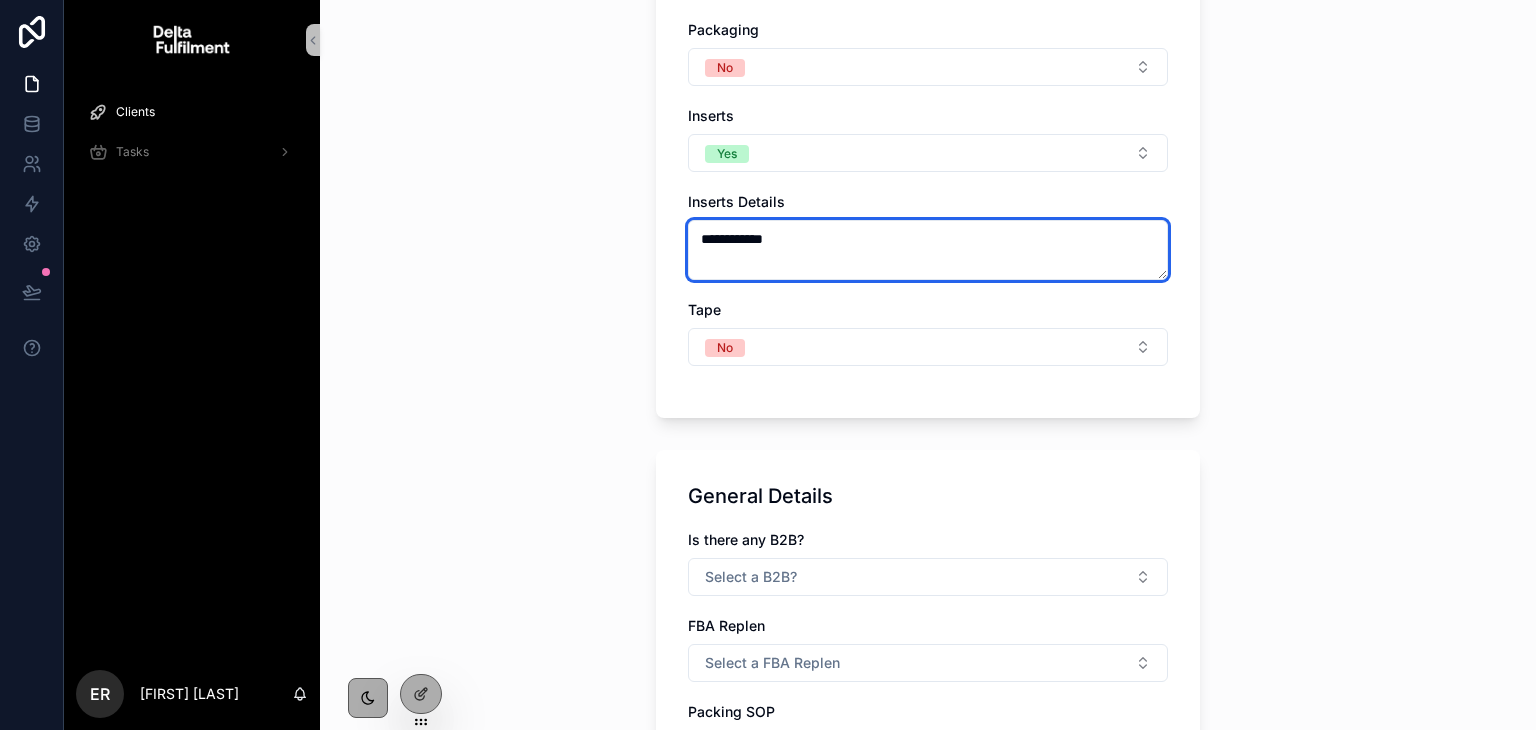 click on "**********" at bounding box center [928, 250] 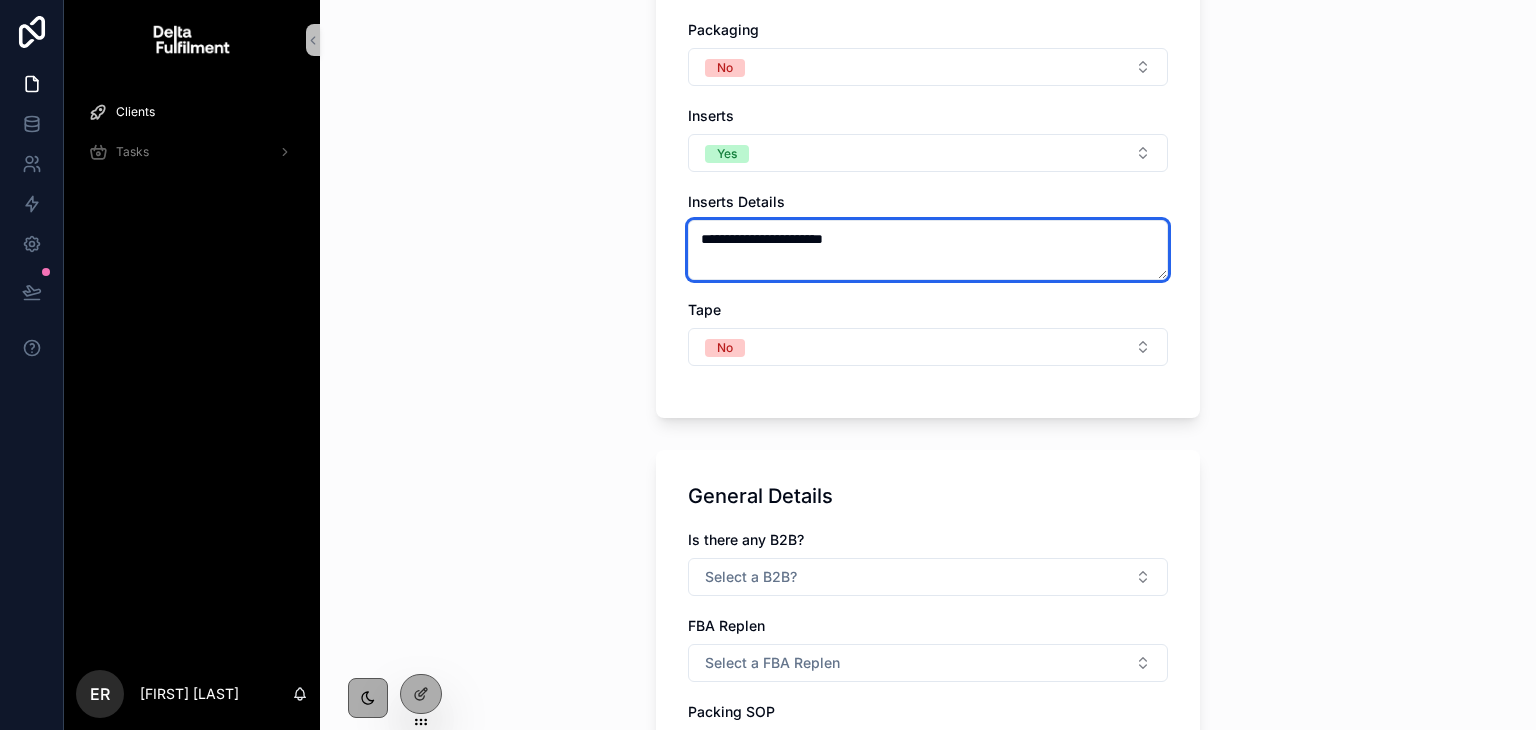 type on "**********" 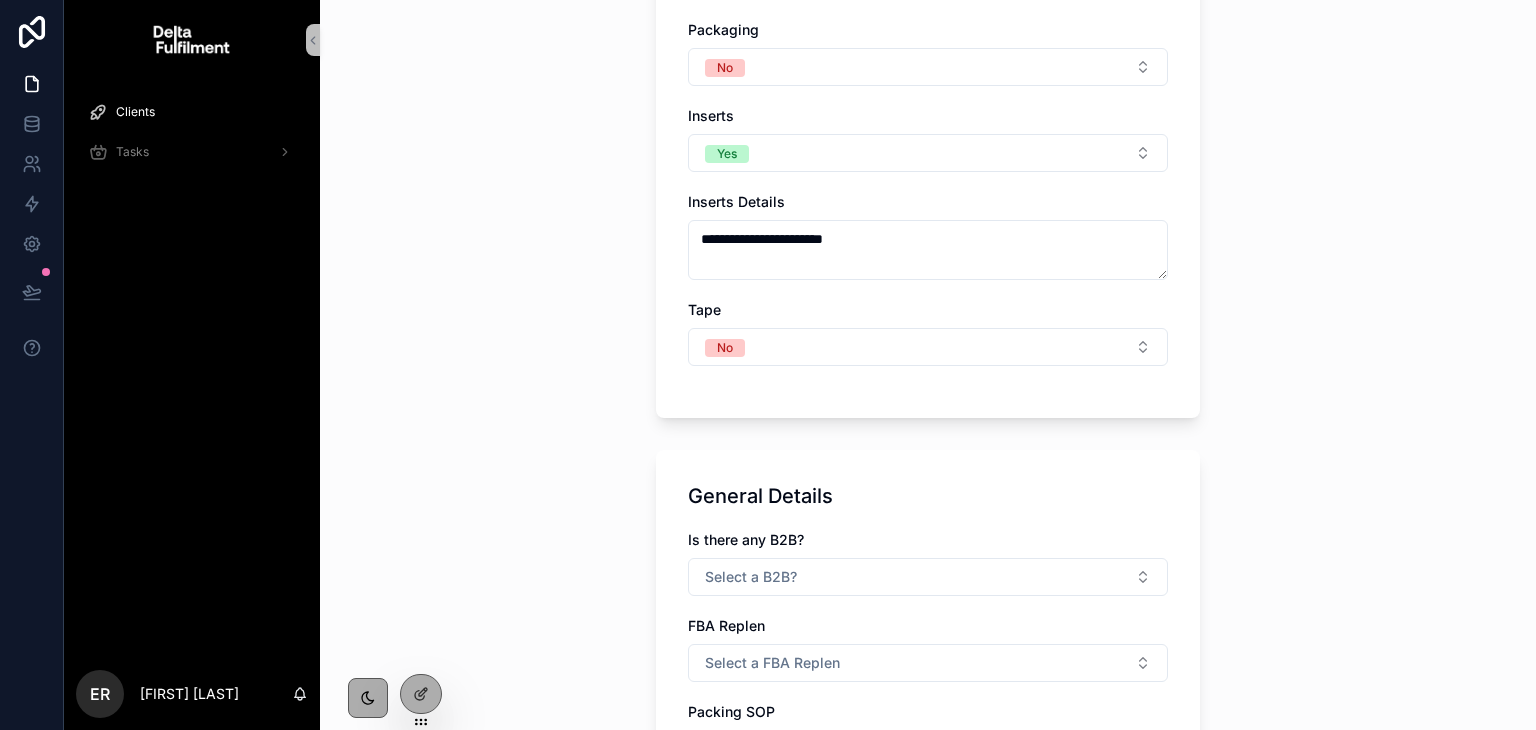 click on "Tape" at bounding box center [928, 310] 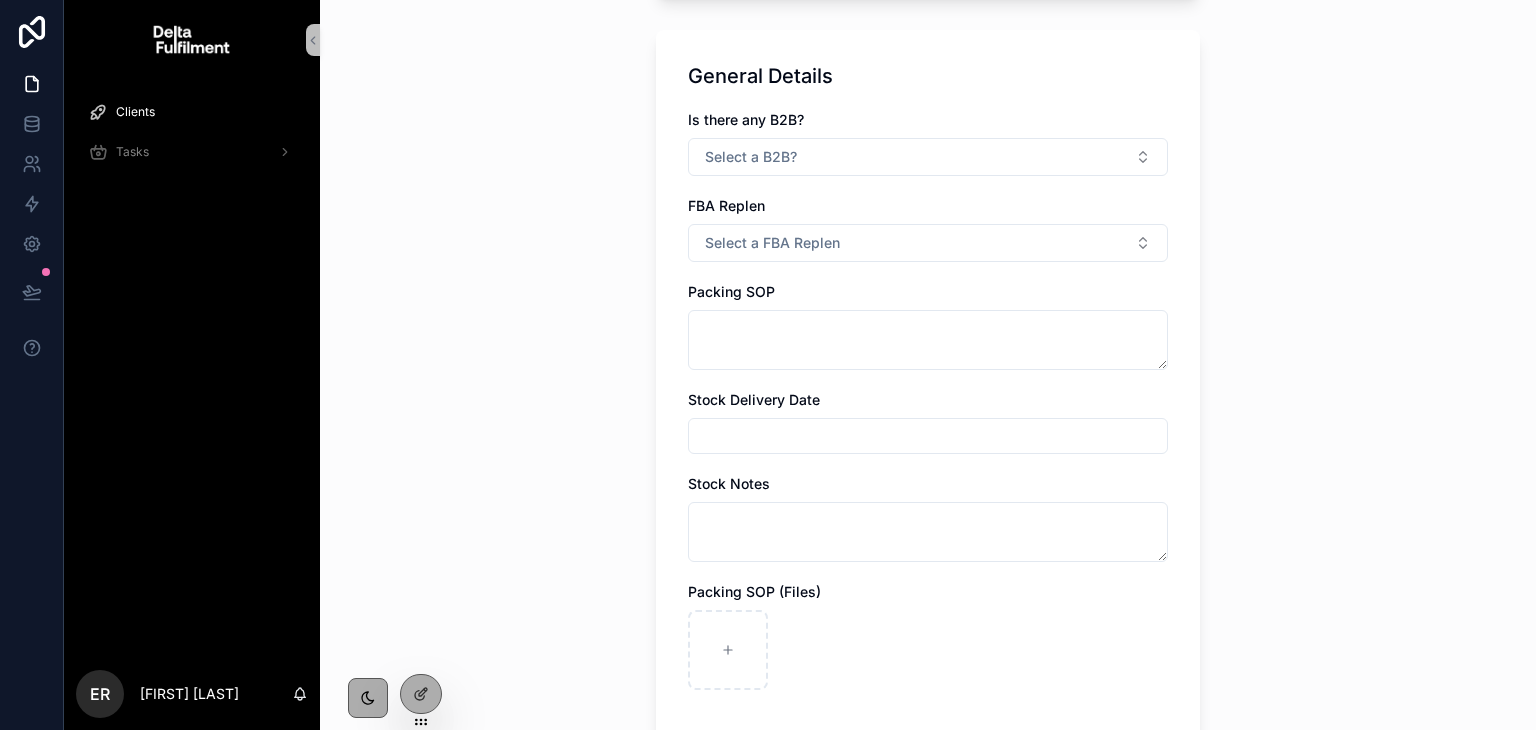 scroll, scrollTop: 3352, scrollLeft: 0, axis: vertical 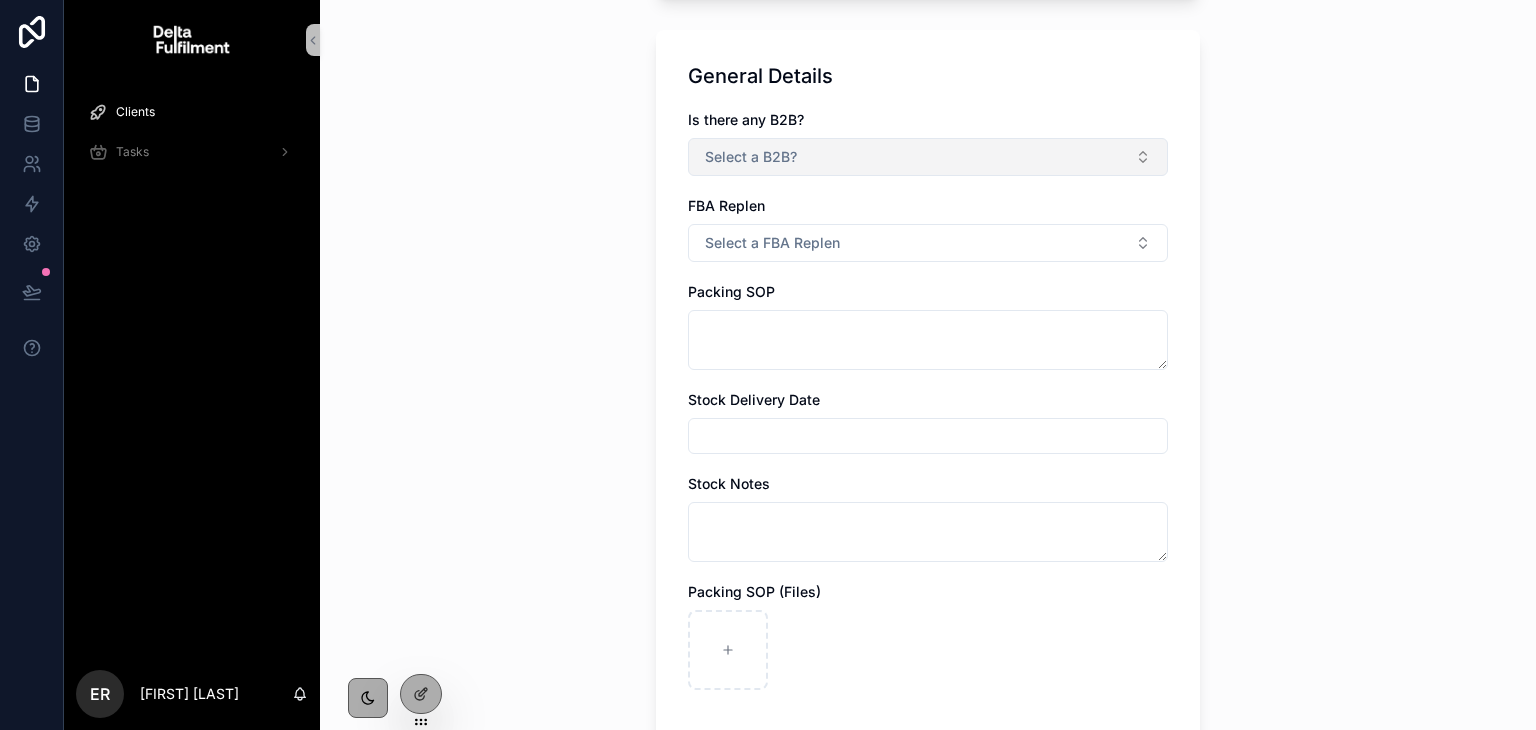 click on "Select a B2B?" at bounding box center (928, 157) 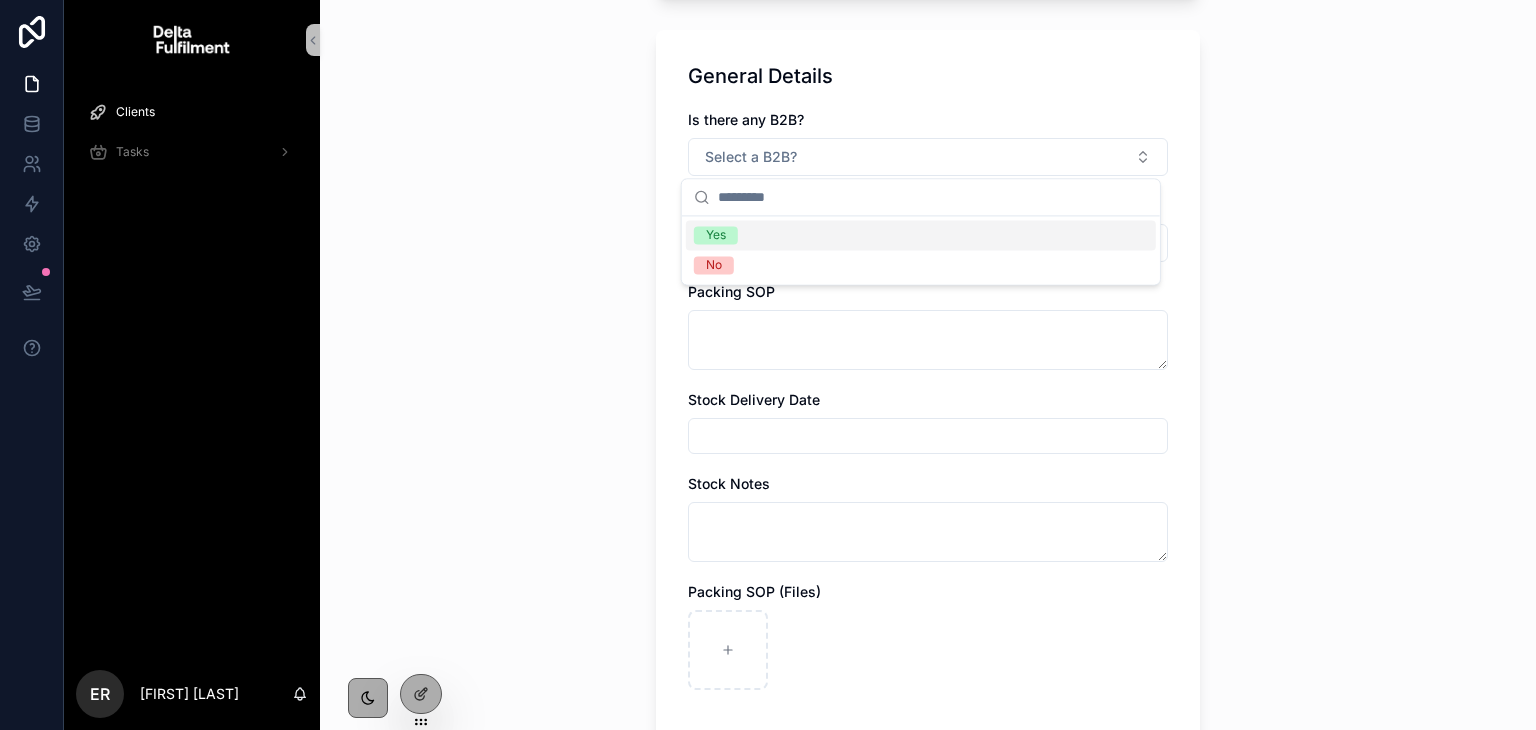 click on "Yes" at bounding box center (921, 235) 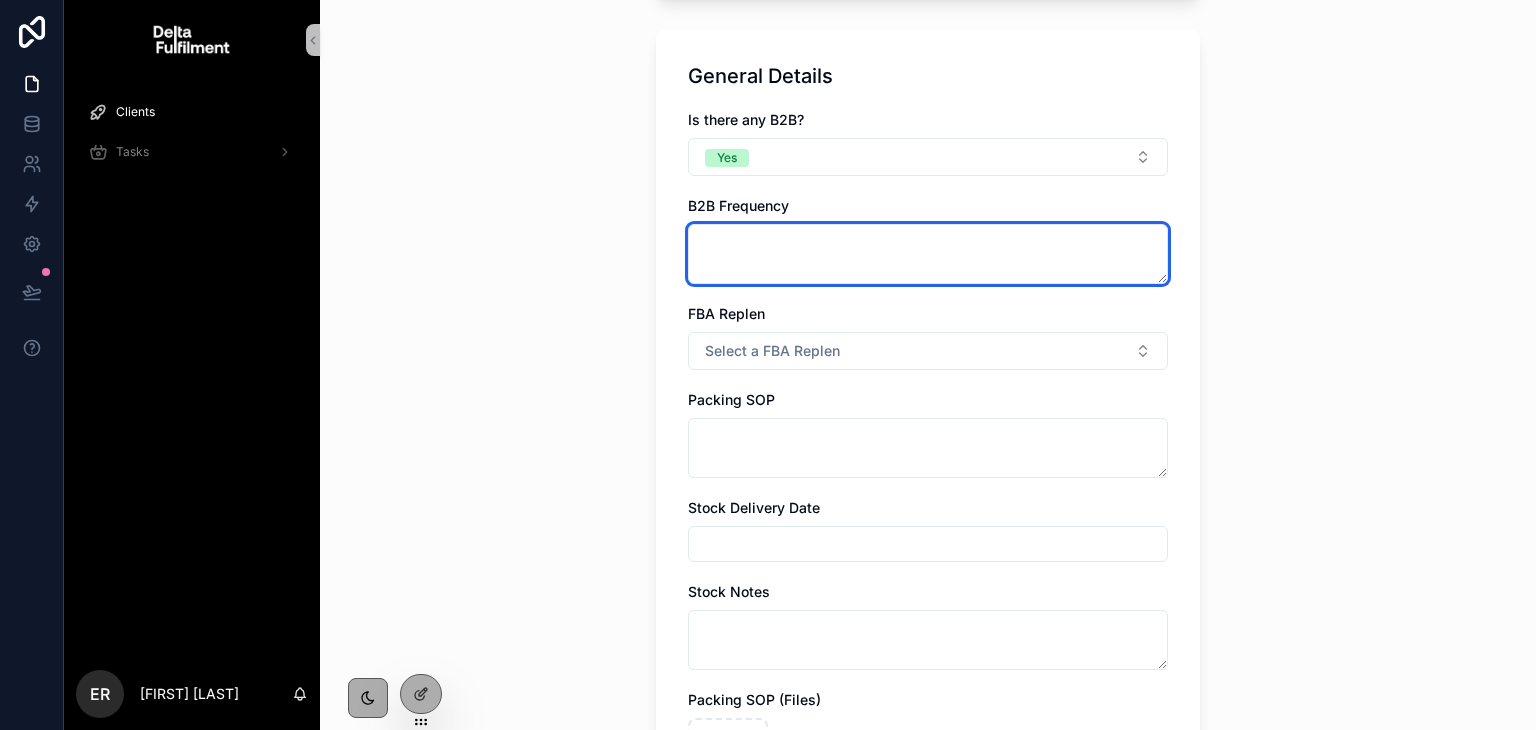 click at bounding box center [928, 254] 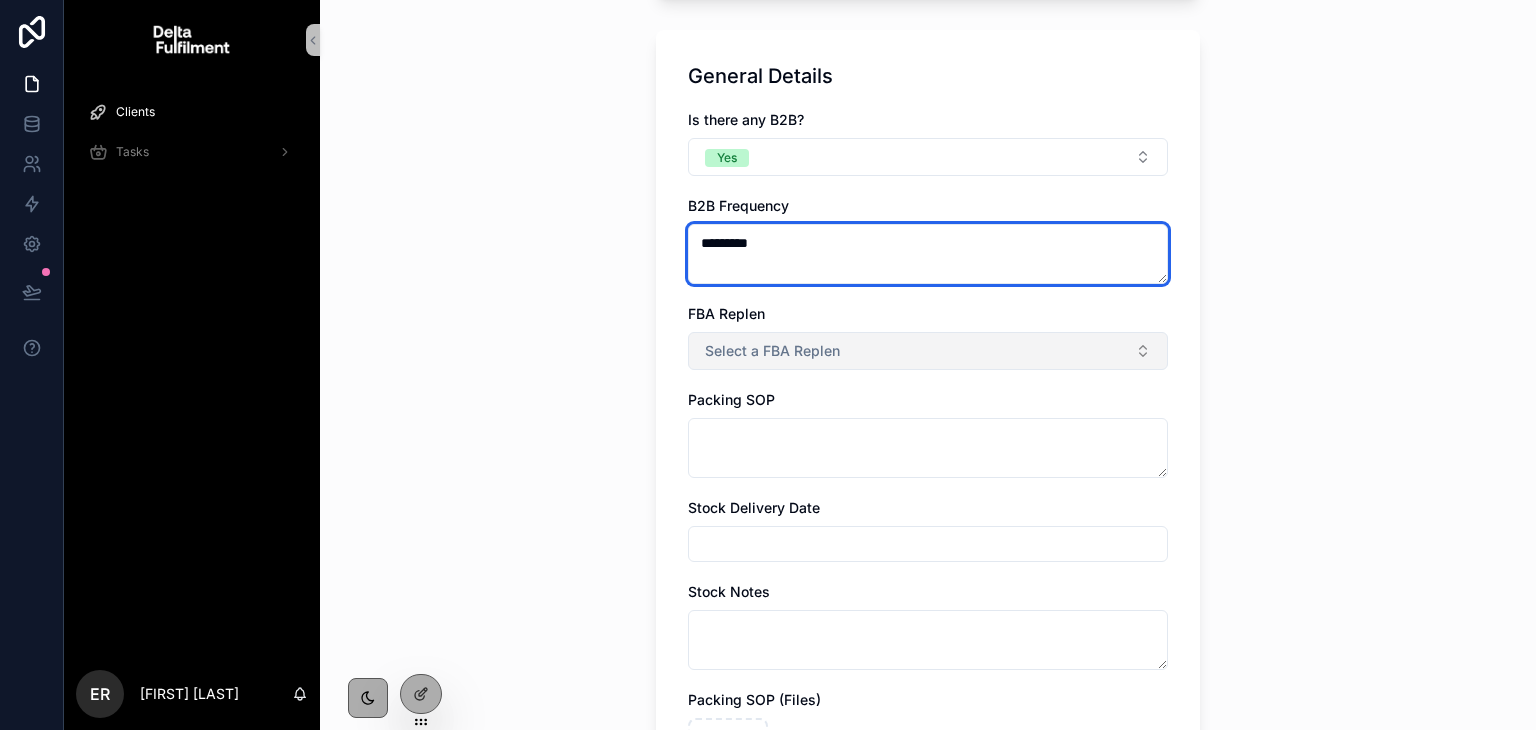 scroll, scrollTop: 3474, scrollLeft: 0, axis: vertical 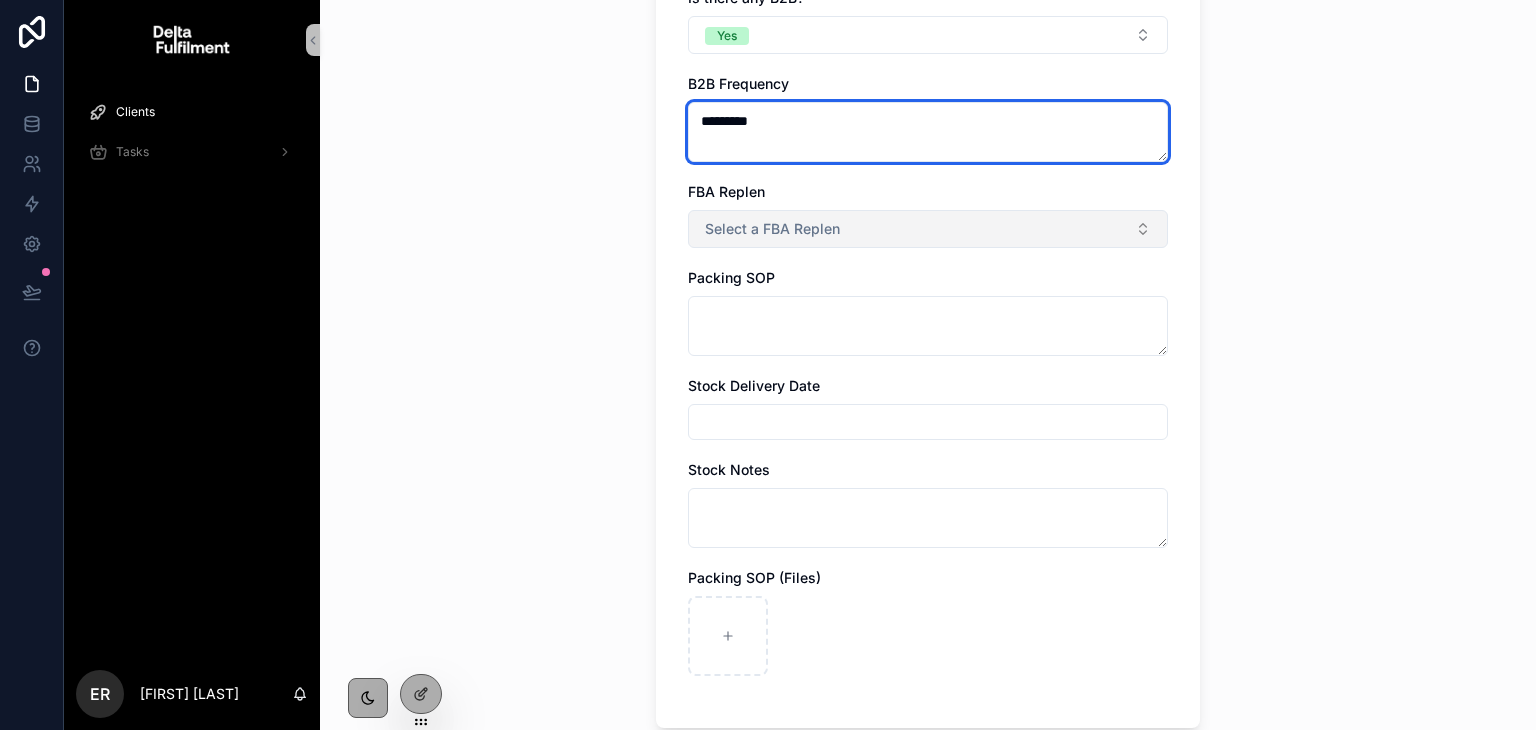 type on "*********" 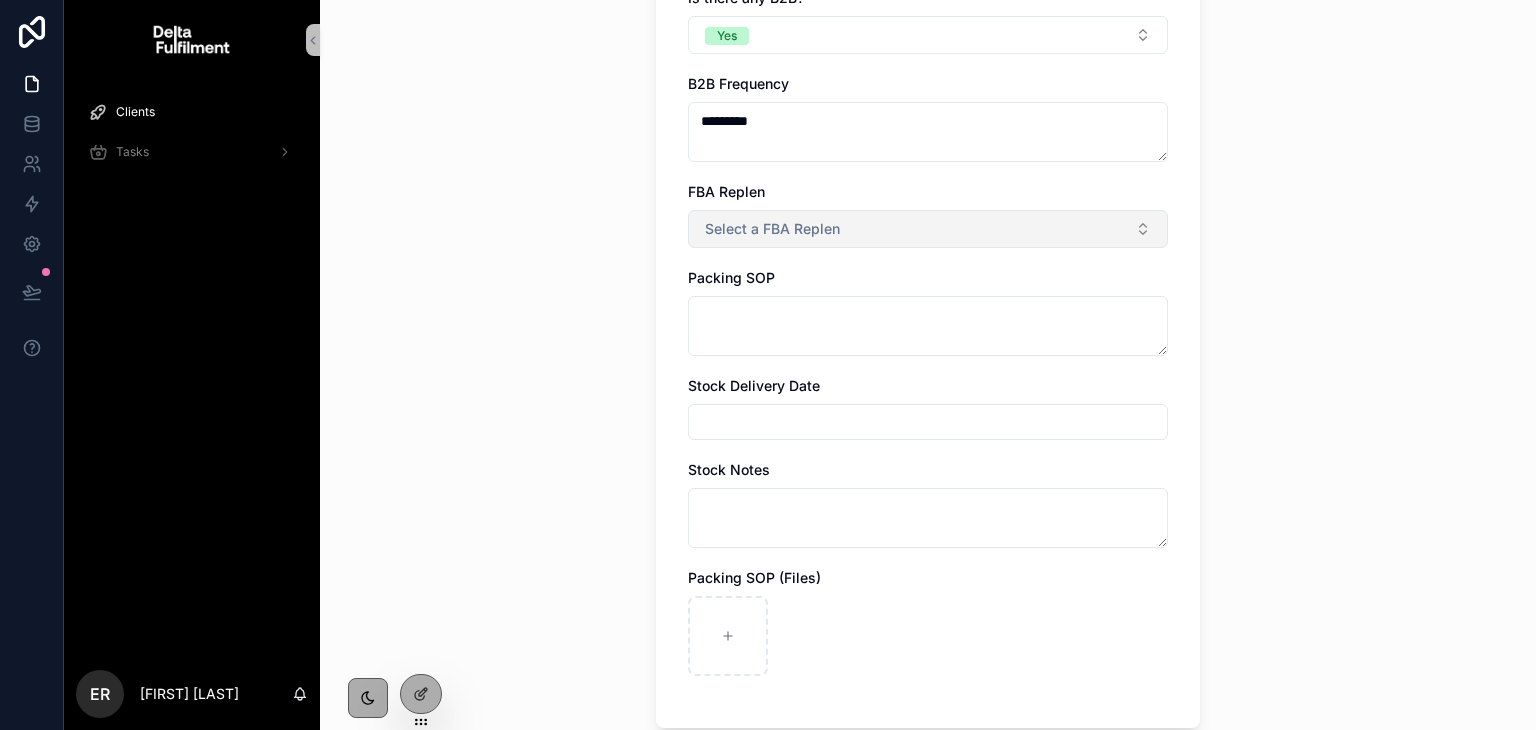 click on "Select a FBA Replen" at bounding box center (772, 229) 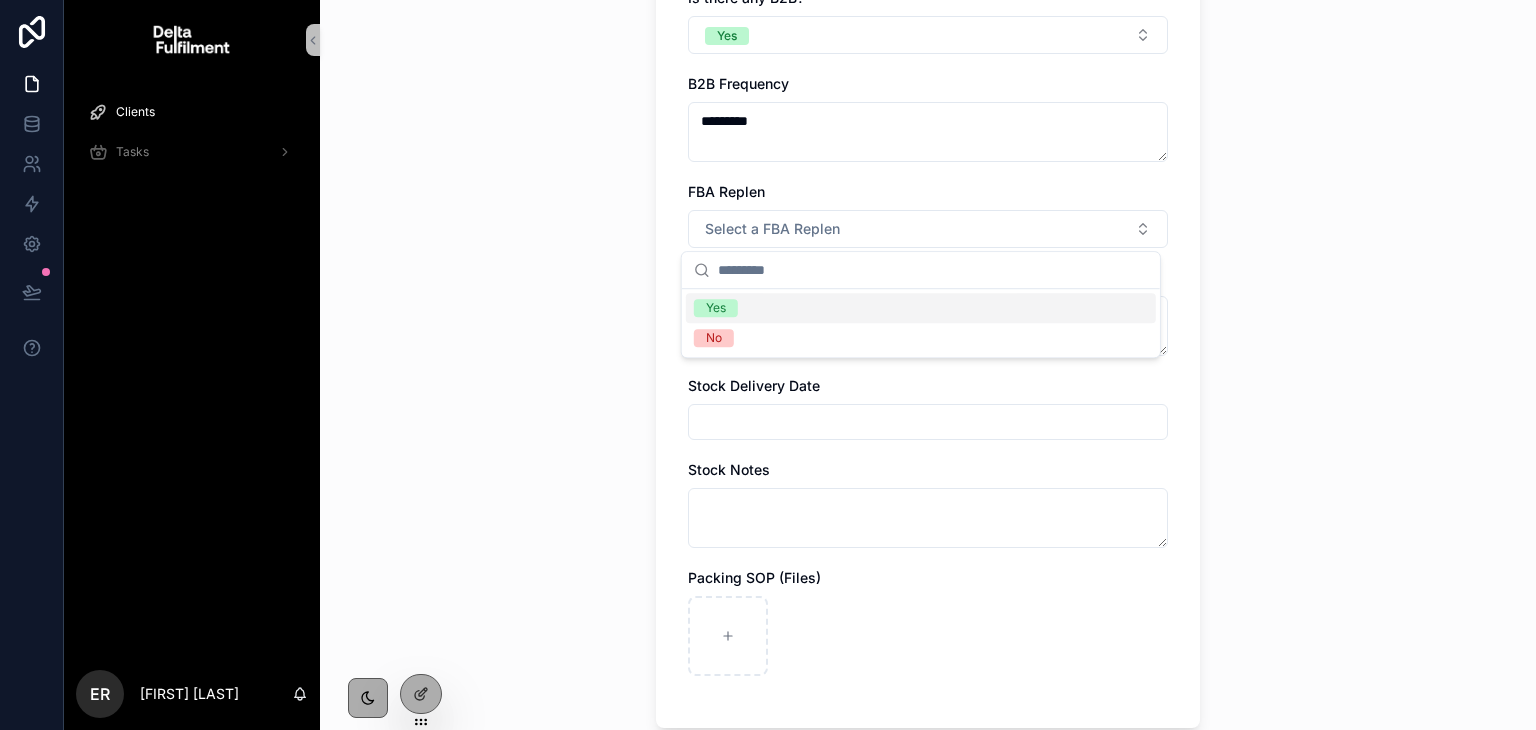 click on "Yes" at bounding box center (921, 308) 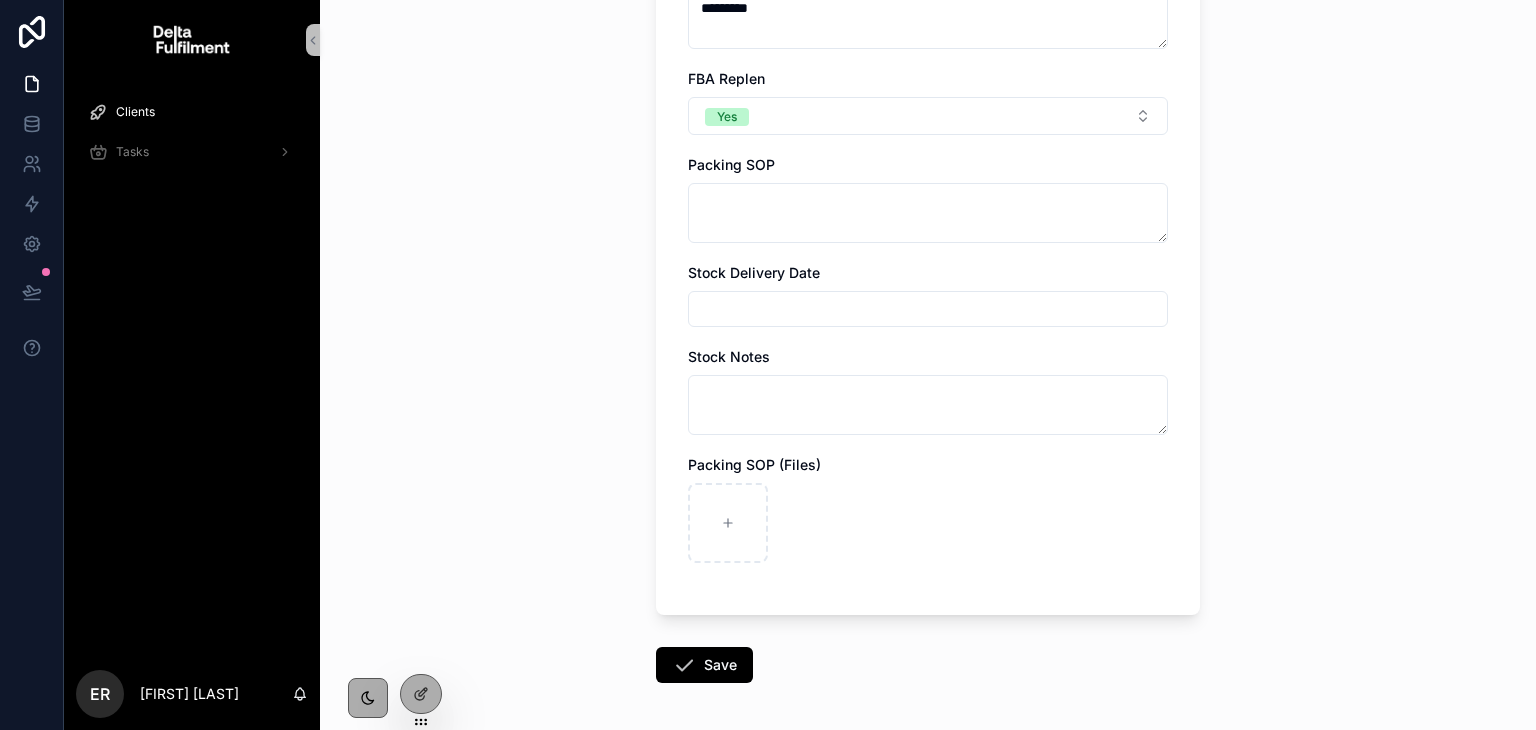 scroll, scrollTop: 3660, scrollLeft: 0, axis: vertical 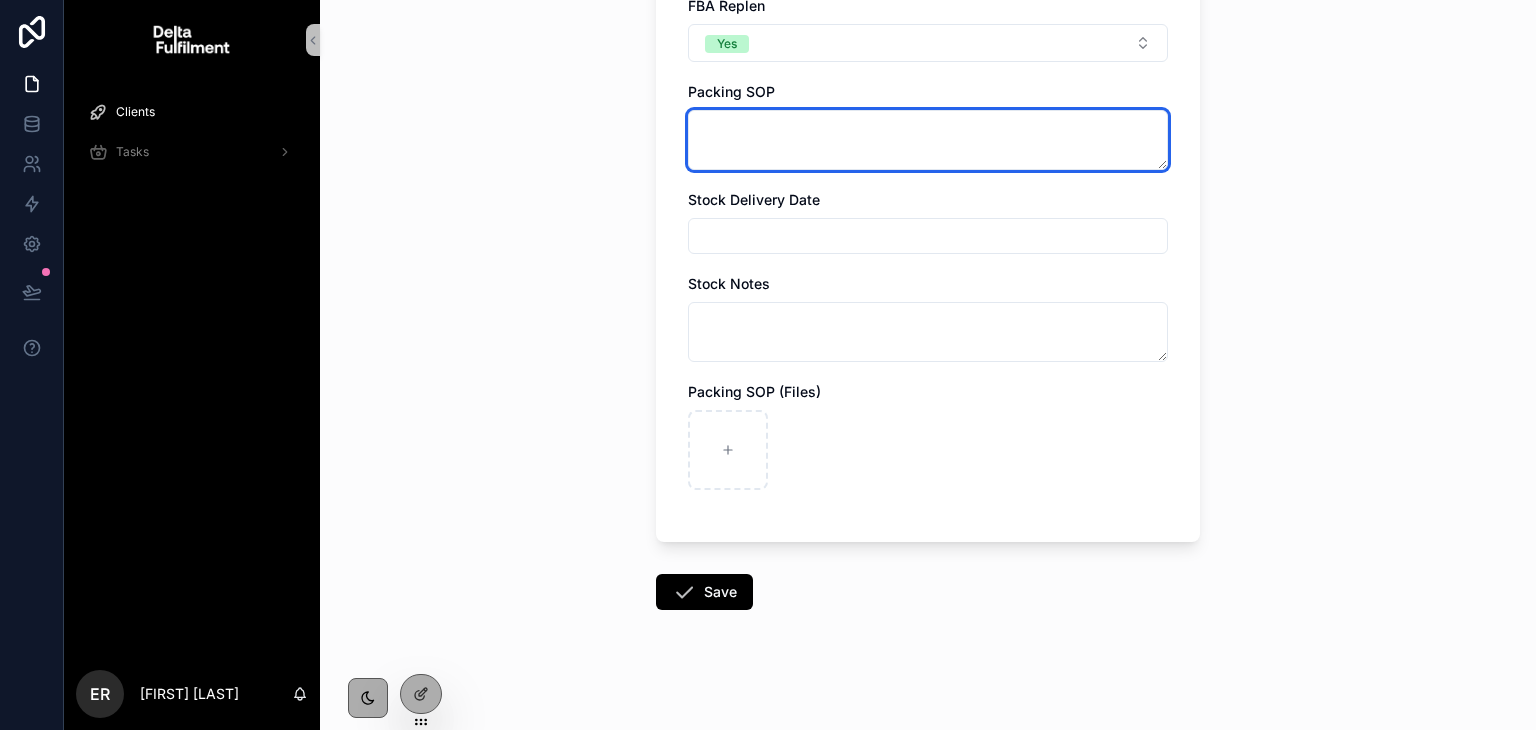 click at bounding box center (928, 140) 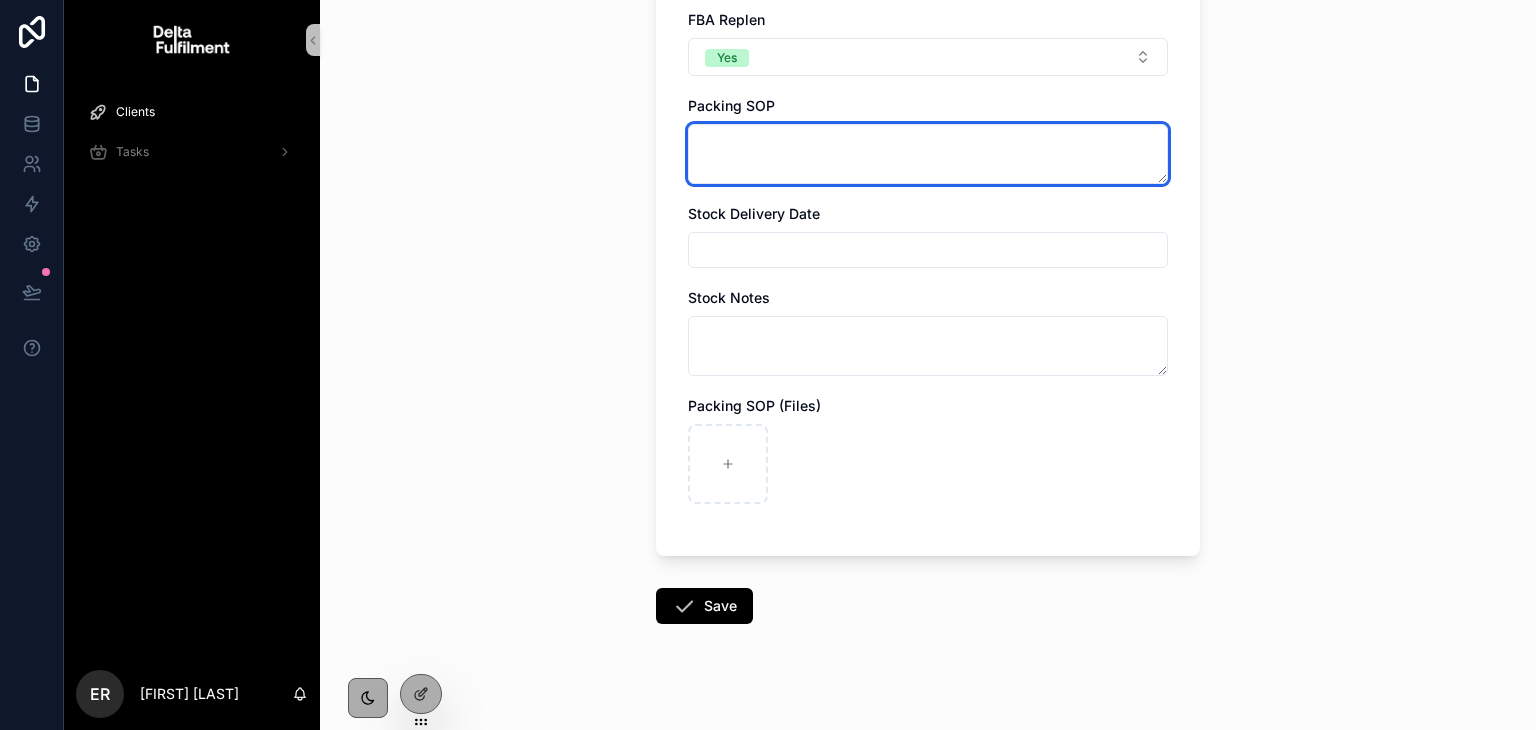 scroll, scrollTop: 3668, scrollLeft: 0, axis: vertical 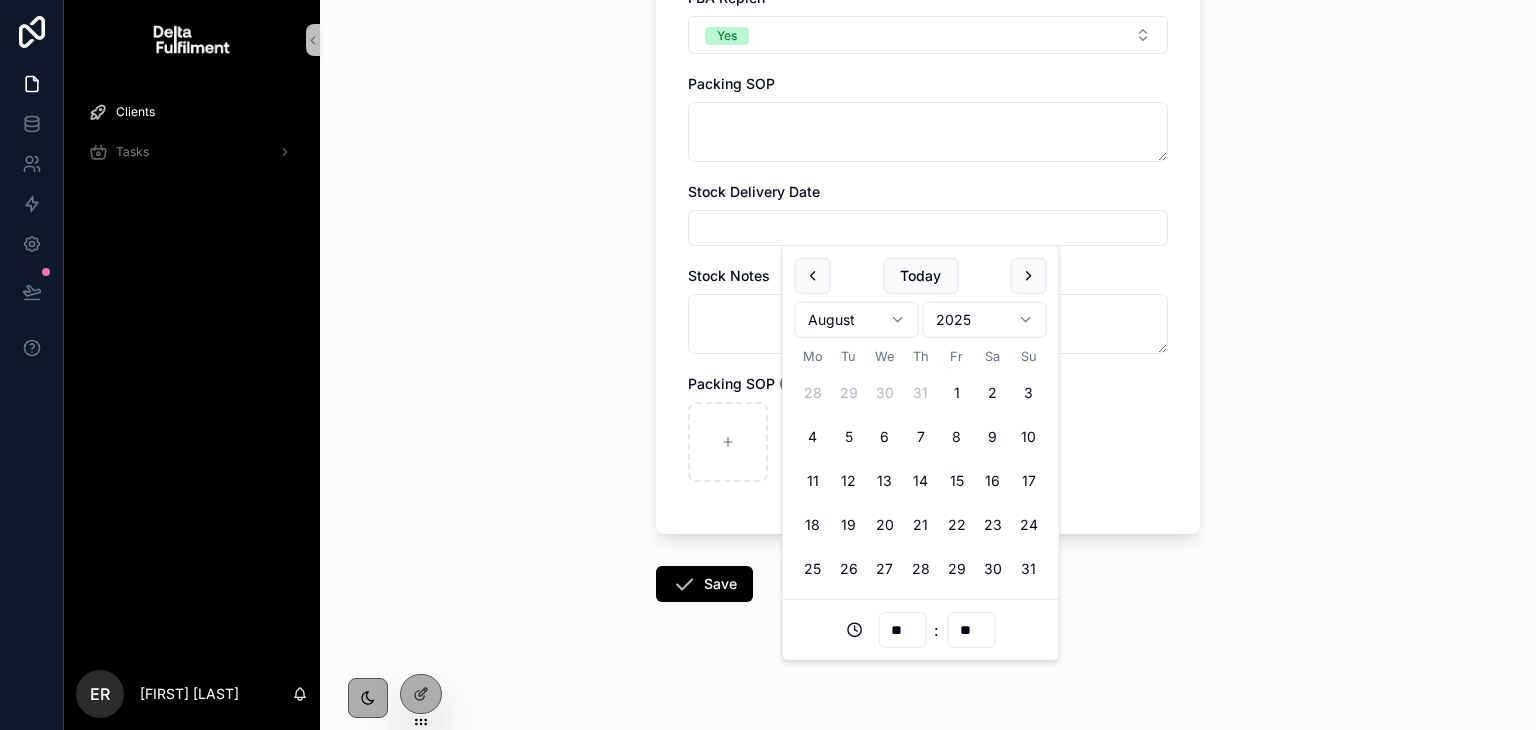 click at bounding box center [928, 228] 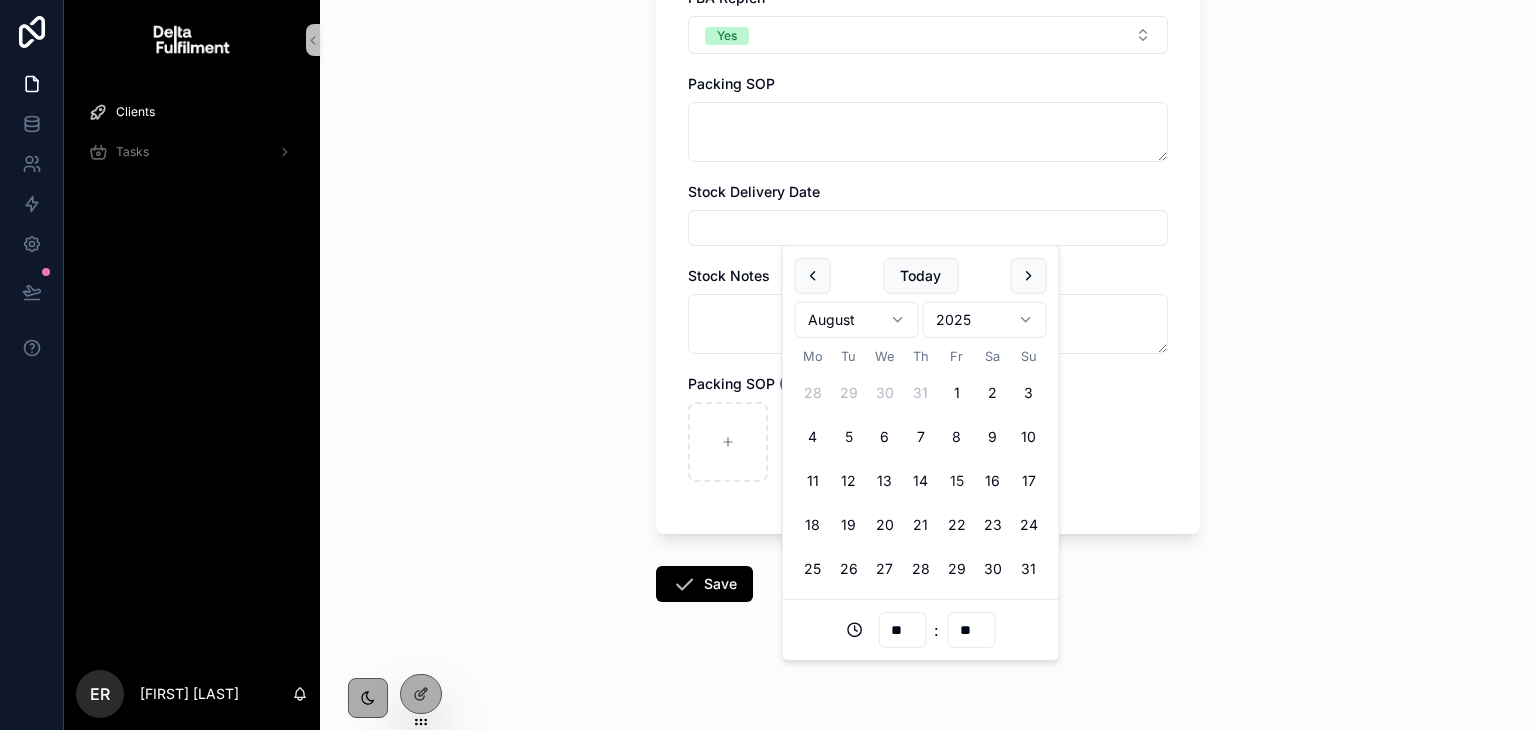 click on "15" at bounding box center (957, 481) 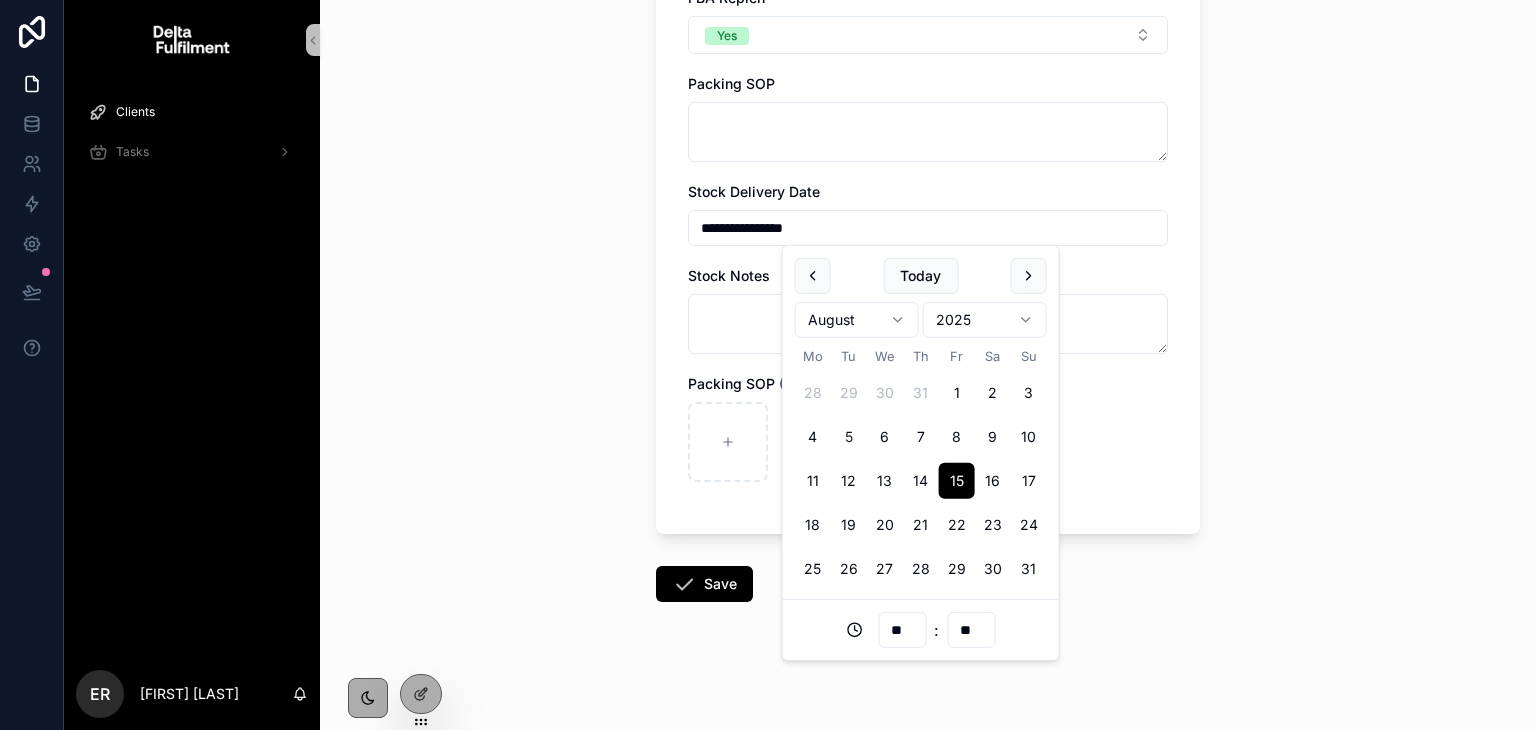 type on "**********" 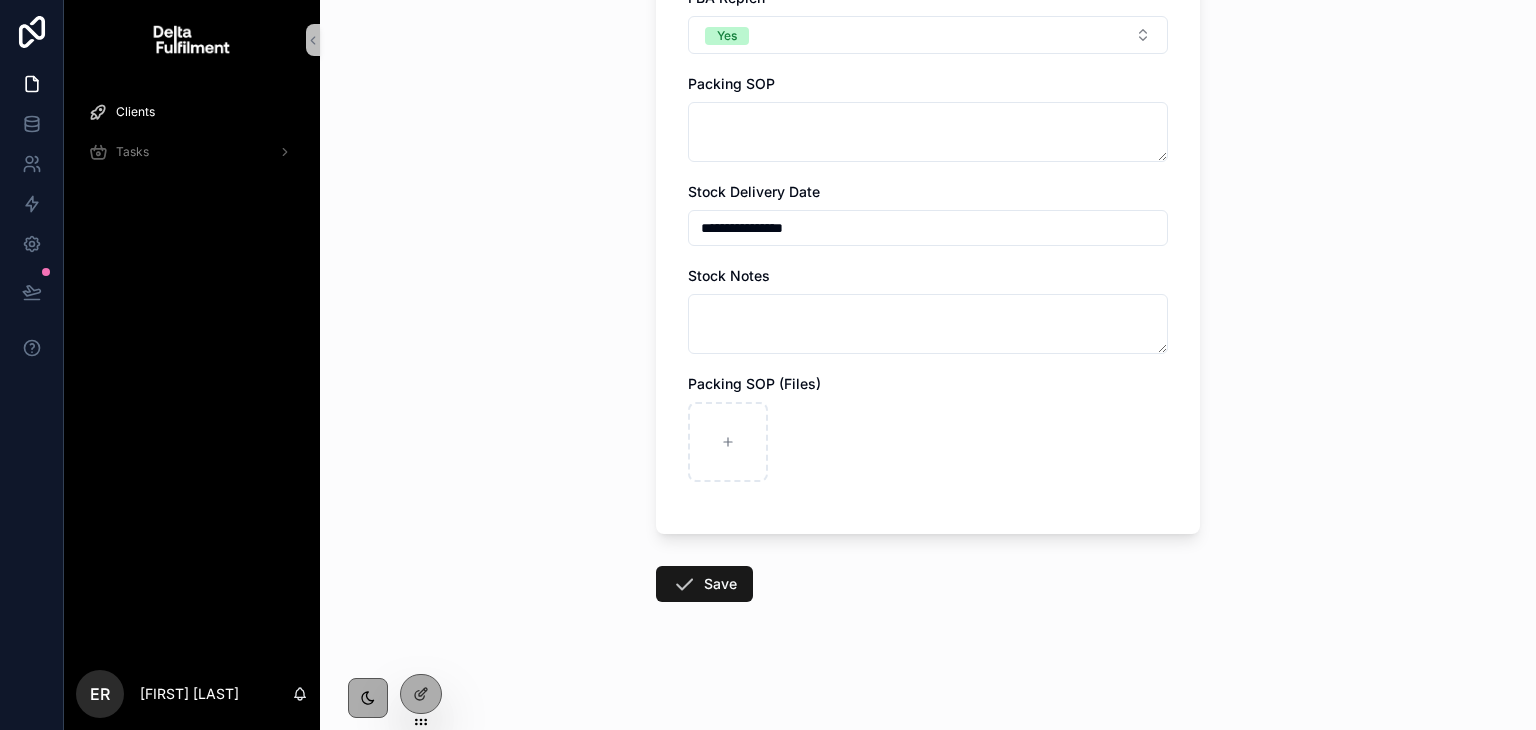 click on "Save" at bounding box center [704, 584] 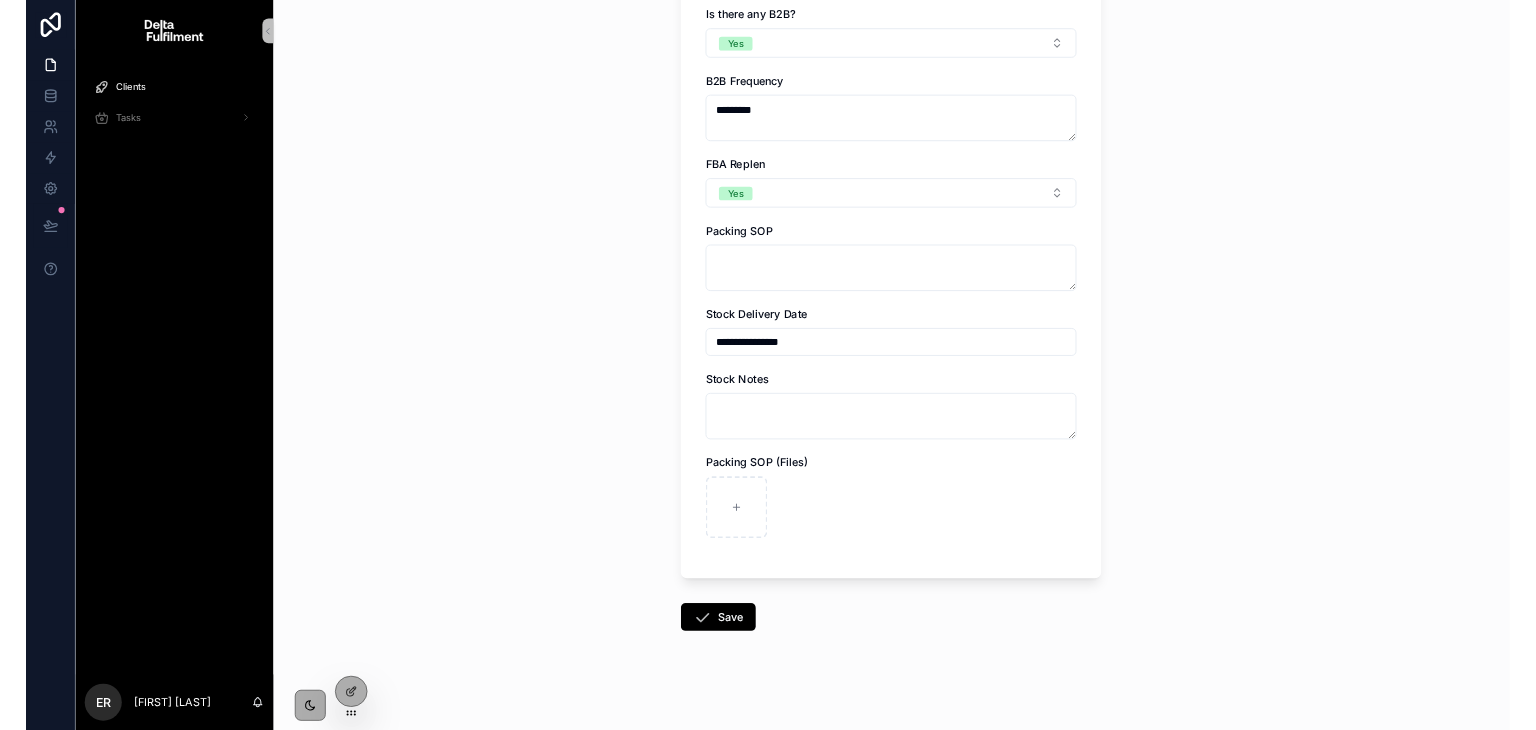 scroll, scrollTop: 3571, scrollLeft: 0, axis: vertical 